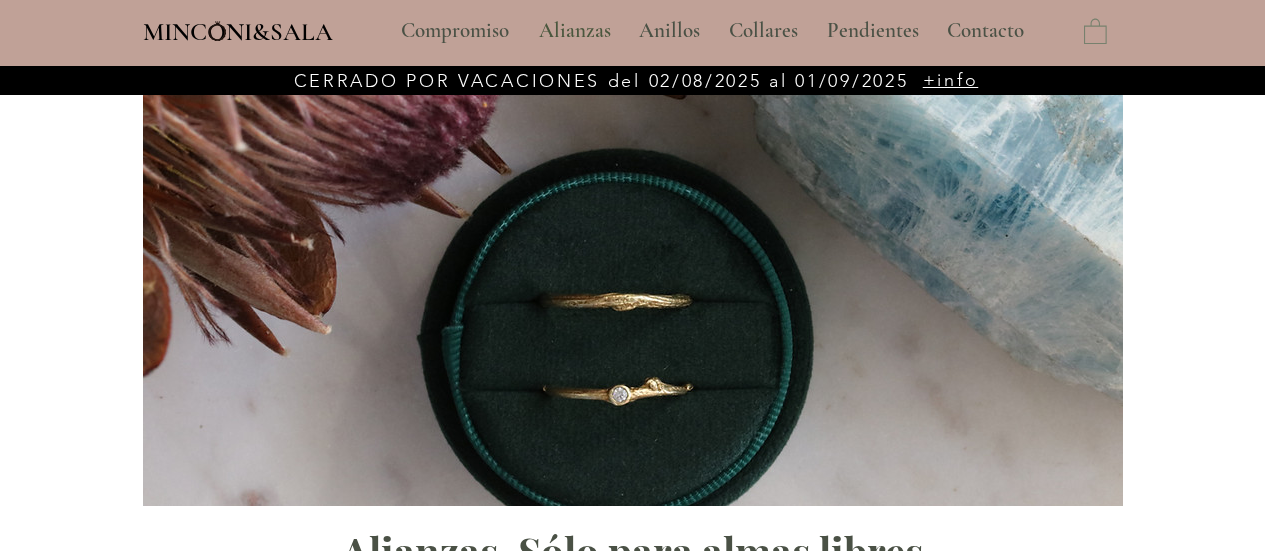 scroll, scrollTop: 0, scrollLeft: 0, axis: both 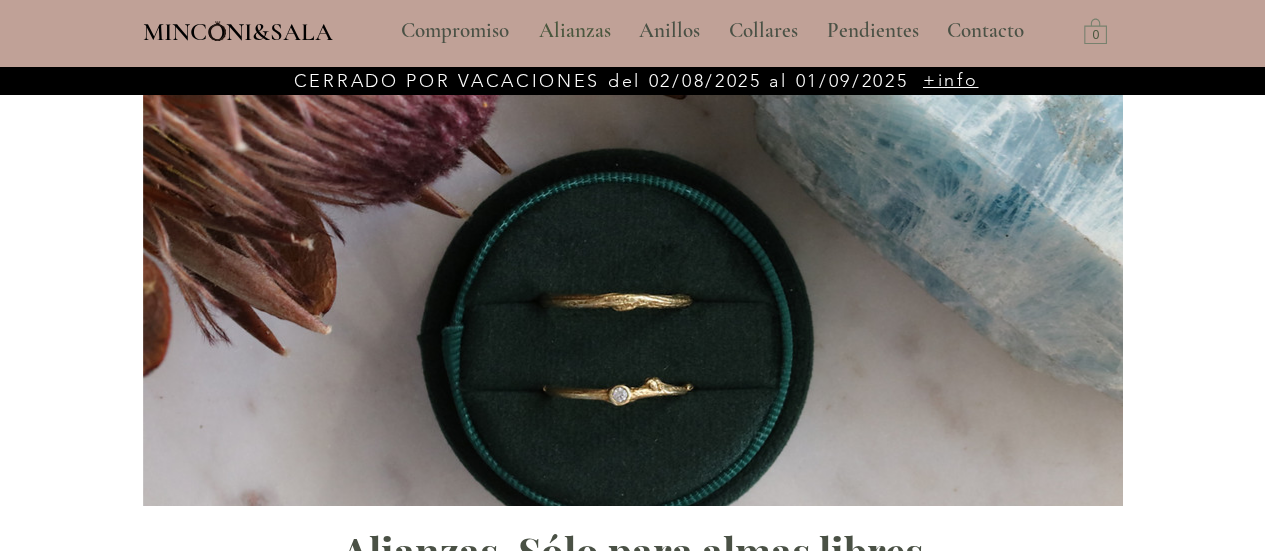 type on "**********" 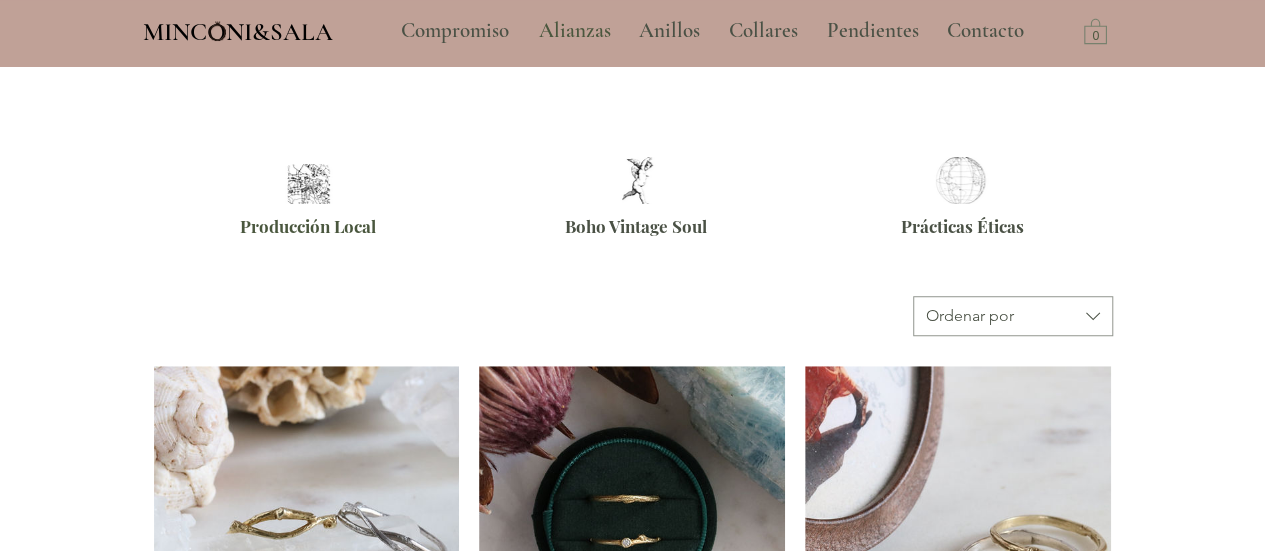 scroll, scrollTop: 900, scrollLeft: 0, axis: vertical 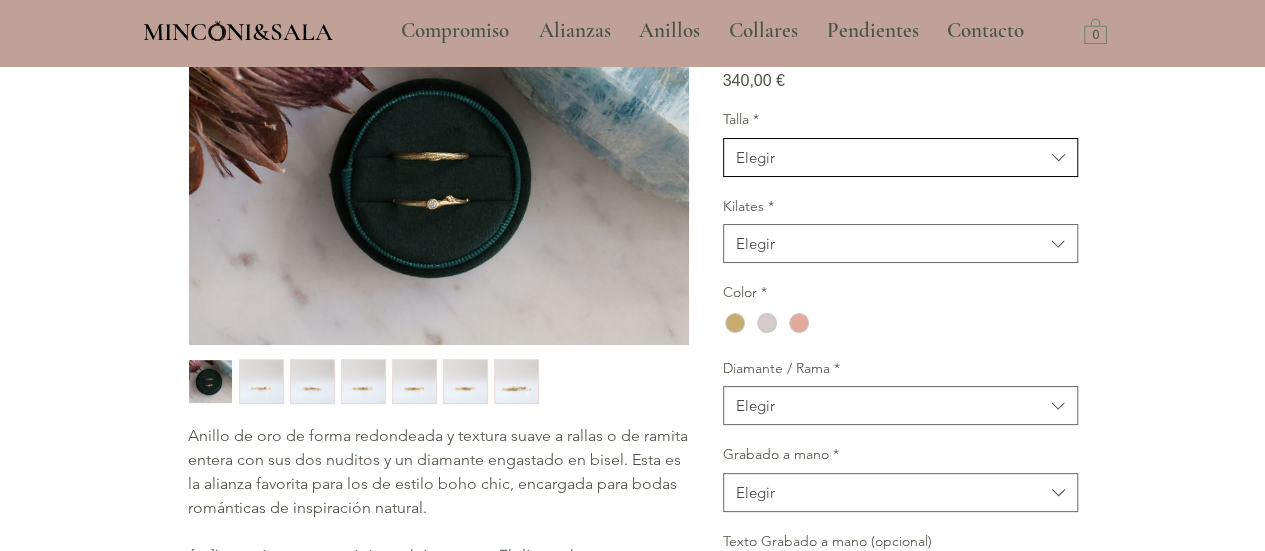 click on "Elegir" at bounding box center (900, 157) 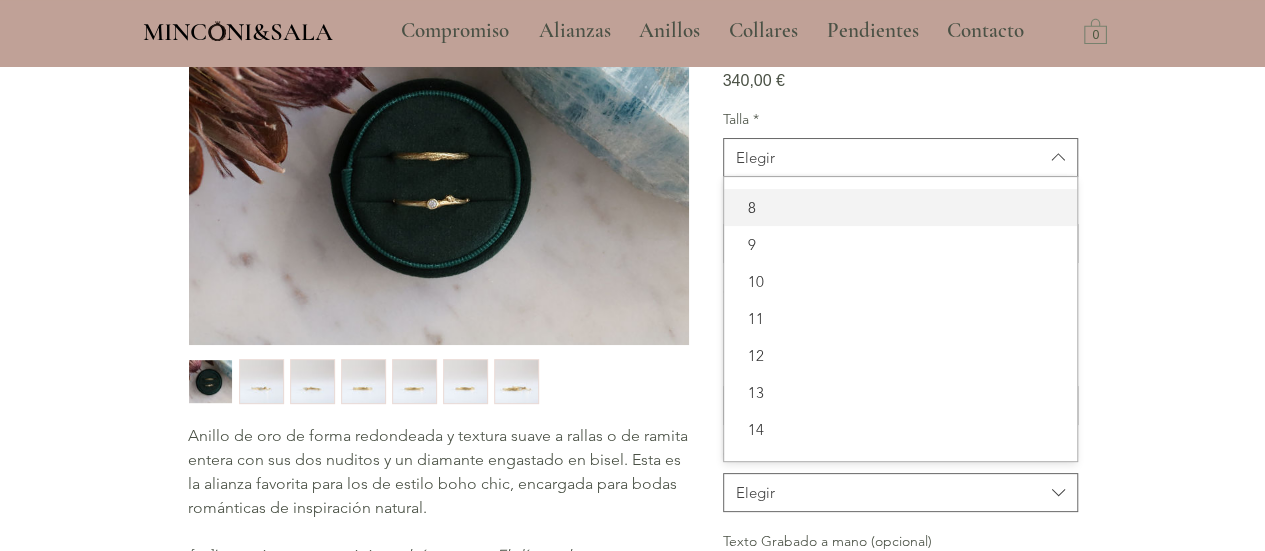 click on "8" at bounding box center [900, 207] 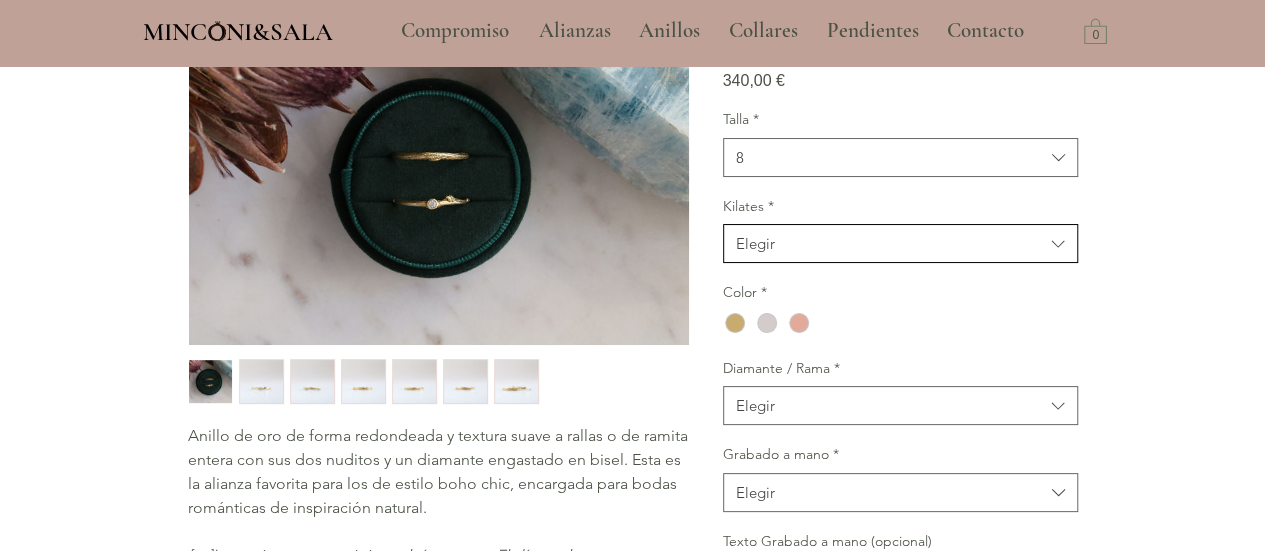 click on "Elegir" at bounding box center (890, 243) 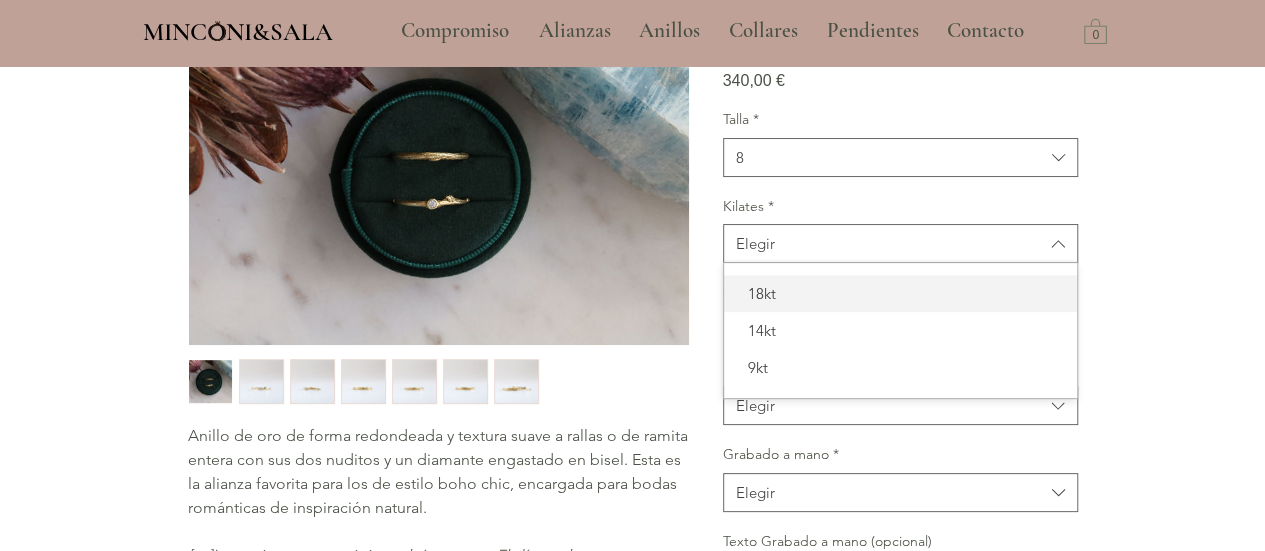 click on "18kt" at bounding box center (900, 293) 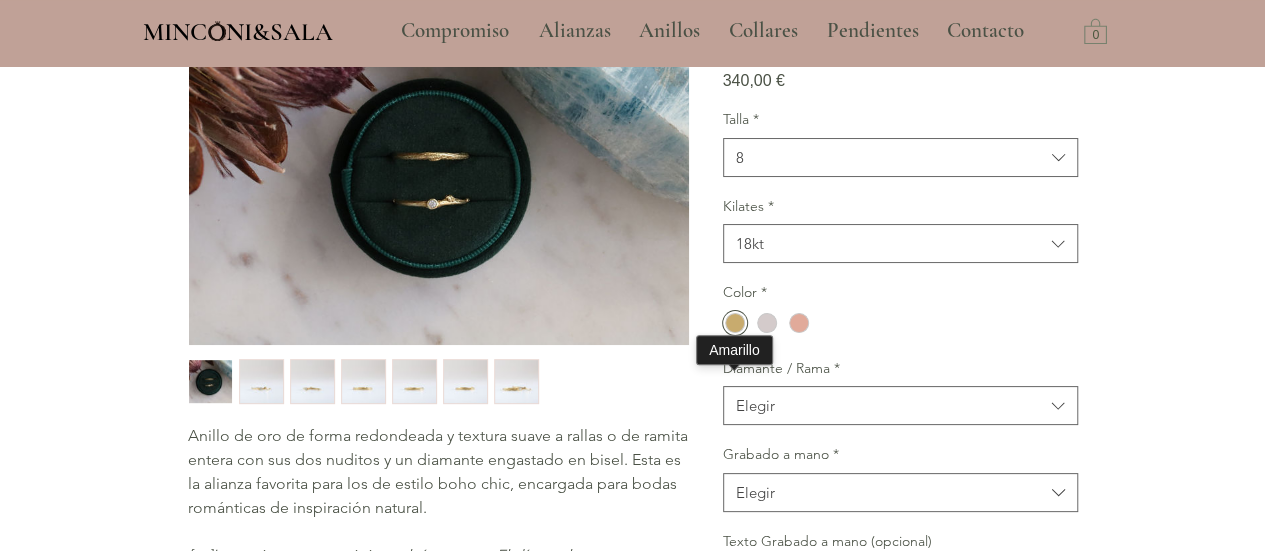 click at bounding box center [735, 323] 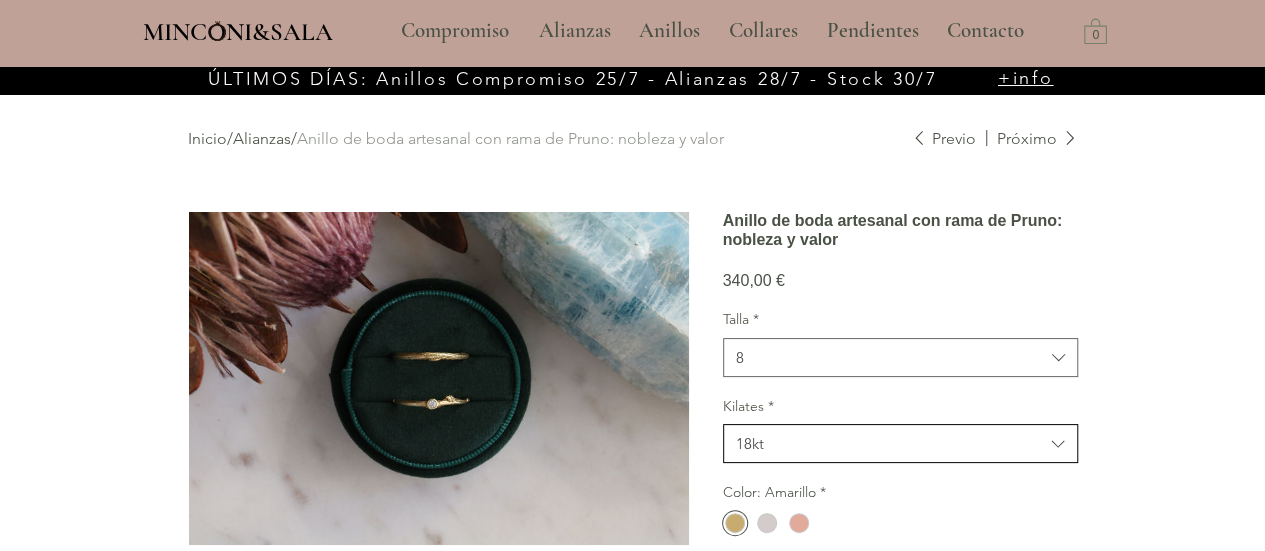 scroll, scrollTop: 200, scrollLeft: 0, axis: vertical 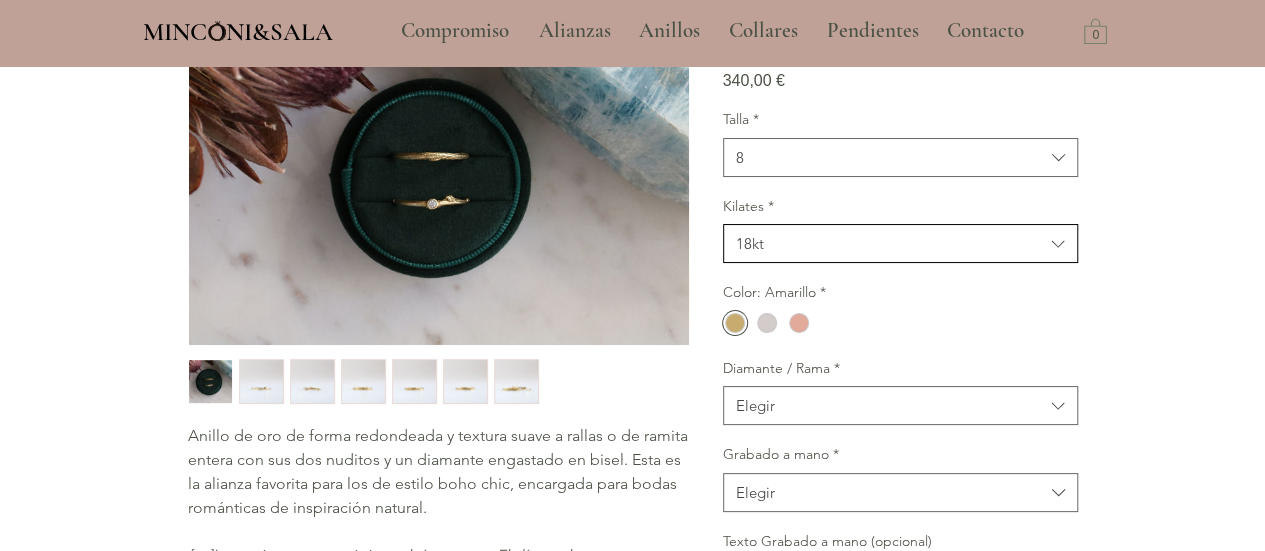 click on "18kt" at bounding box center [890, 243] 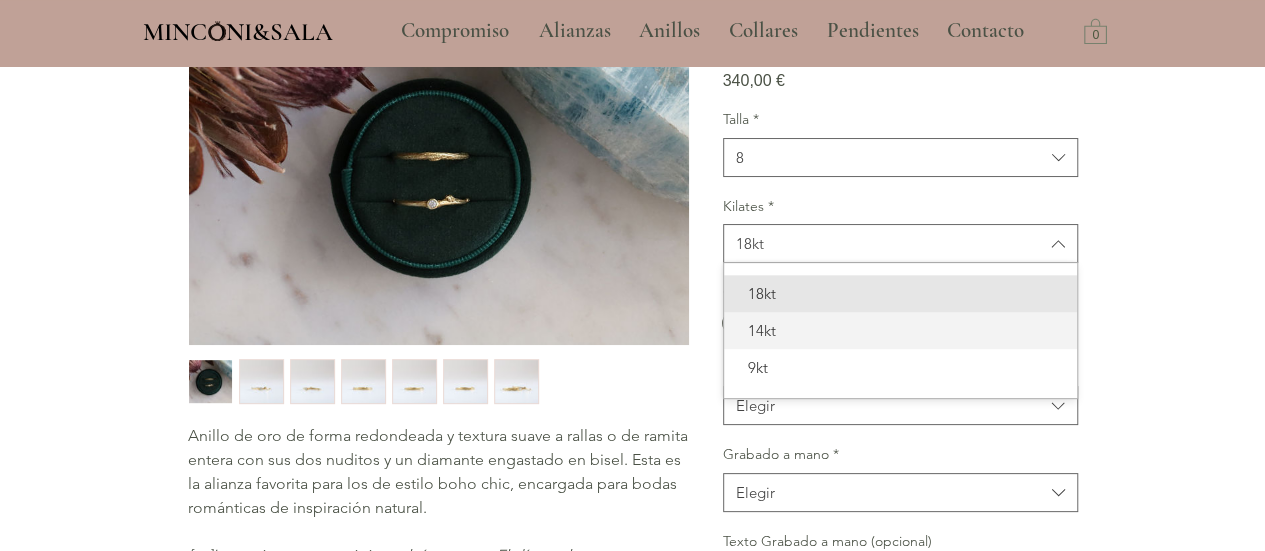 click on "14kt" at bounding box center [900, 330] 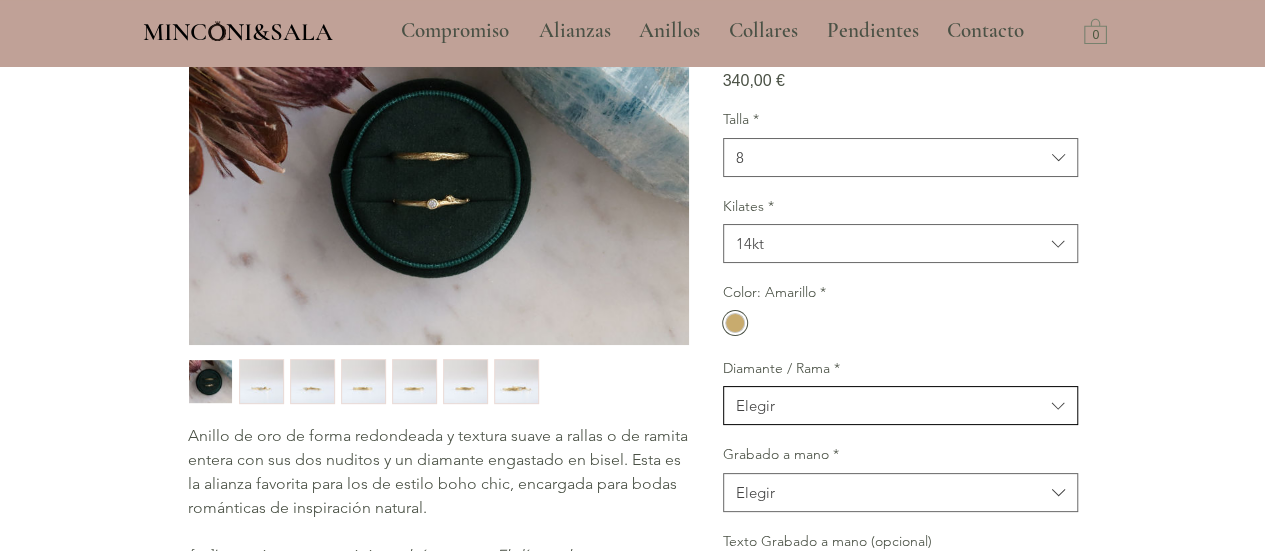 click on "Elegir" at bounding box center (890, 405) 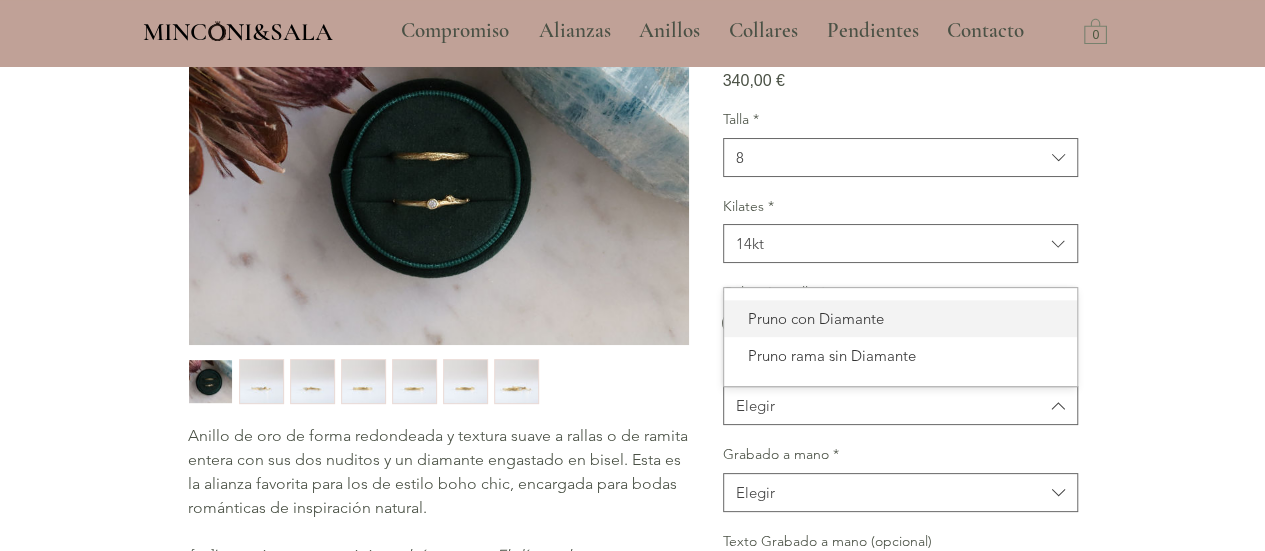 click on "Pruno con Diamante" at bounding box center (900, 318) 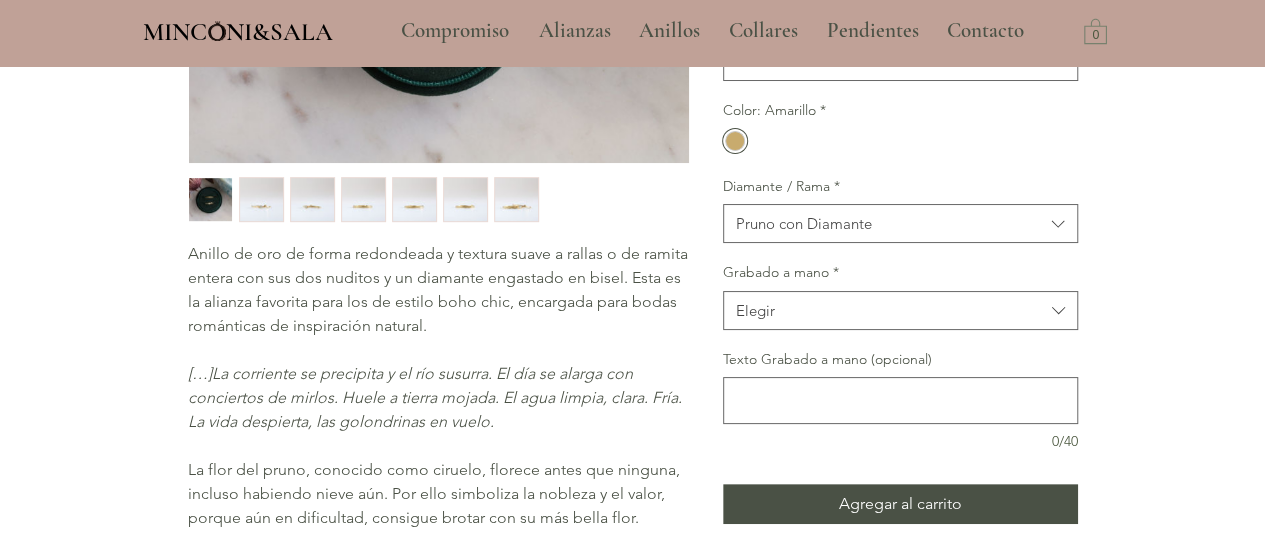 scroll, scrollTop: 400, scrollLeft: 0, axis: vertical 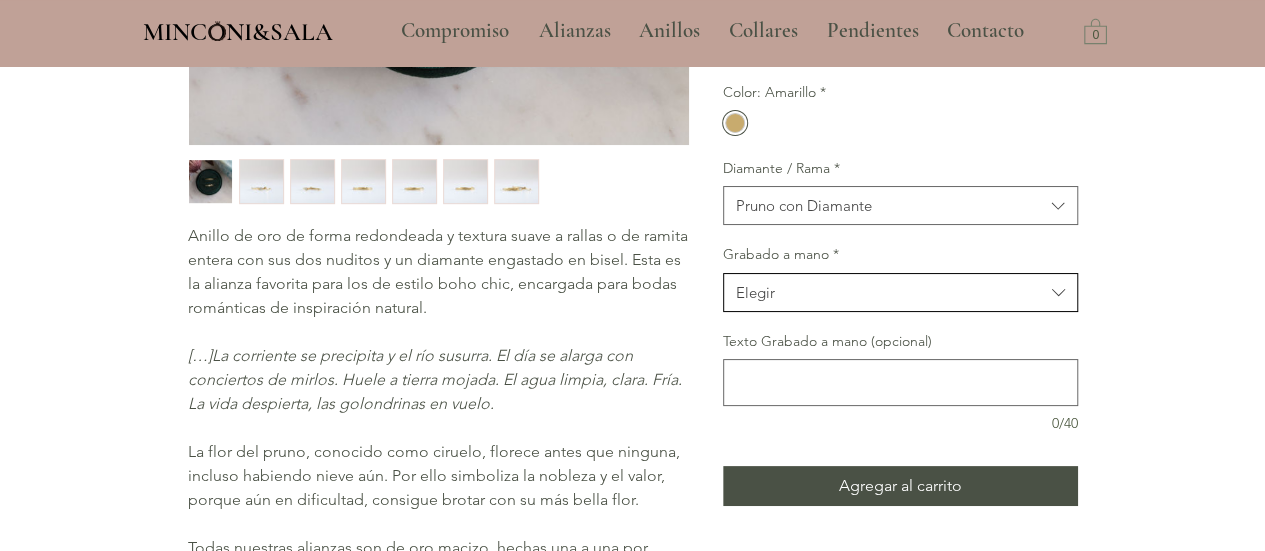 click on "Elegir" at bounding box center [890, 292] 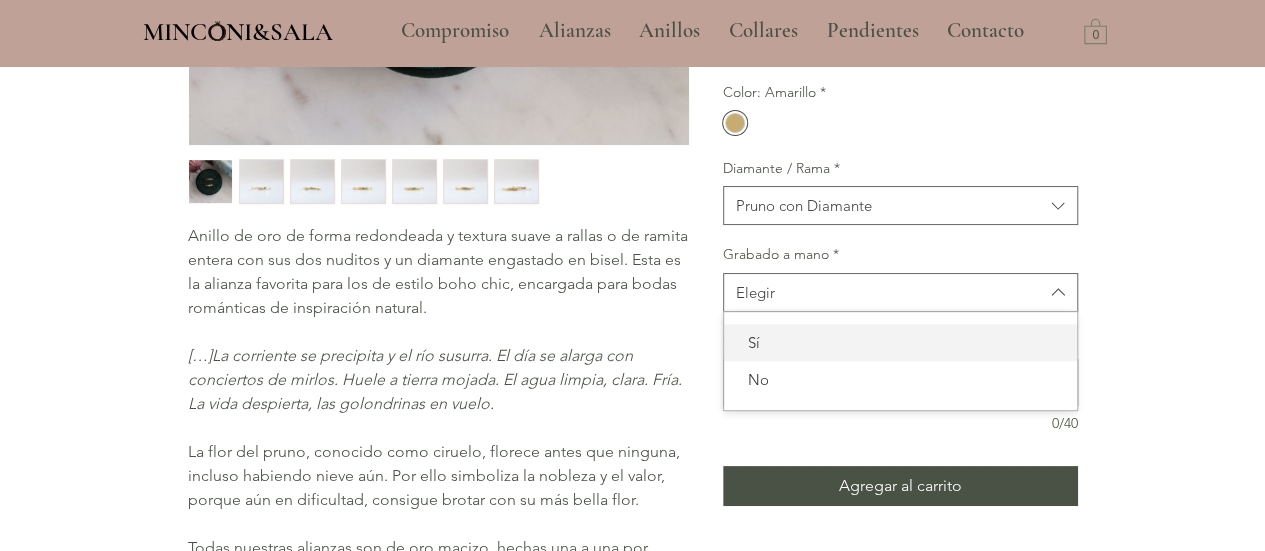 click on "Sí" at bounding box center [900, 342] 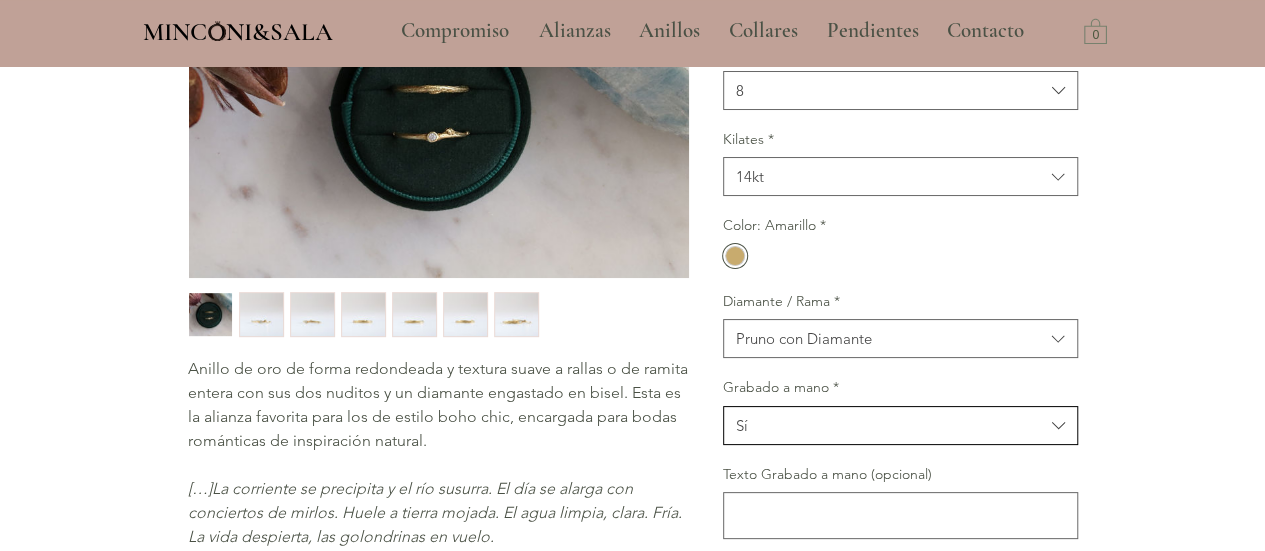 scroll, scrollTop: 200, scrollLeft: 0, axis: vertical 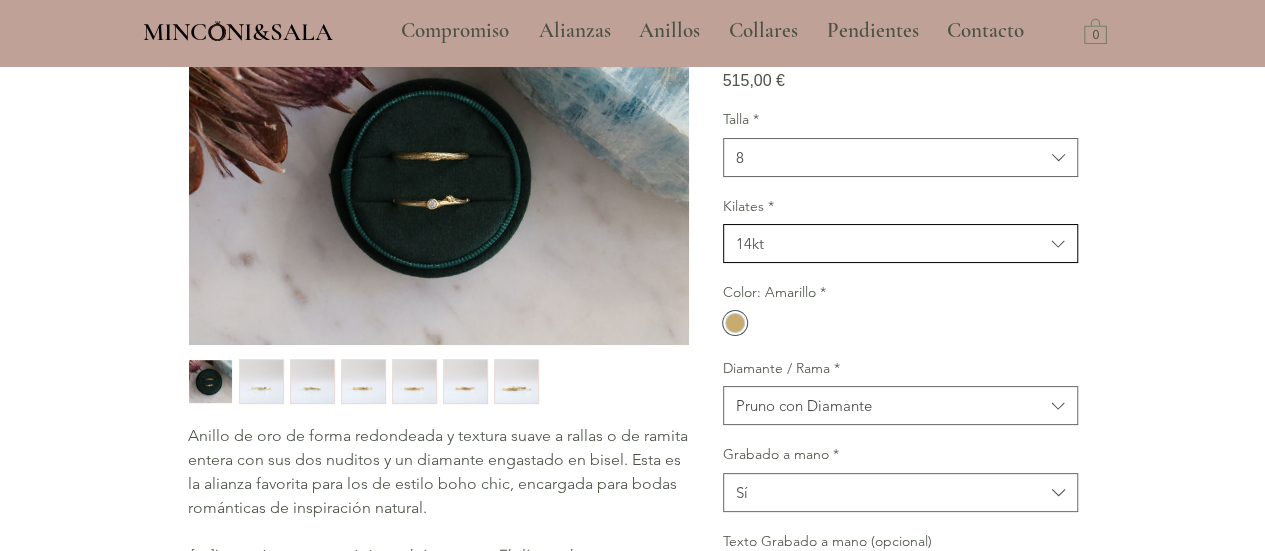 click on "14kt" at bounding box center (890, 243) 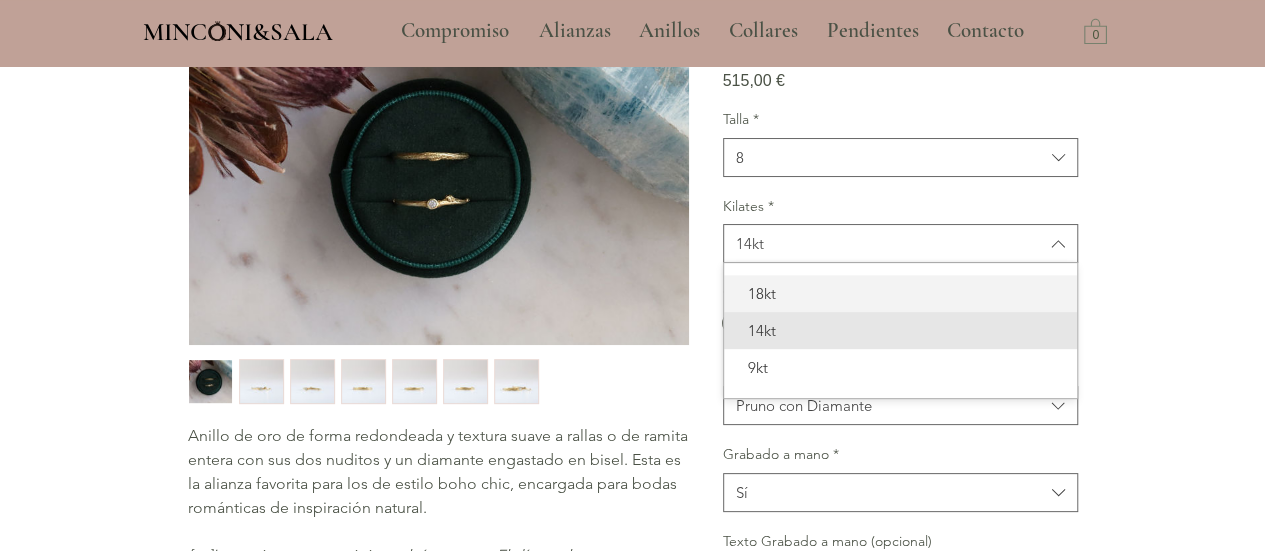 click on "18kt" at bounding box center [900, 293] 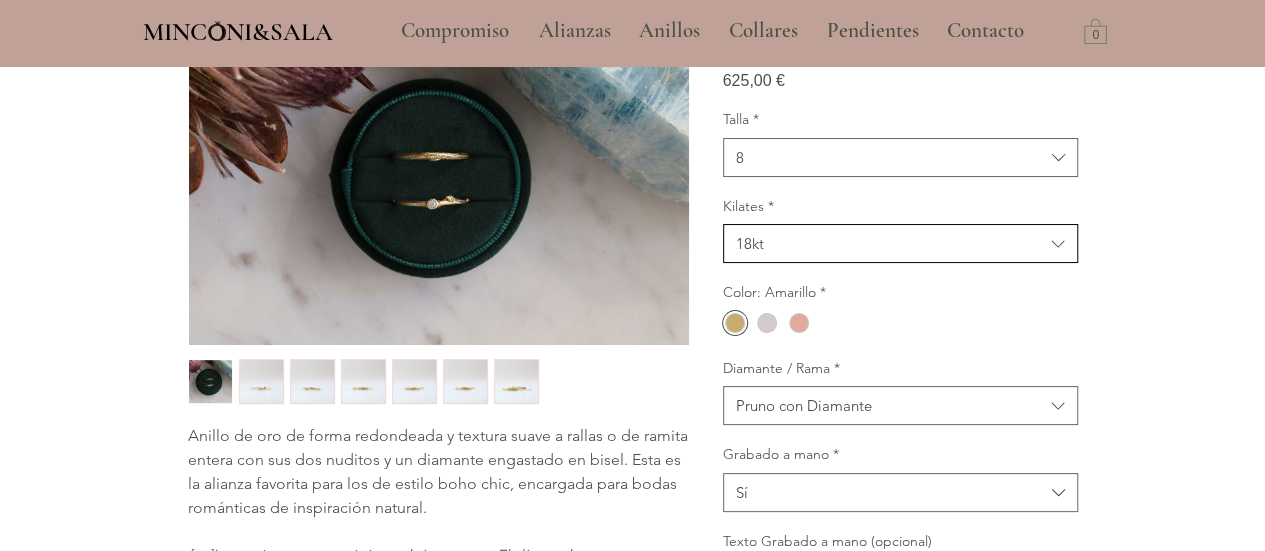 click on "18kt" at bounding box center [890, 243] 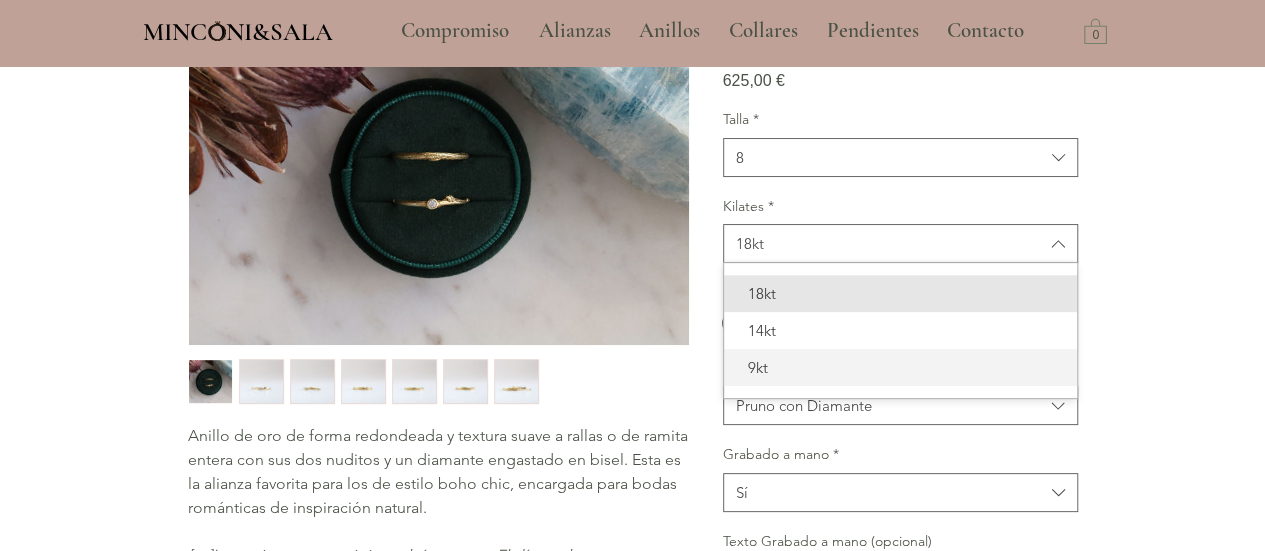 click on "9kt" at bounding box center [900, 367] 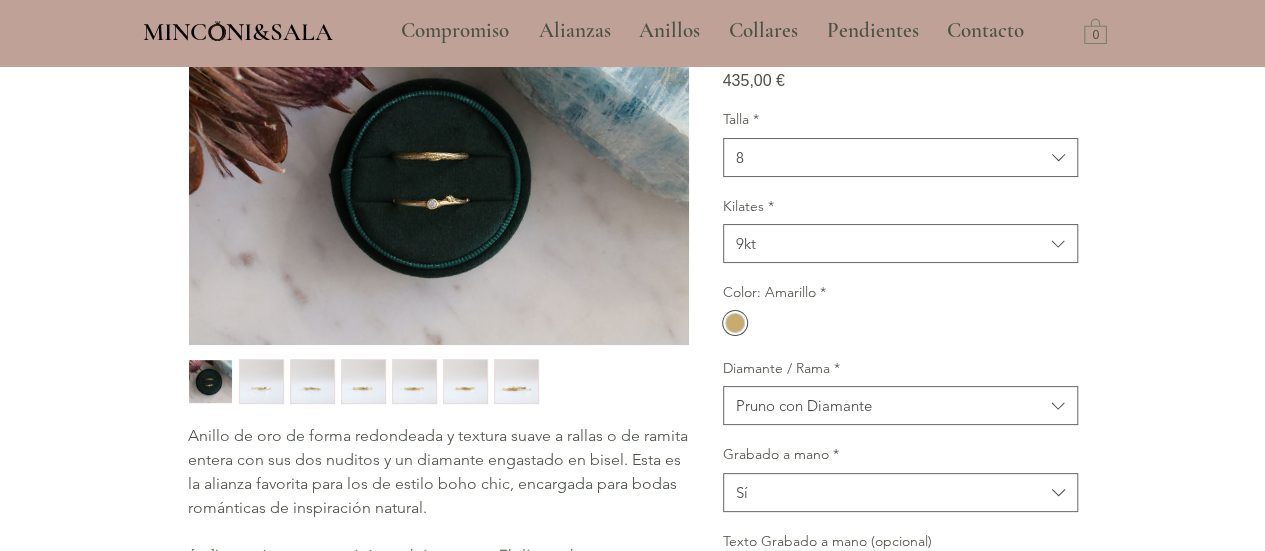 click on "Color: Amarillo *" at bounding box center [900, 310] 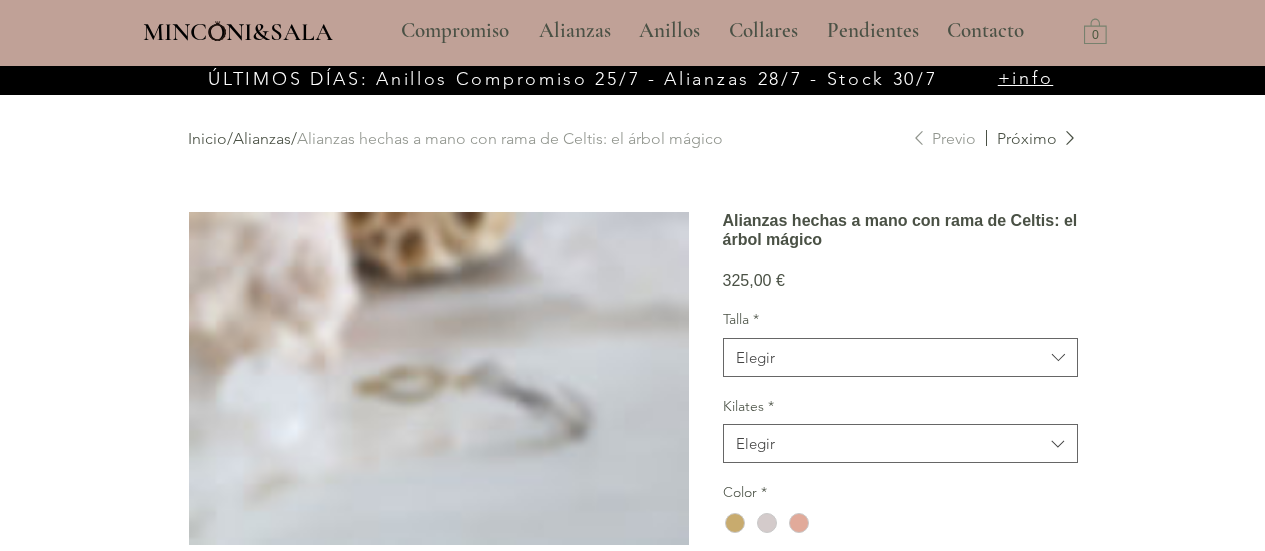 scroll, scrollTop: 0, scrollLeft: 0, axis: both 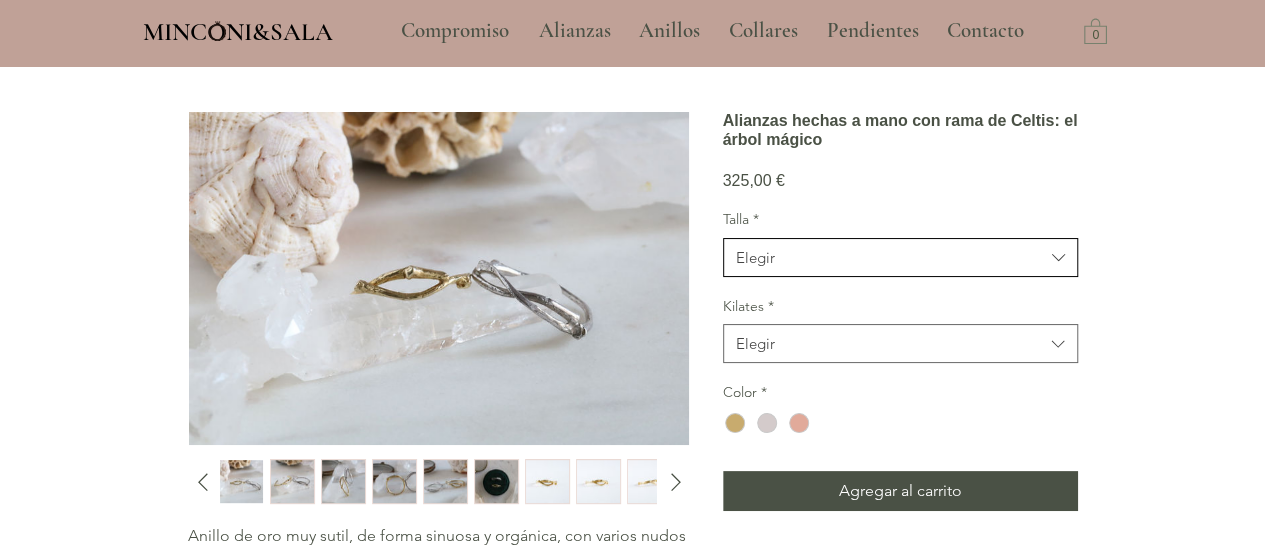 click on "Elegir" at bounding box center (890, 257) 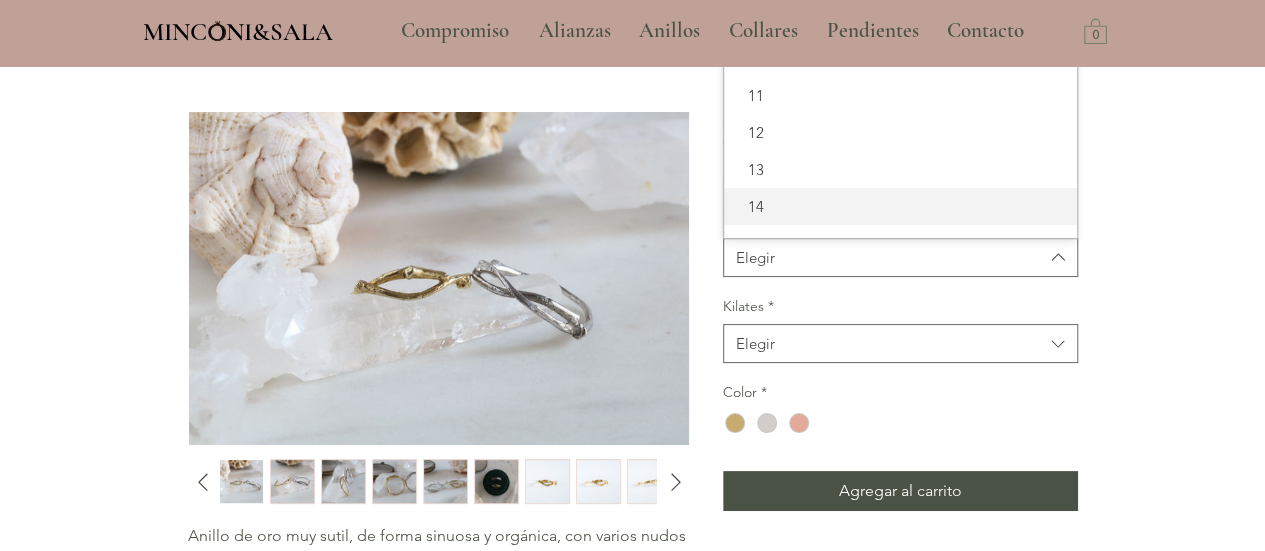 click on "14" at bounding box center [900, 206] 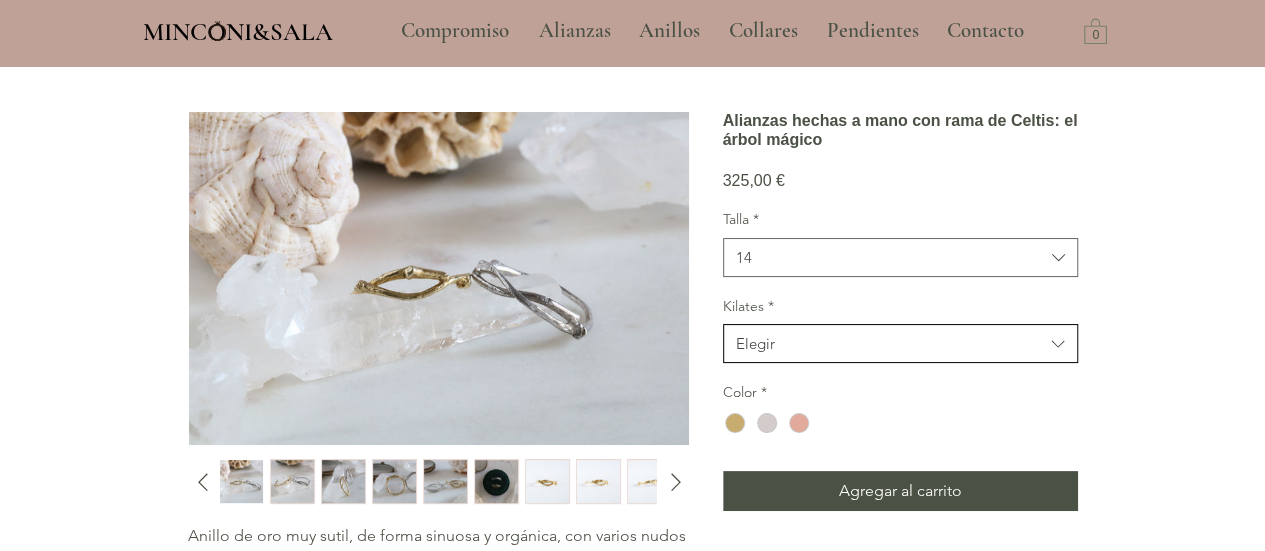 click on "Elegir" at bounding box center [890, 343] 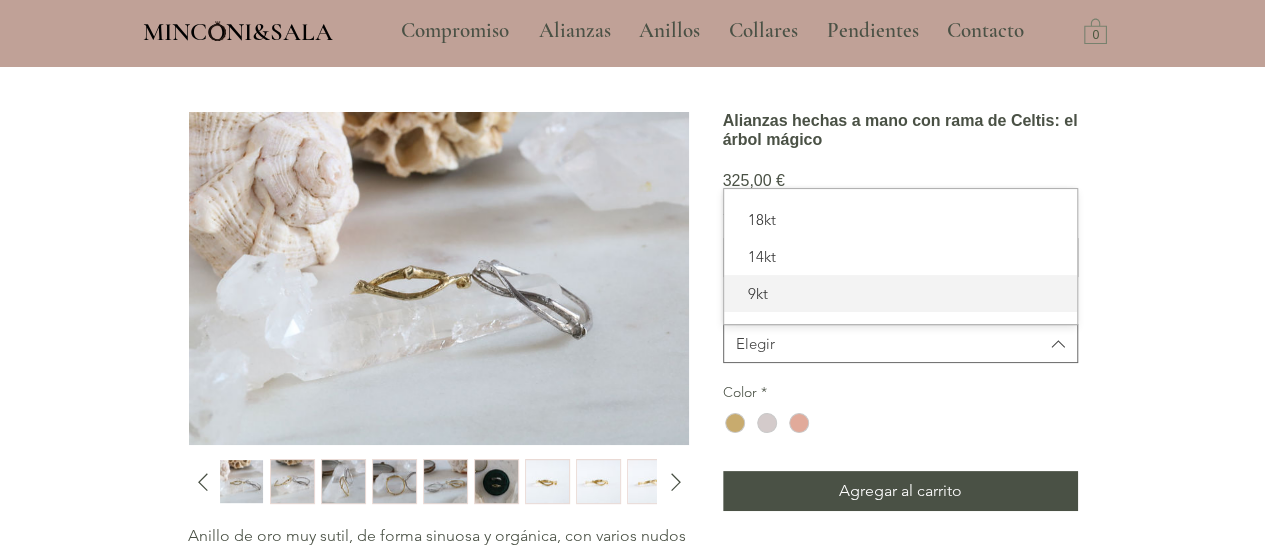 click on "9kt" at bounding box center [900, 293] 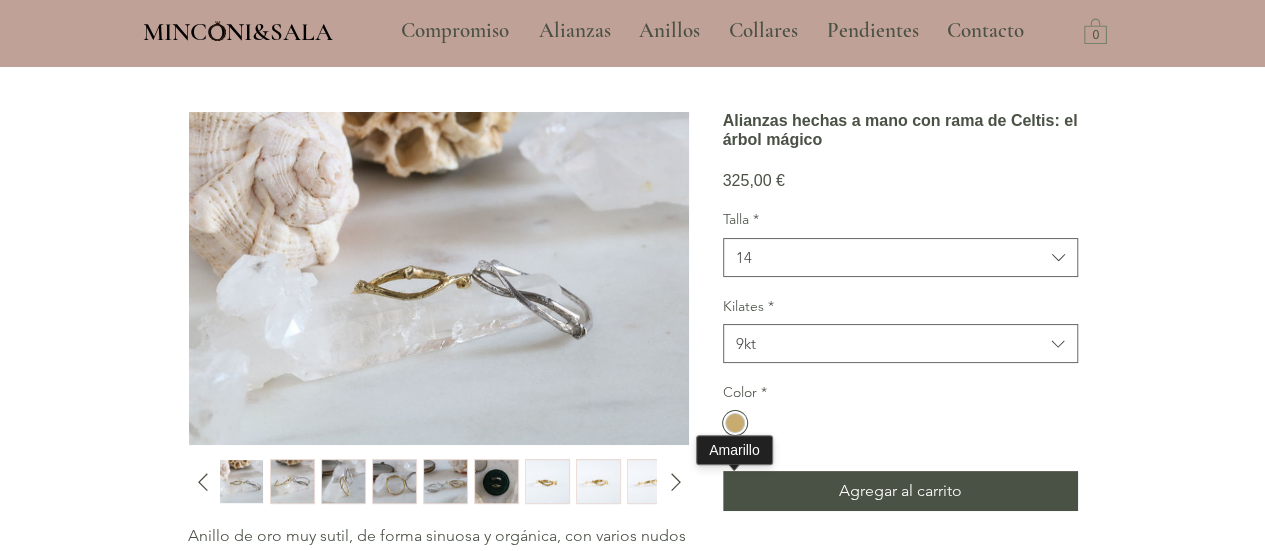 click at bounding box center [735, 423] 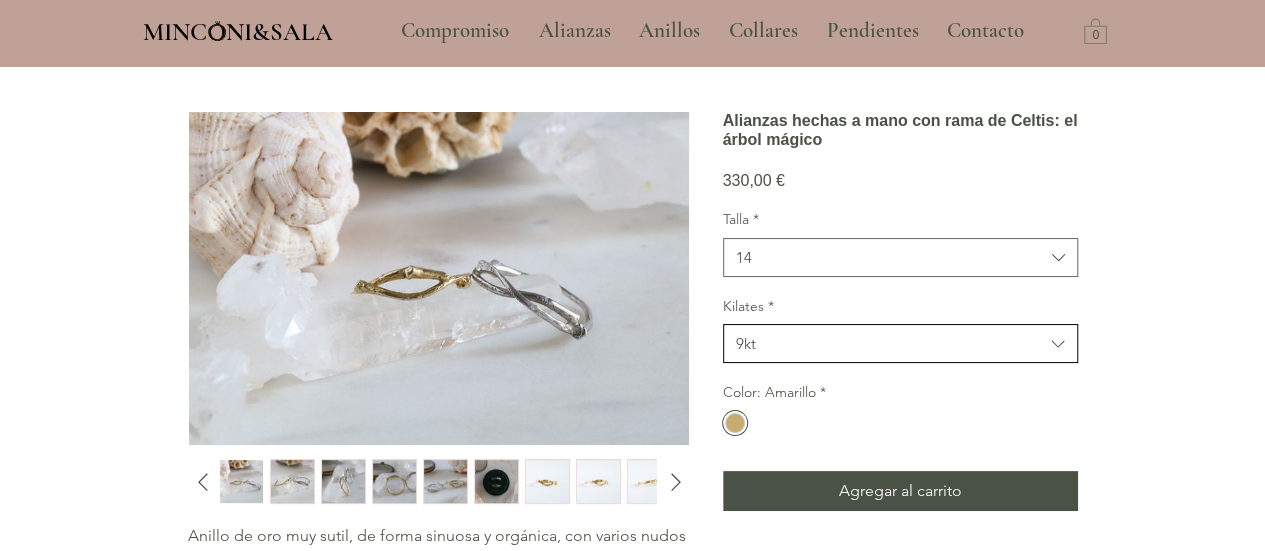 click on "9kt" at bounding box center [890, 343] 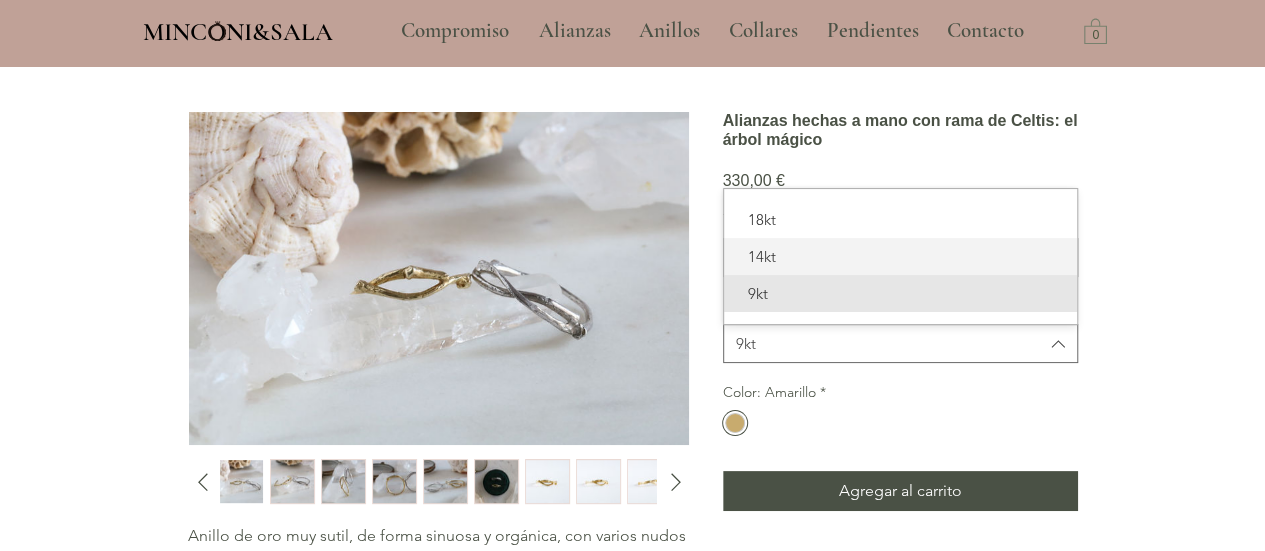 click on "14kt" at bounding box center [900, 256] 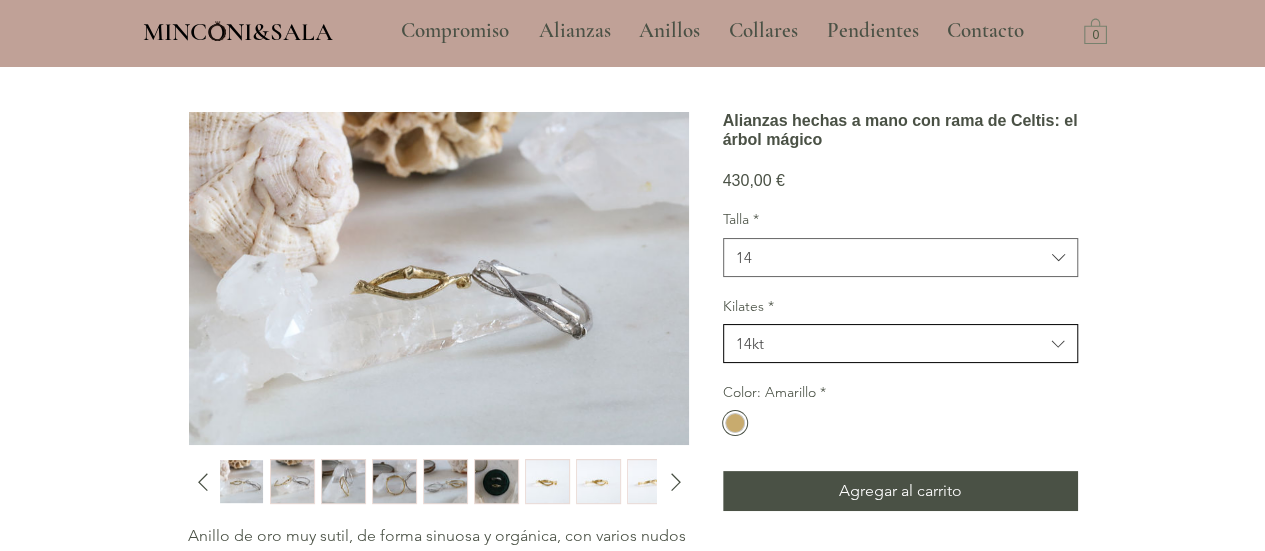click on "14kt" at bounding box center [890, 343] 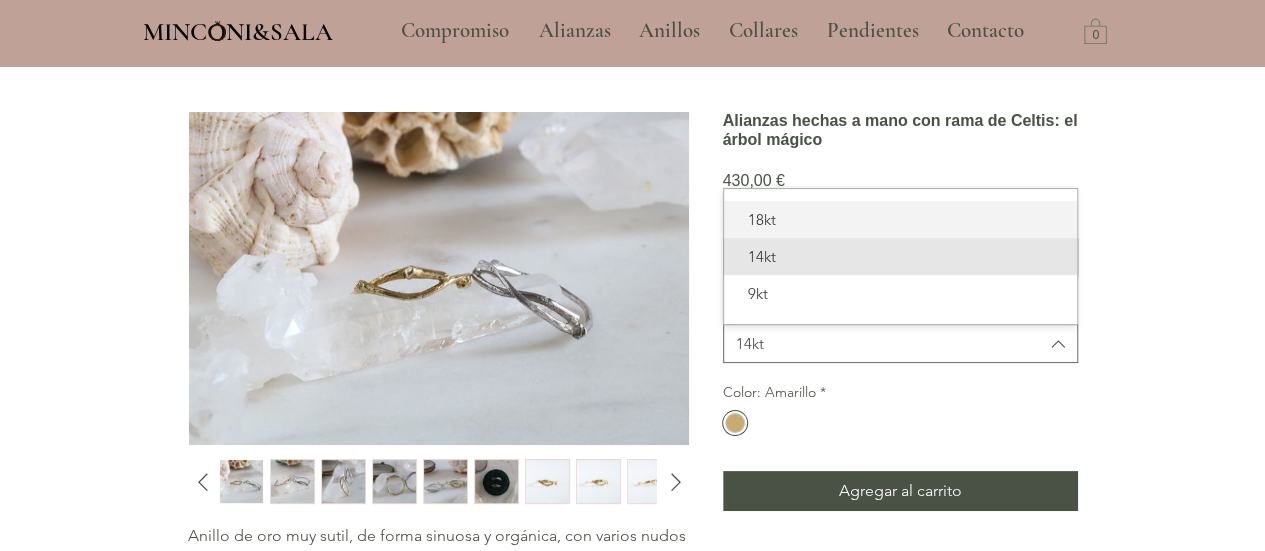 click on "18kt" at bounding box center [900, 219] 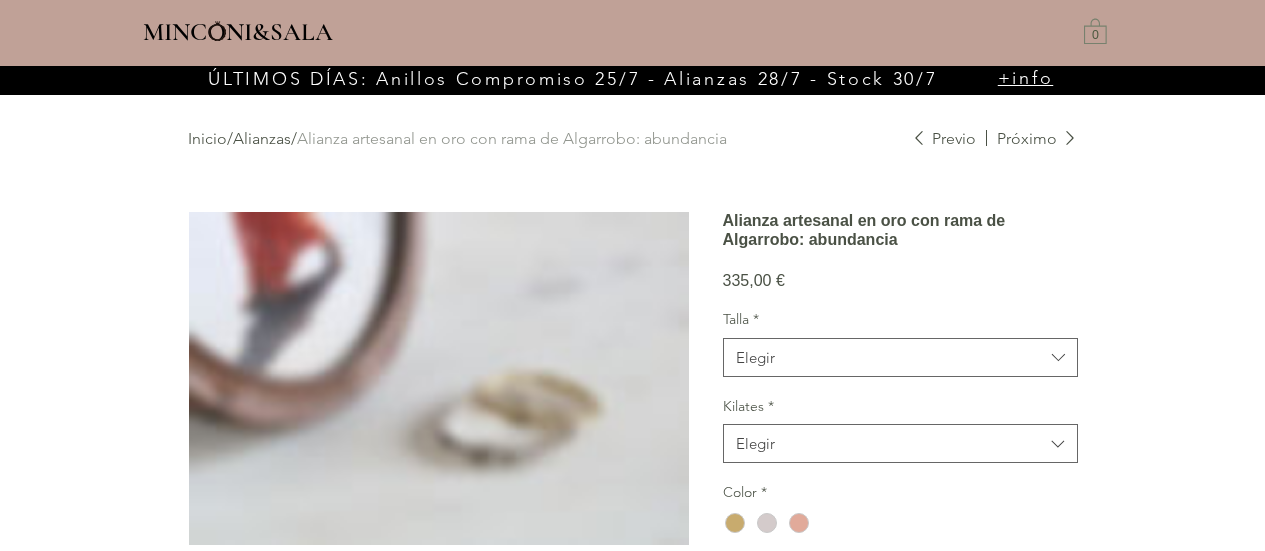 scroll, scrollTop: 0, scrollLeft: 0, axis: both 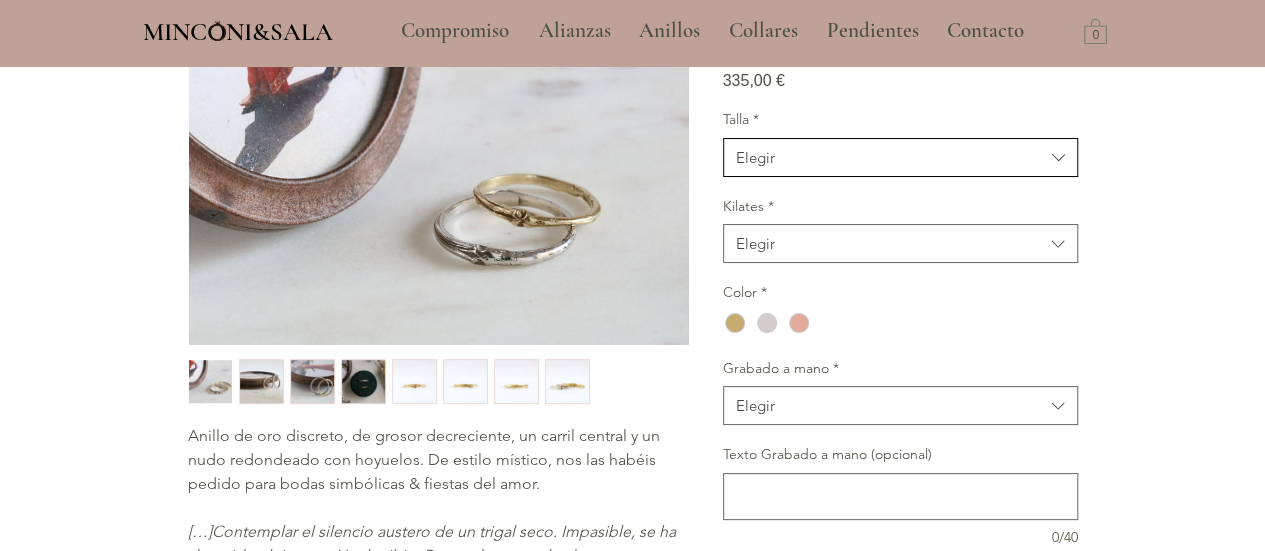 click on "Elegir" at bounding box center (900, 157) 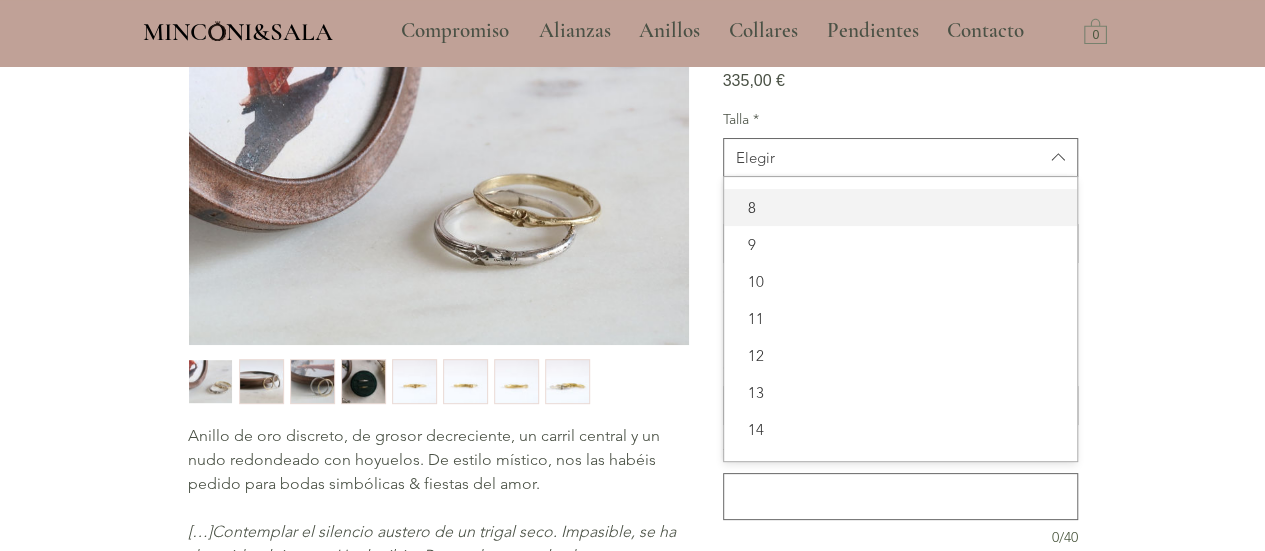 click on "8" at bounding box center (900, 207) 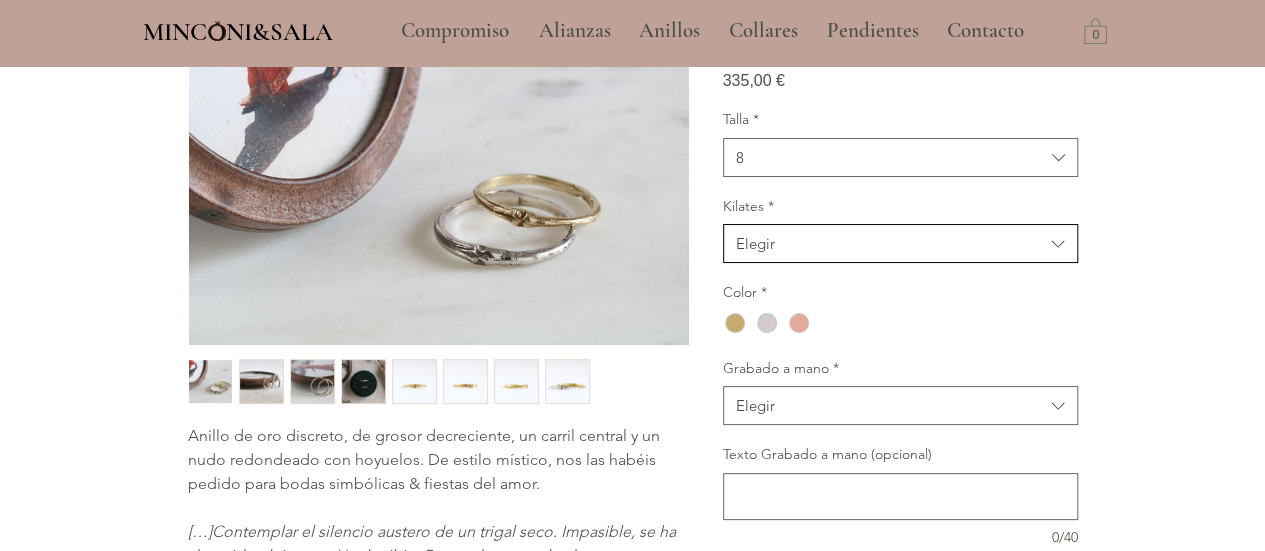 click on "Elegir" at bounding box center [890, 243] 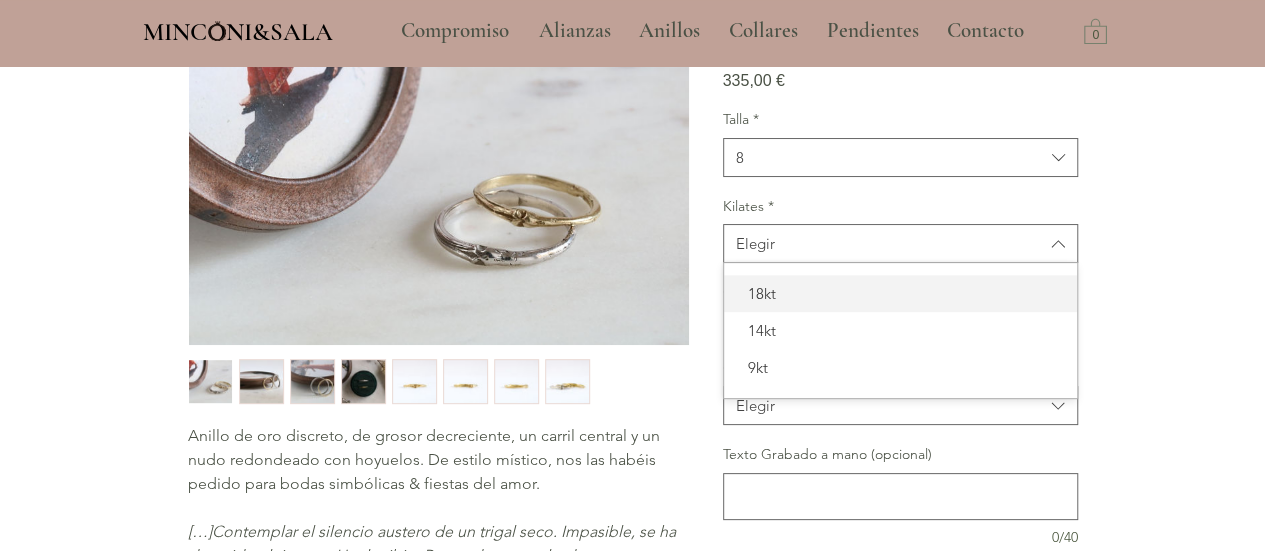 click on "18kt" at bounding box center [900, 293] 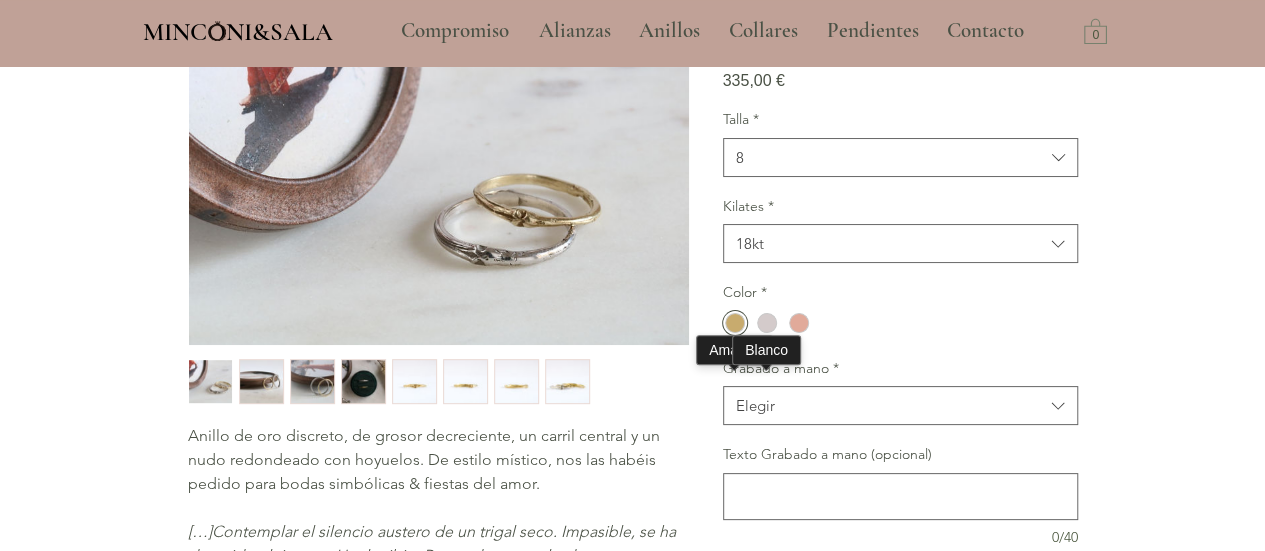 click at bounding box center (735, 323) 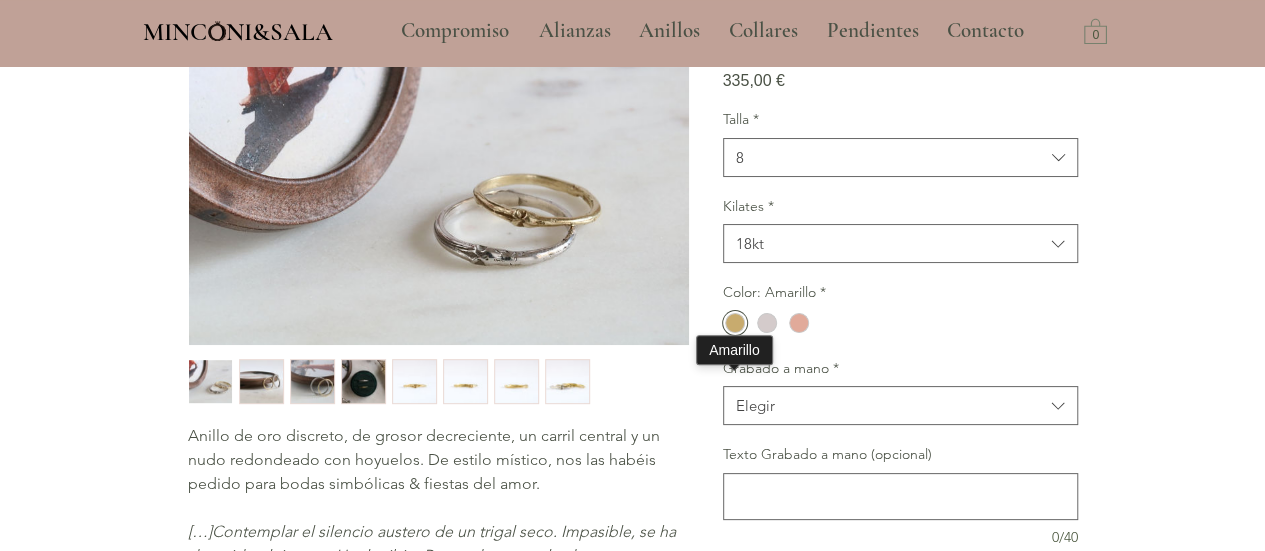 scroll, scrollTop: 300, scrollLeft: 0, axis: vertical 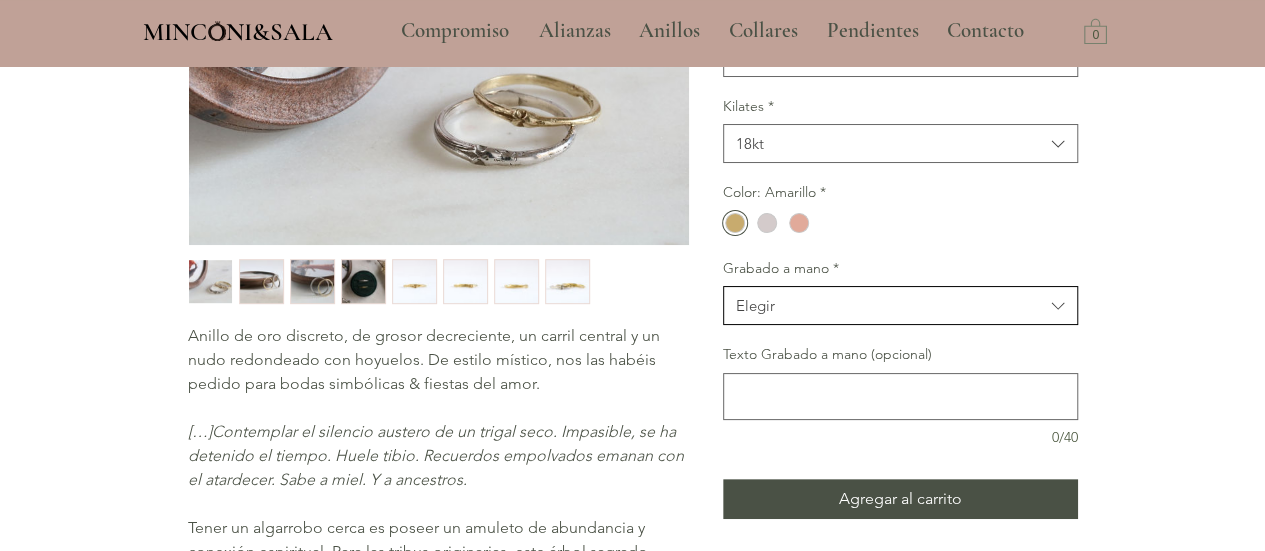 click on "Elegir" at bounding box center (755, 305) 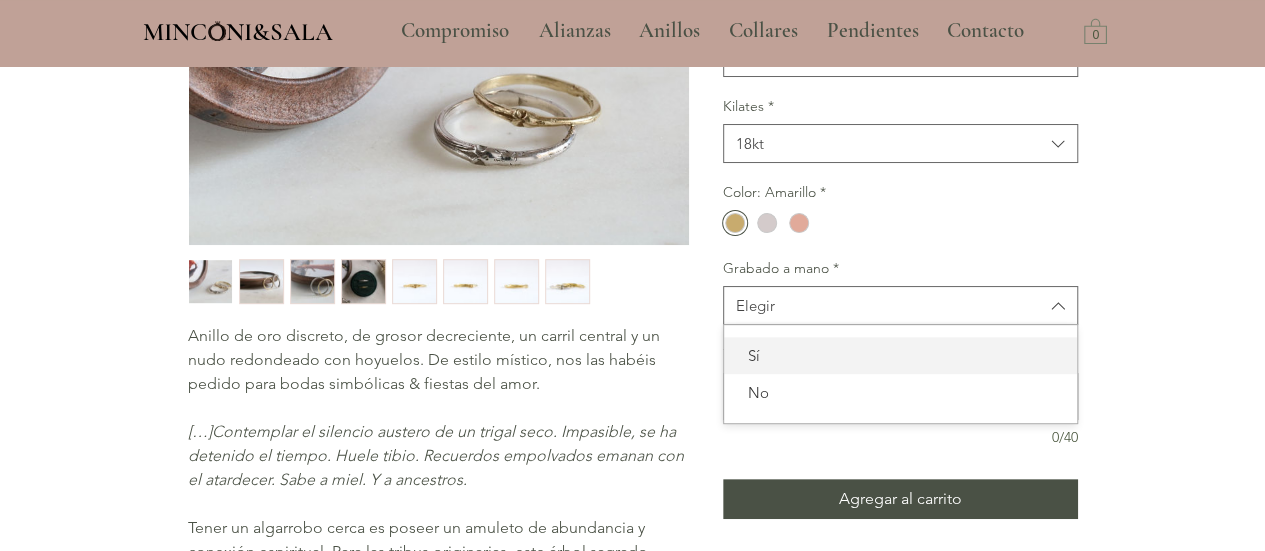click on "Sí" at bounding box center (900, 355) 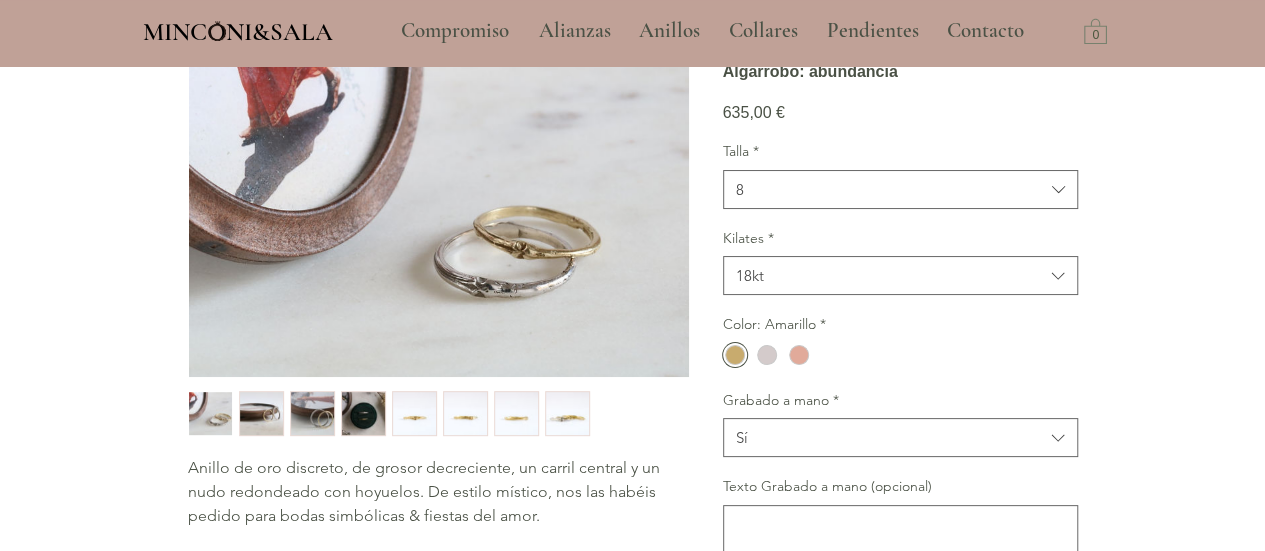 scroll, scrollTop: 200, scrollLeft: 0, axis: vertical 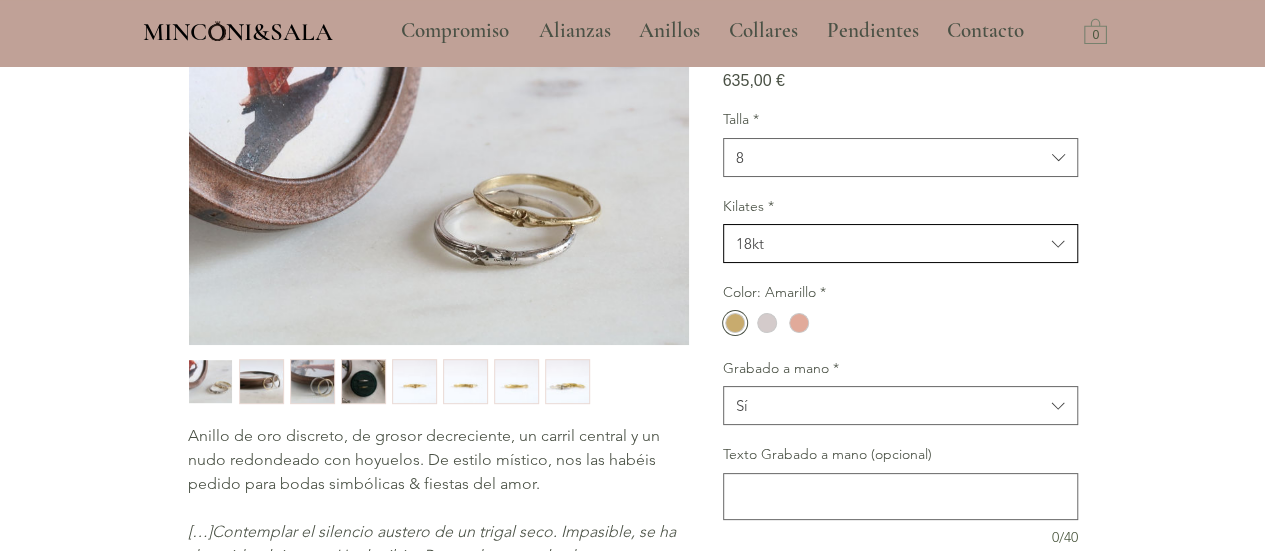click on "18kt" at bounding box center [890, 243] 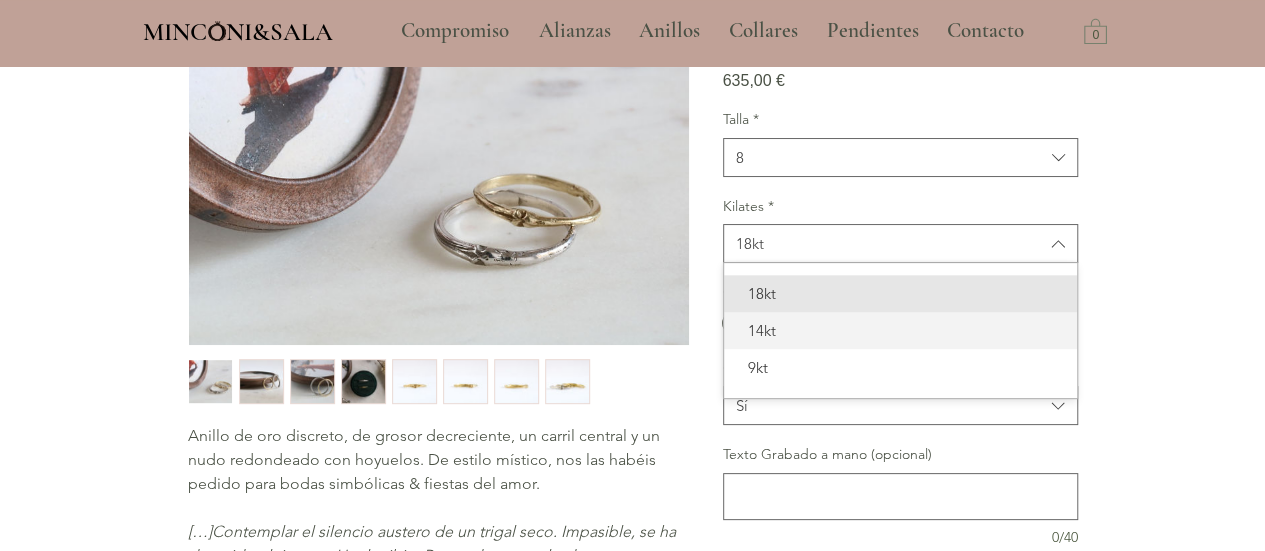 click on "14kt" at bounding box center [900, 330] 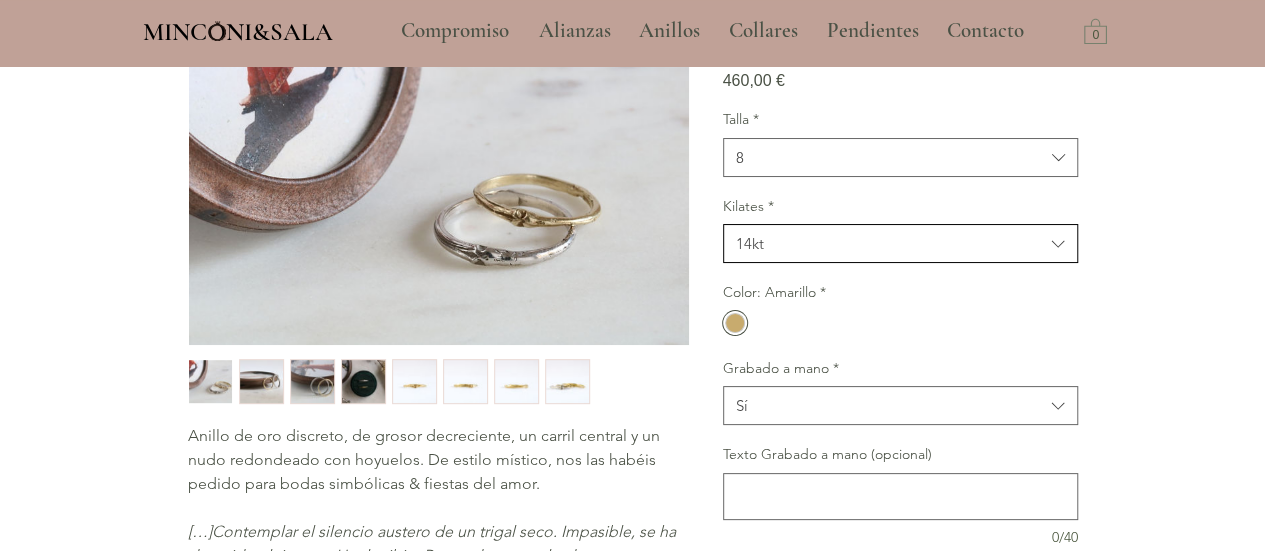 click on "14kt" at bounding box center [890, 243] 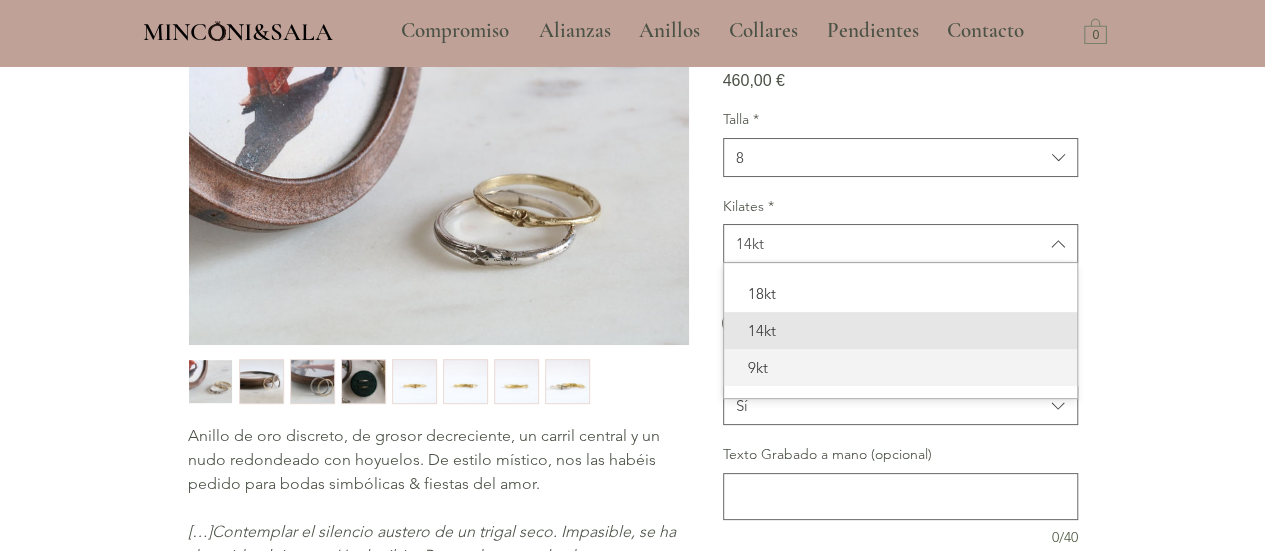 click on "9kt" at bounding box center [900, 367] 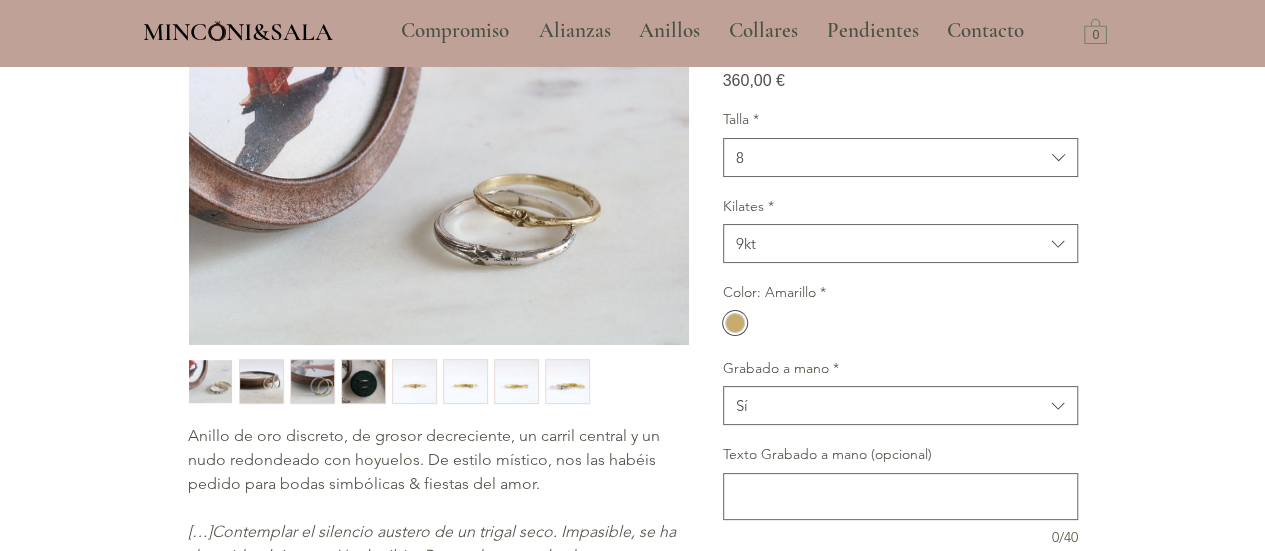 click on "Color: Amarillo *" at bounding box center (900, 310) 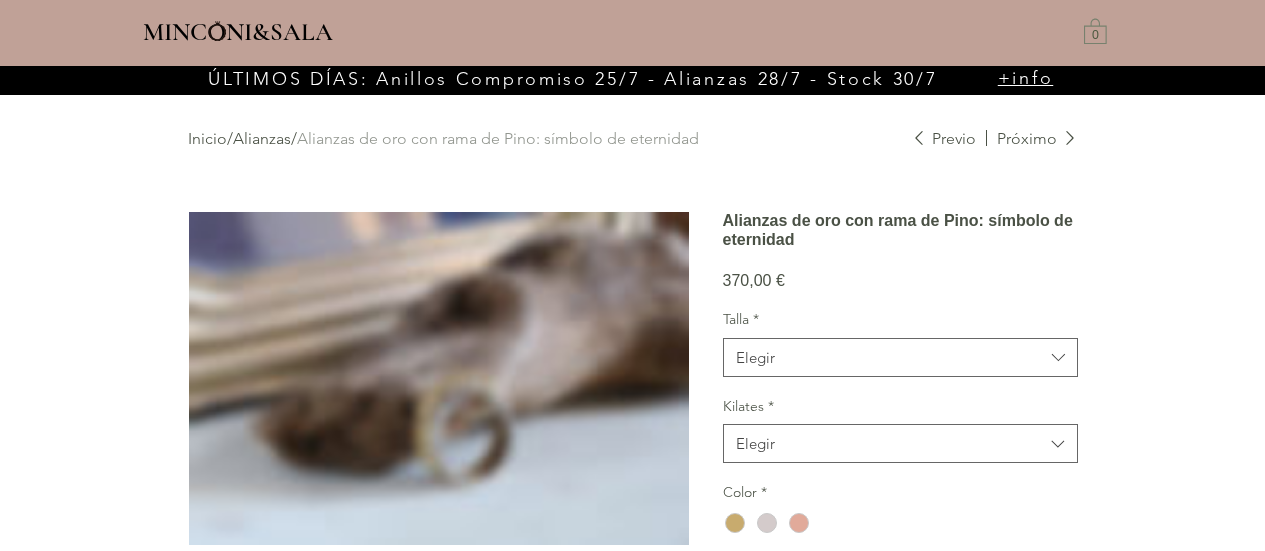 scroll, scrollTop: 0, scrollLeft: 0, axis: both 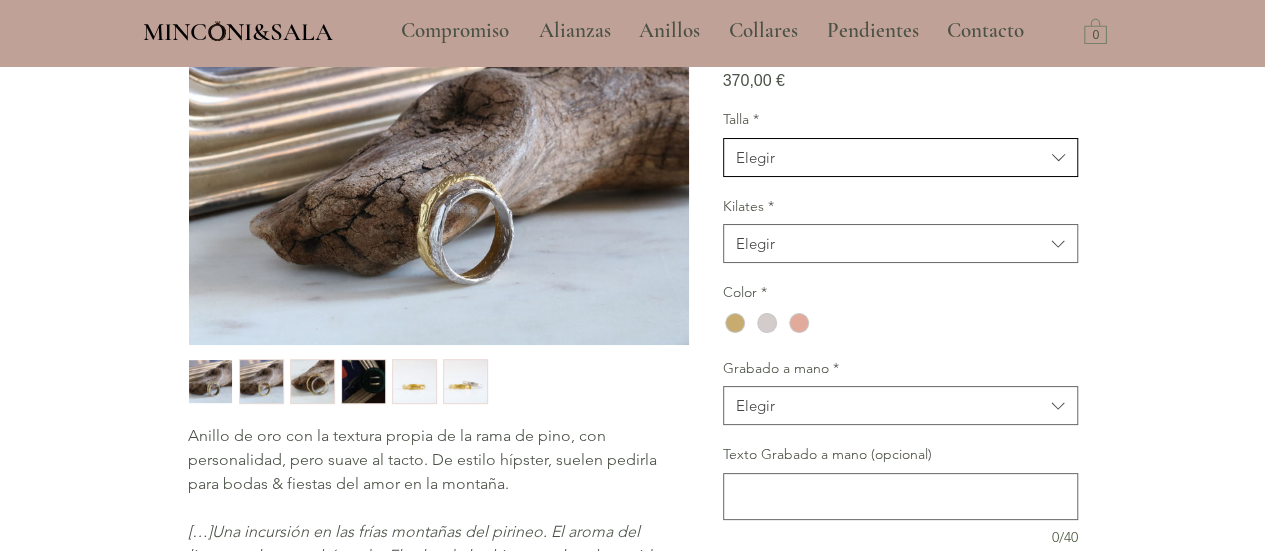 click on "Elegir" at bounding box center (900, 157) 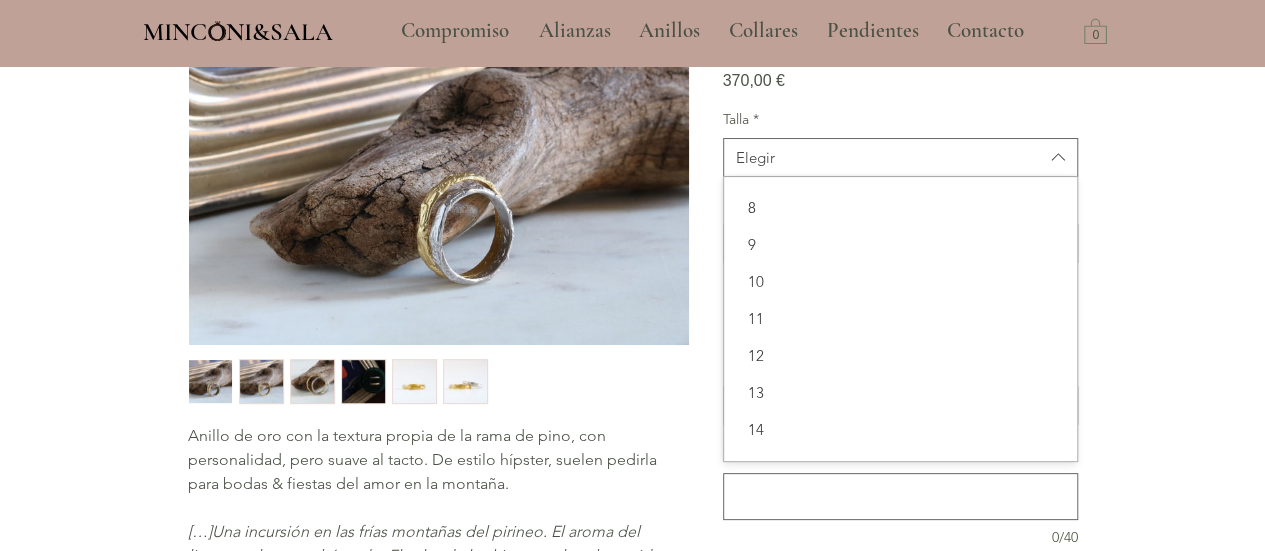 click on "8" at bounding box center (900, 207) 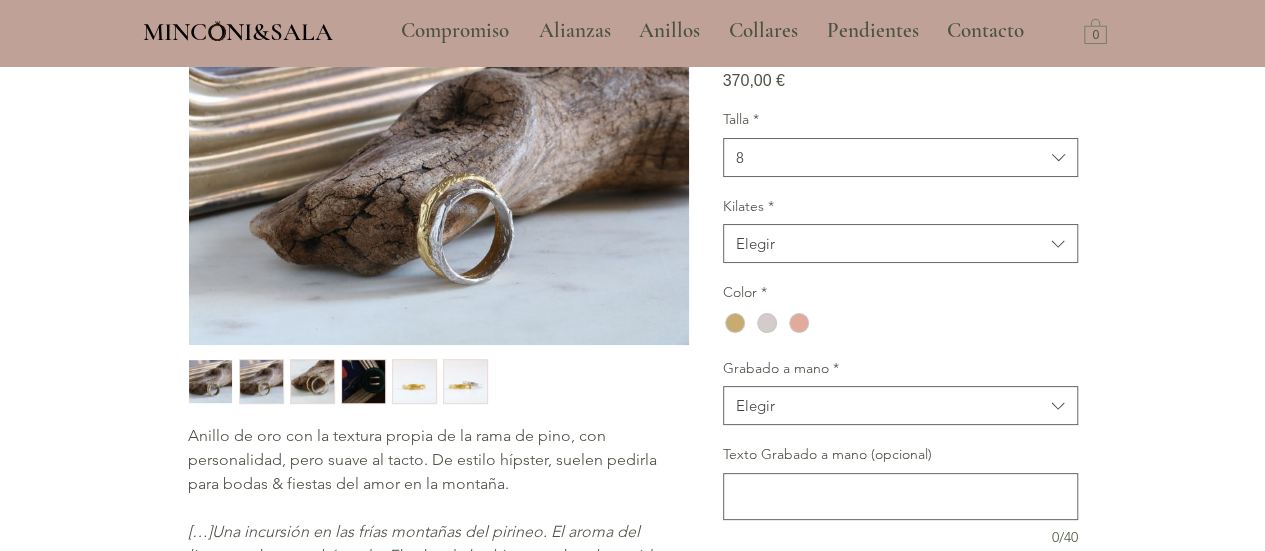 click on "Talla * 8 Kilates * Elegir Color * Grabado a mano * Elegir Texto Grabado a mano (opcional) 0/40" at bounding box center (900, 328) 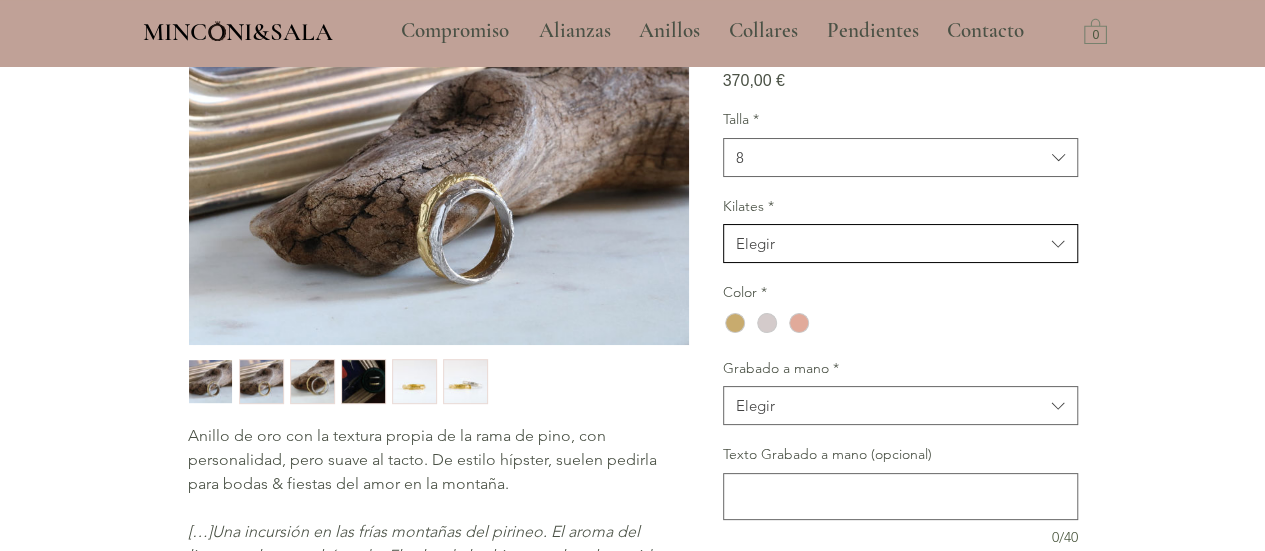 click on "Elegir" at bounding box center [900, 243] 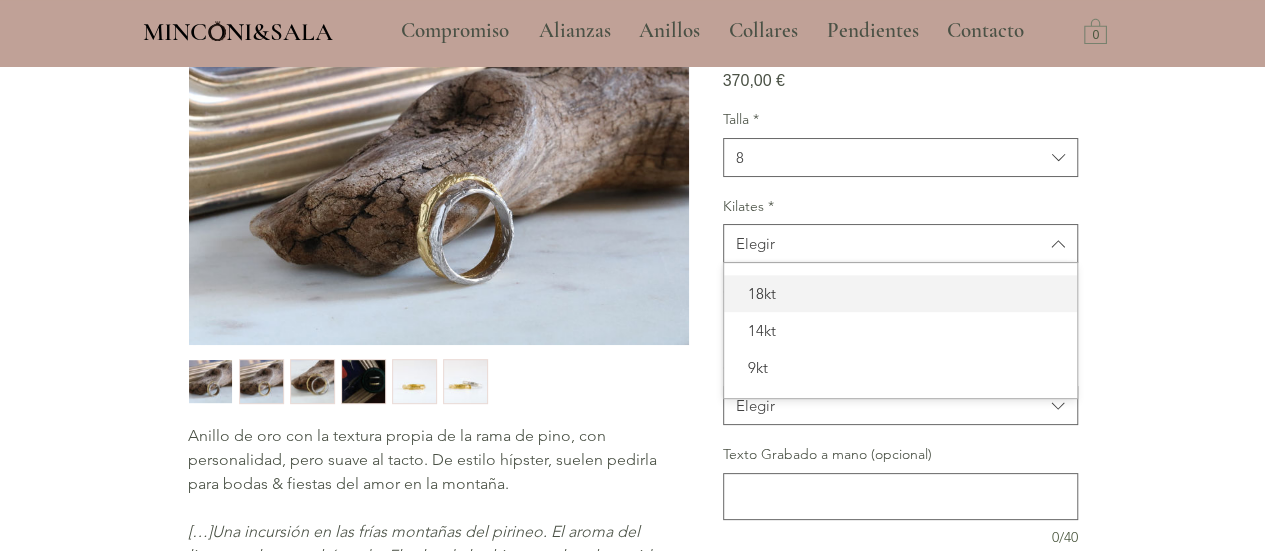 click on "18kt" at bounding box center (900, 293) 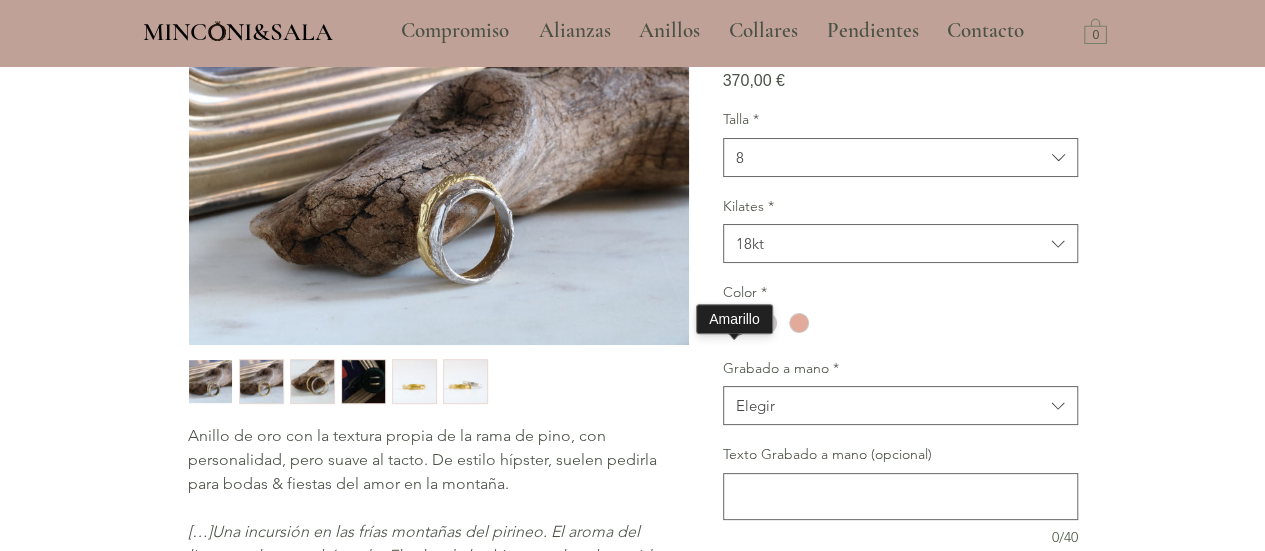click at bounding box center [735, 323] 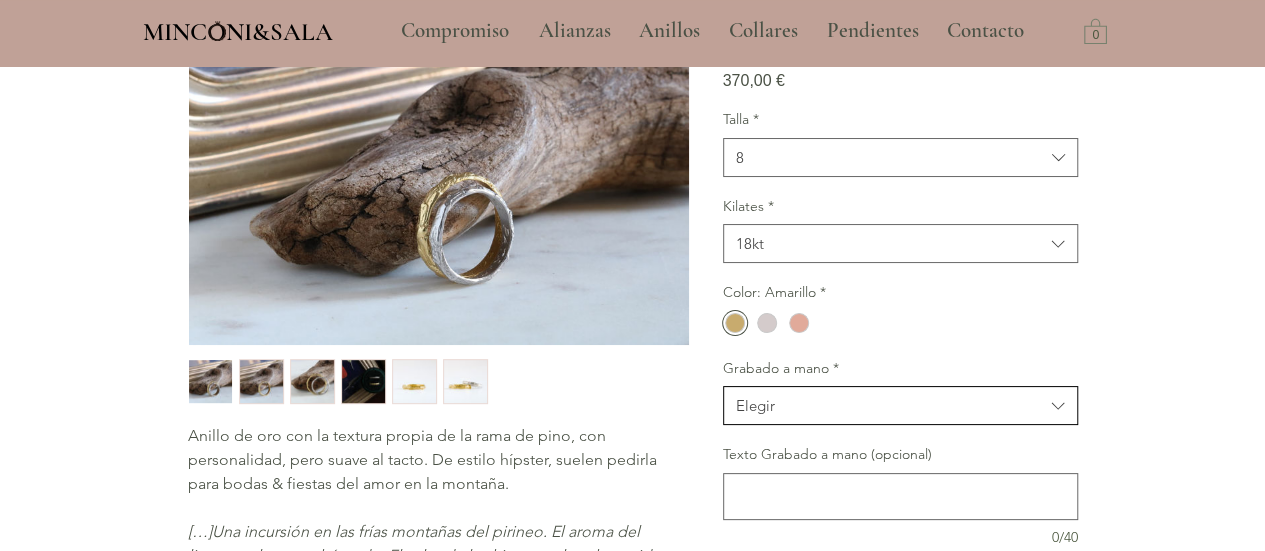 click on "Elegir" at bounding box center [890, 405] 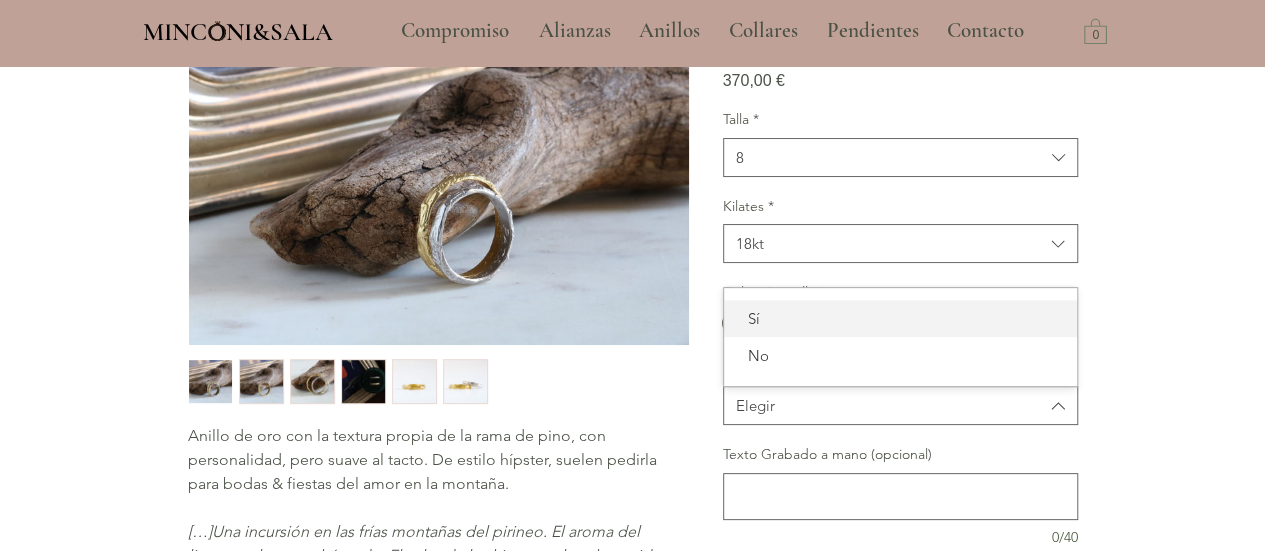 click on "Sí" at bounding box center [900, 318] 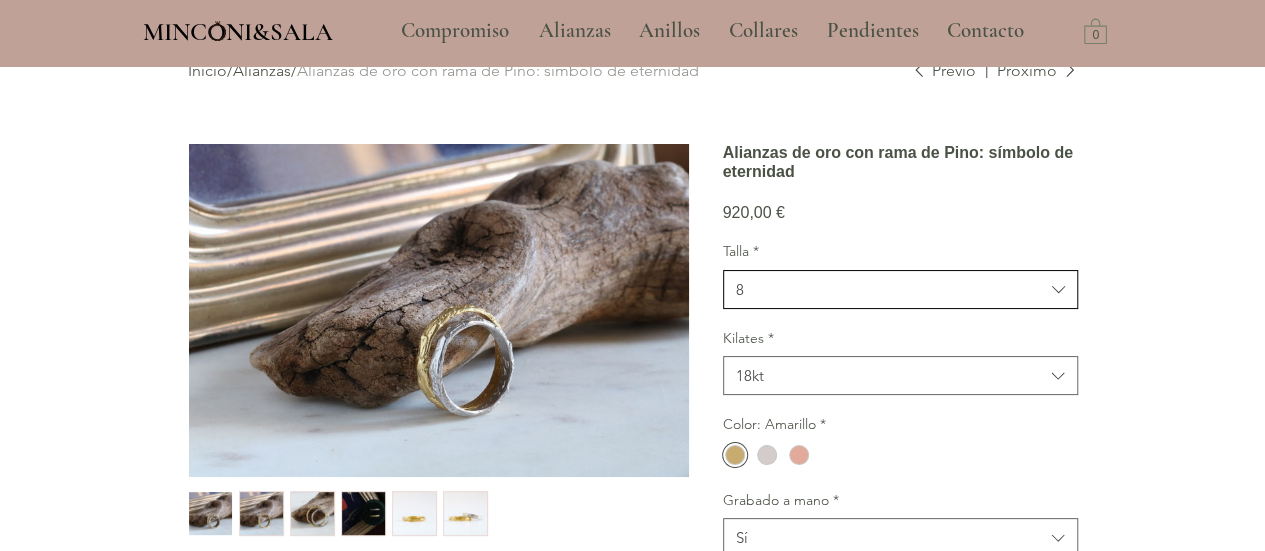 scroll, scrollTop: 100, scrollLeft: 0, axis: vertical 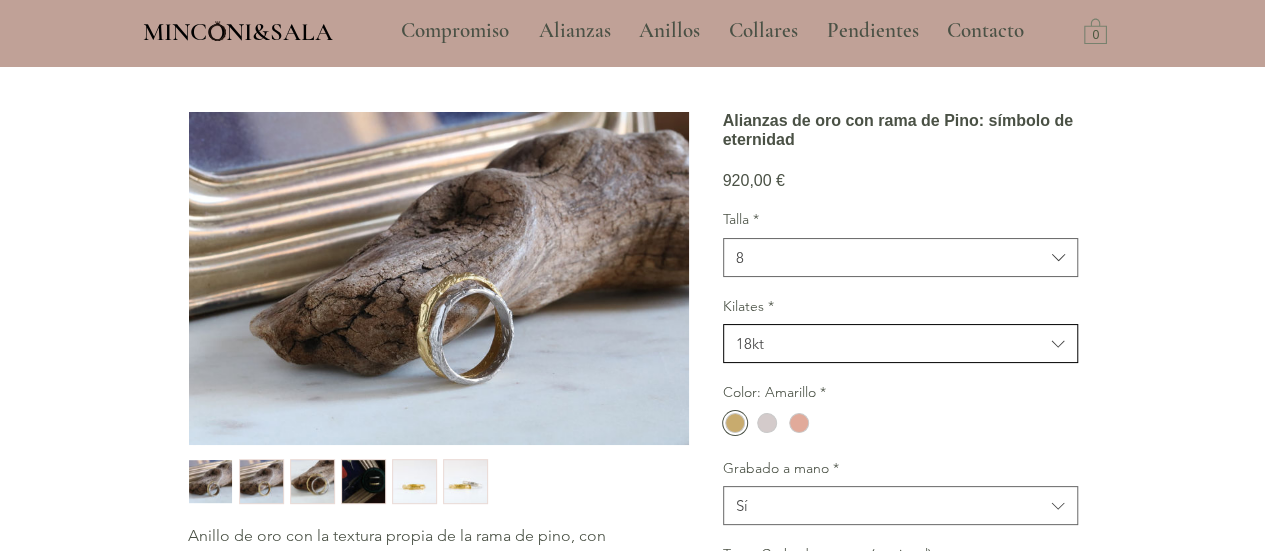 click on "18kt" at bounding box center (890, 343) 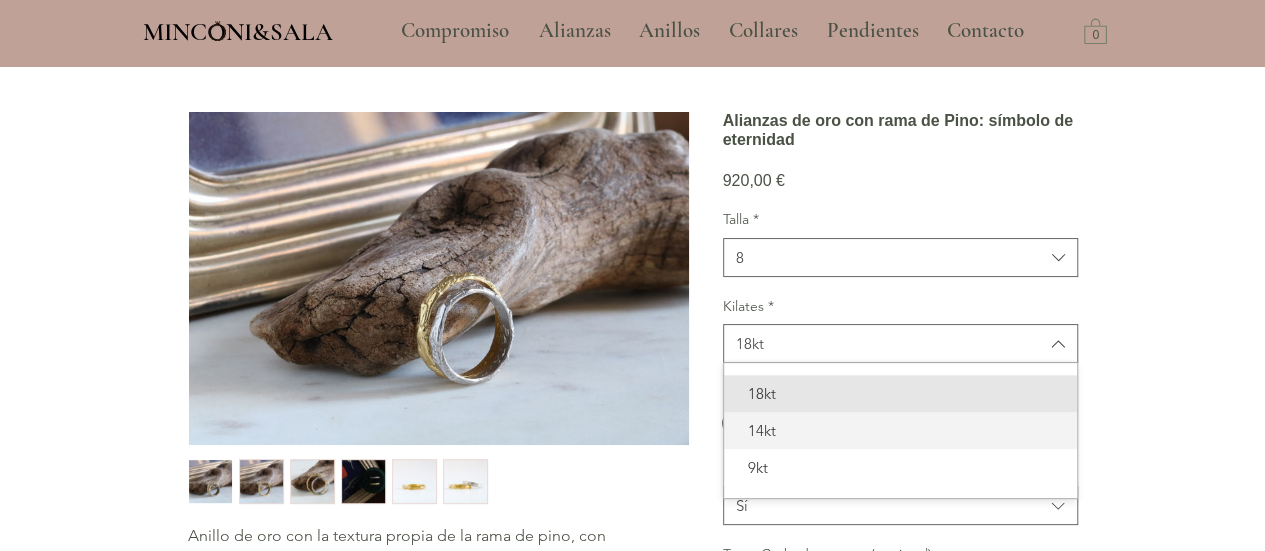 click on "14kt" at bounding box center [900, 430] 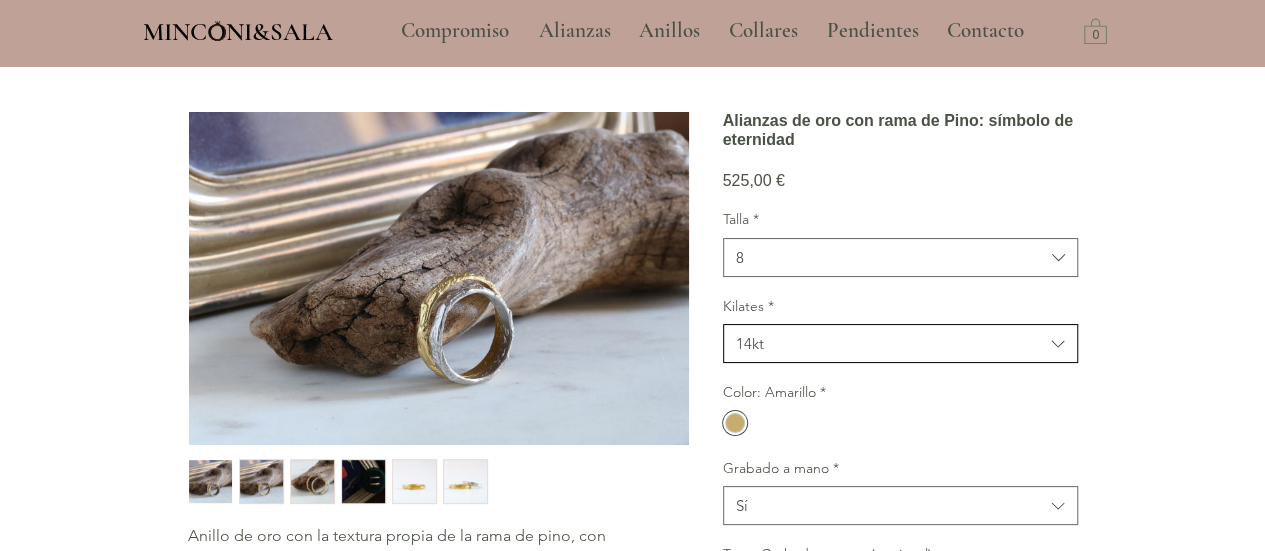 click on "14kt" at bounding box center (890, 343) 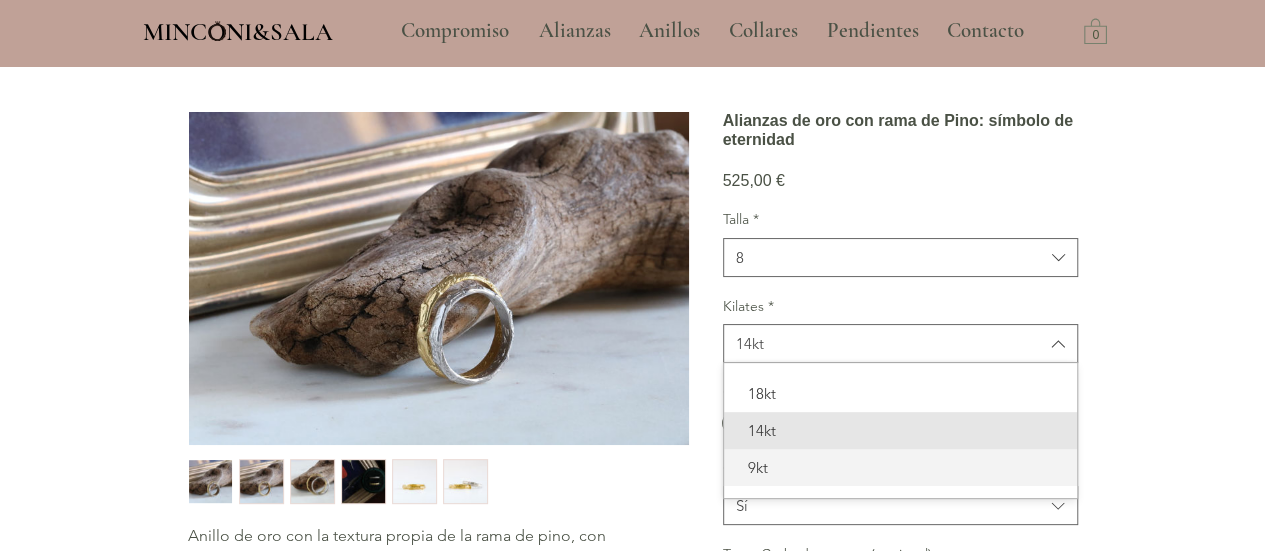 click on "9kt" at bounding box center (900, 467) 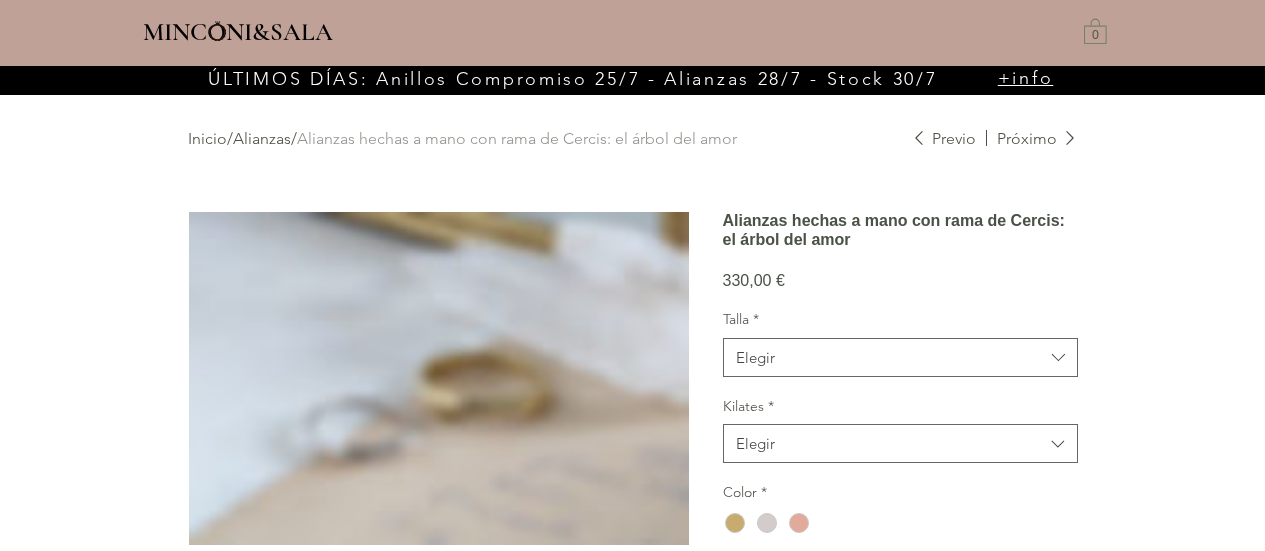 scroll, scrollTop: 0, scrollLeft: 0, axis: both 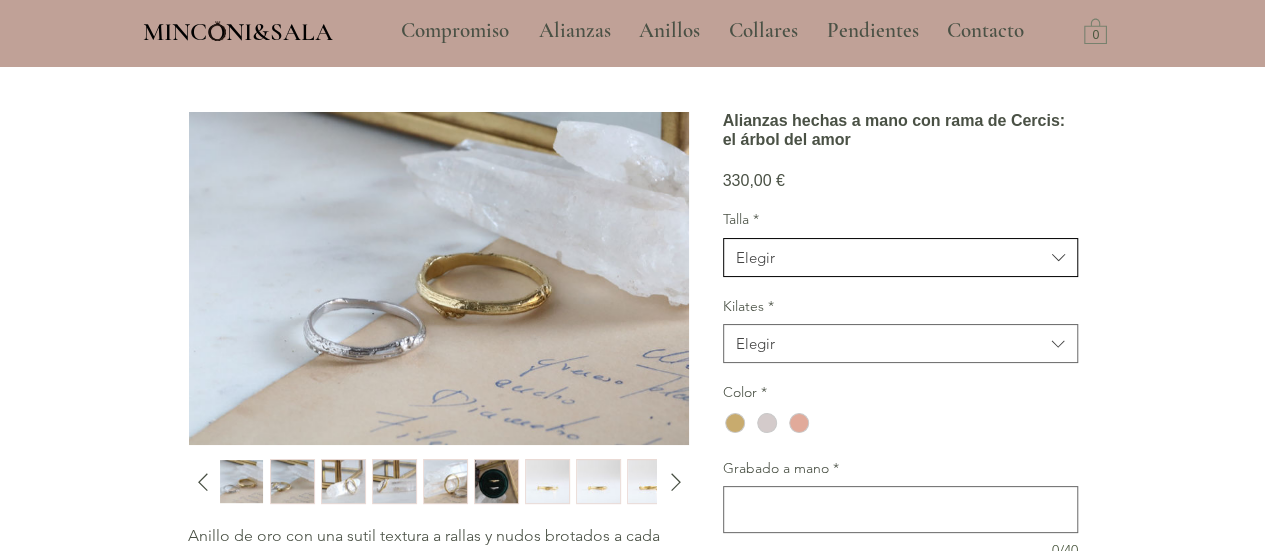 click on "Elegir" at bounding box center [900, 257] 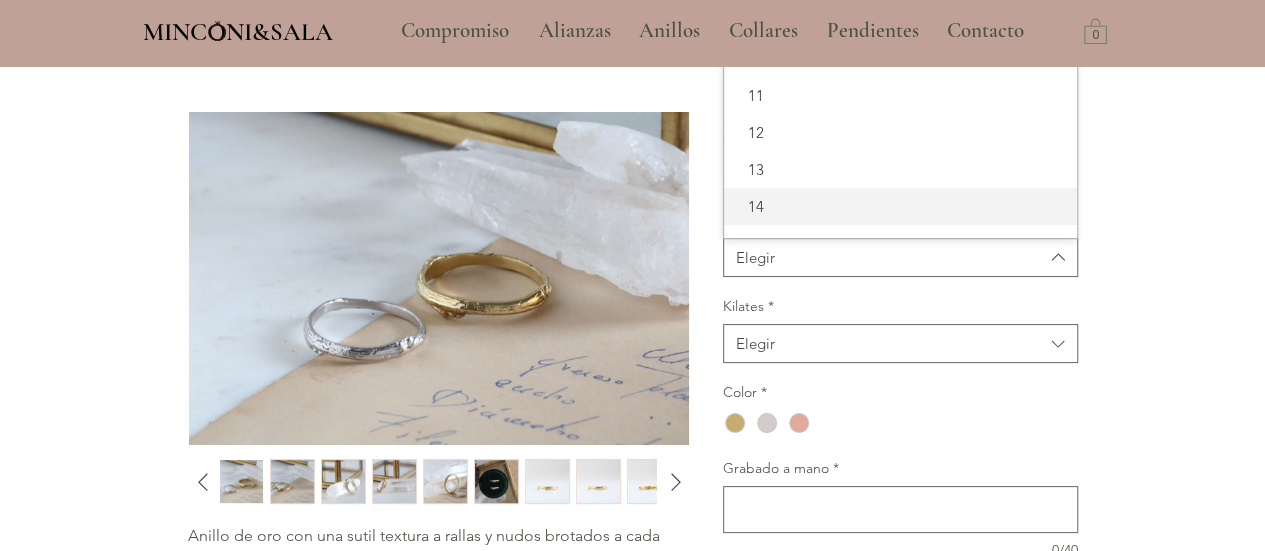 click on "14" at bounding box center (900, 206) 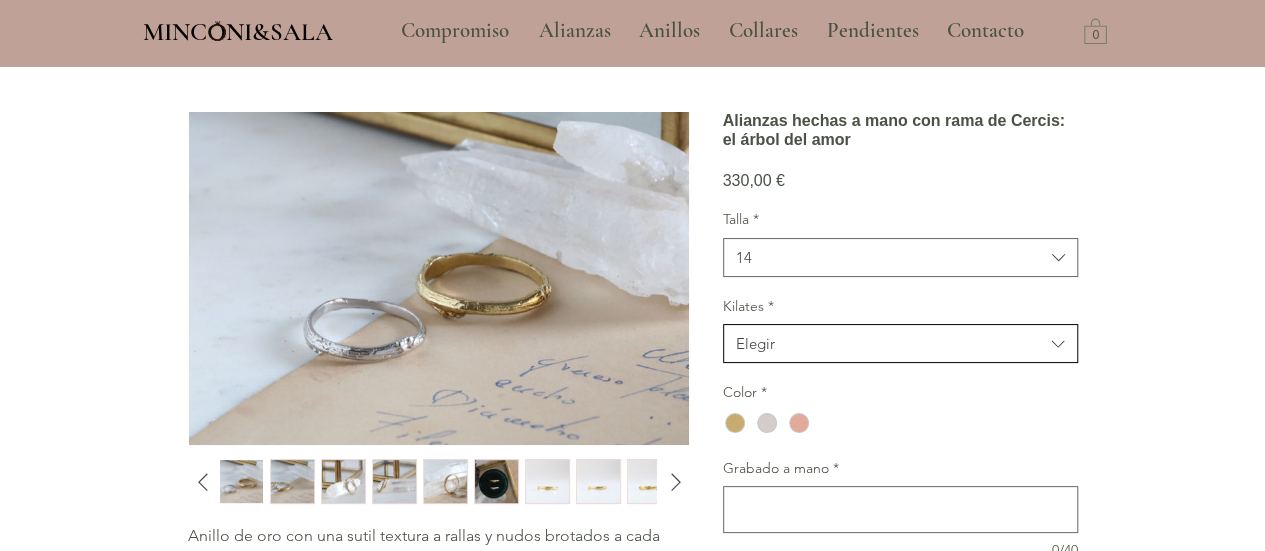 click on "Elegir" at bounding box center (890, 343) 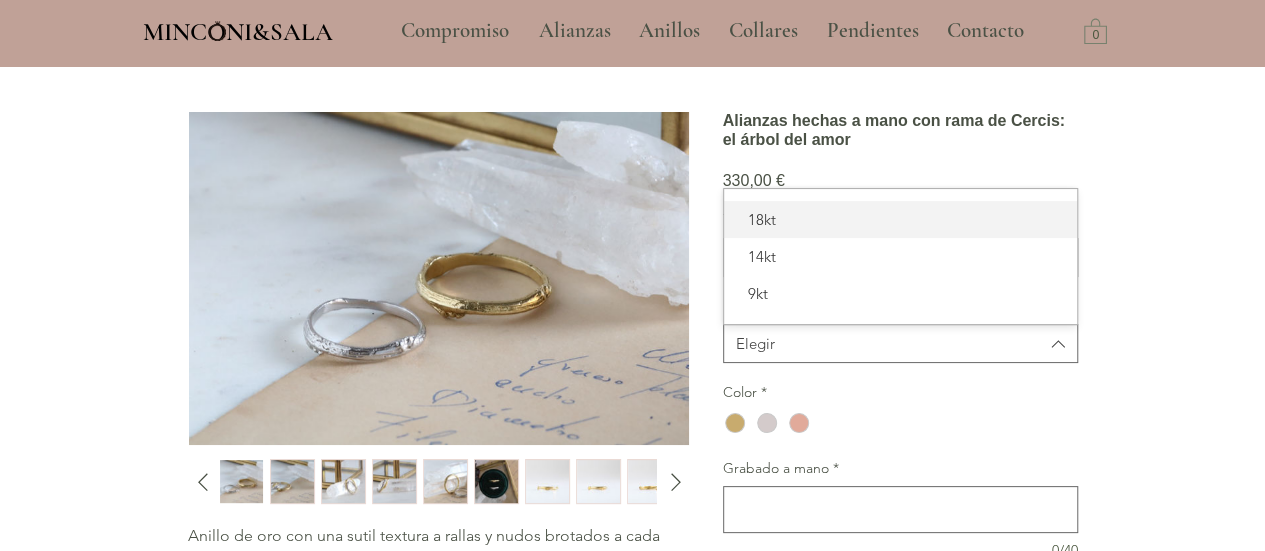 click on "18kt" at bounding box center [900, 219] 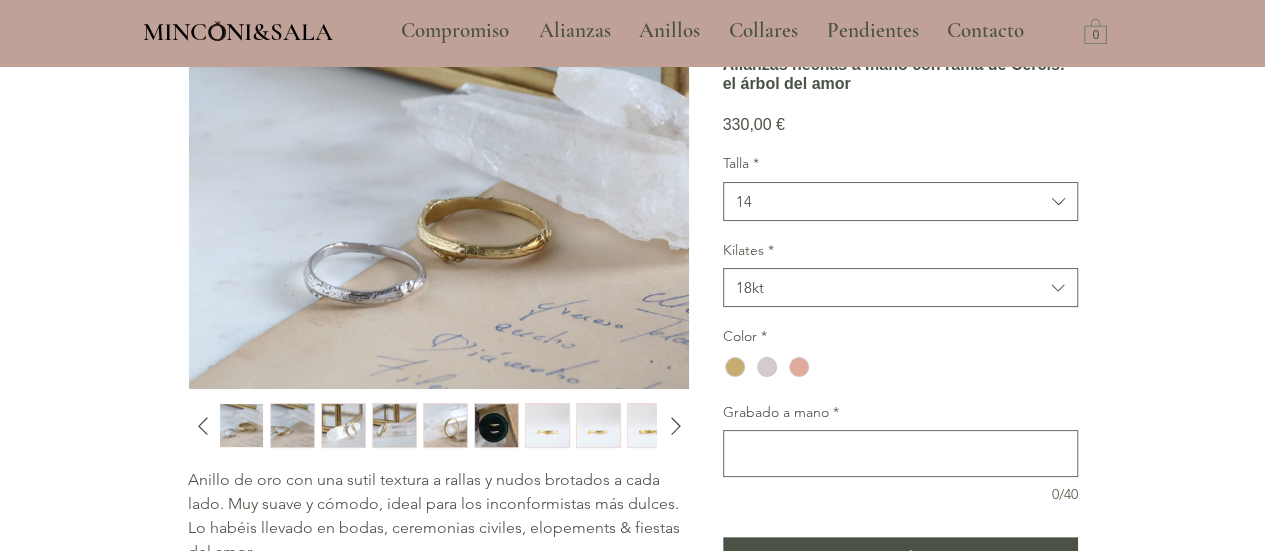 scroll, scrollTop: 200, scrollLeft: 0, axis: vertical 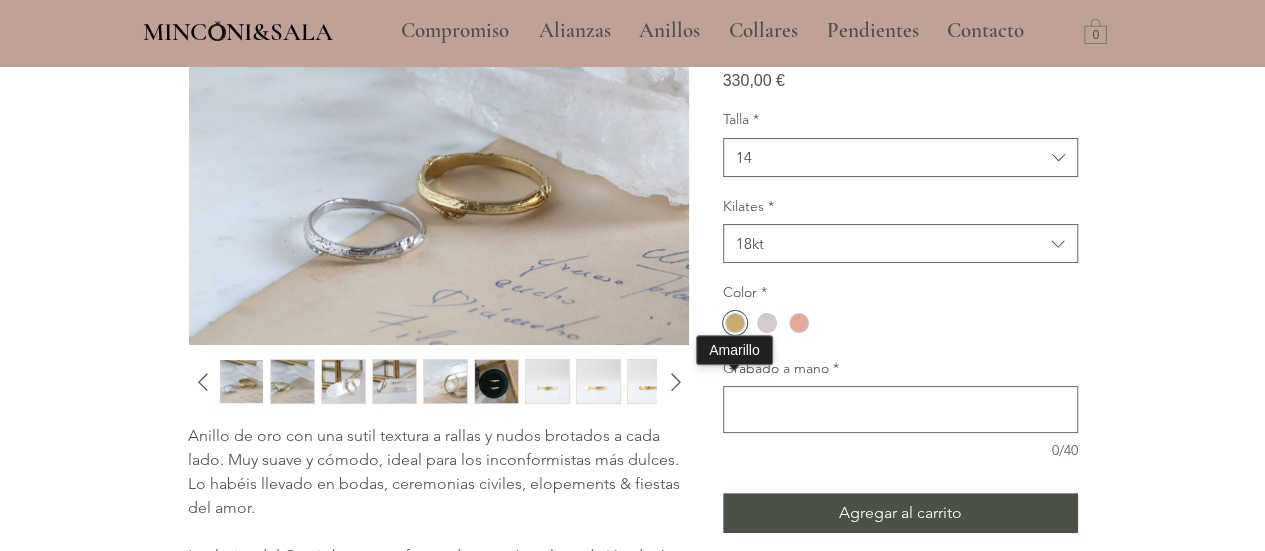click at bounding box center [735, 323] 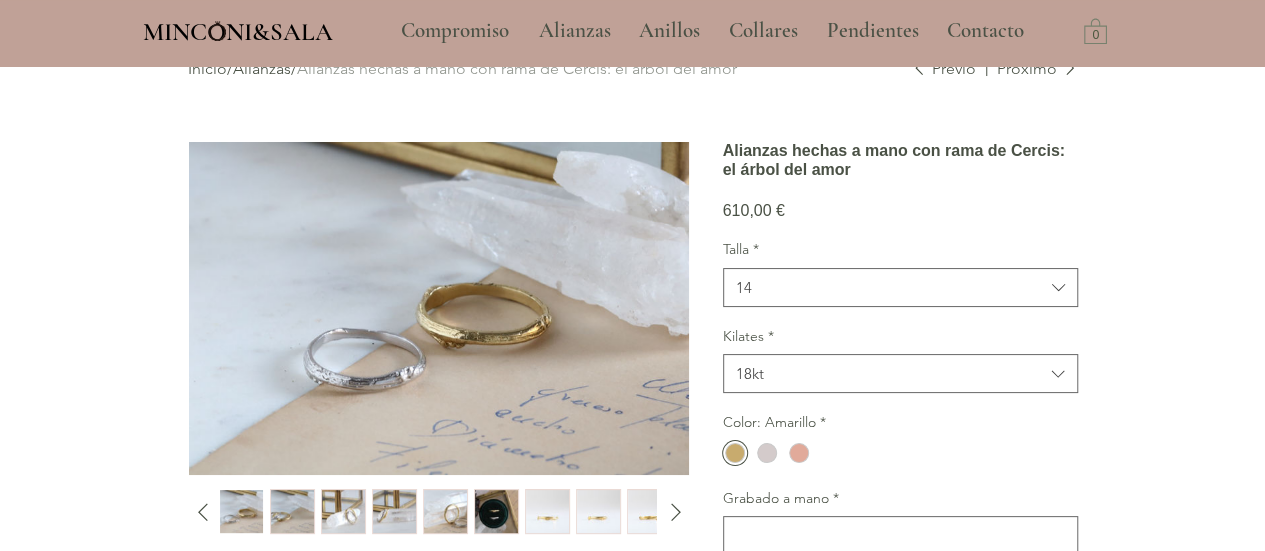 scroll, scrollTop: 100, scrollLeft: 0, axis: vertical 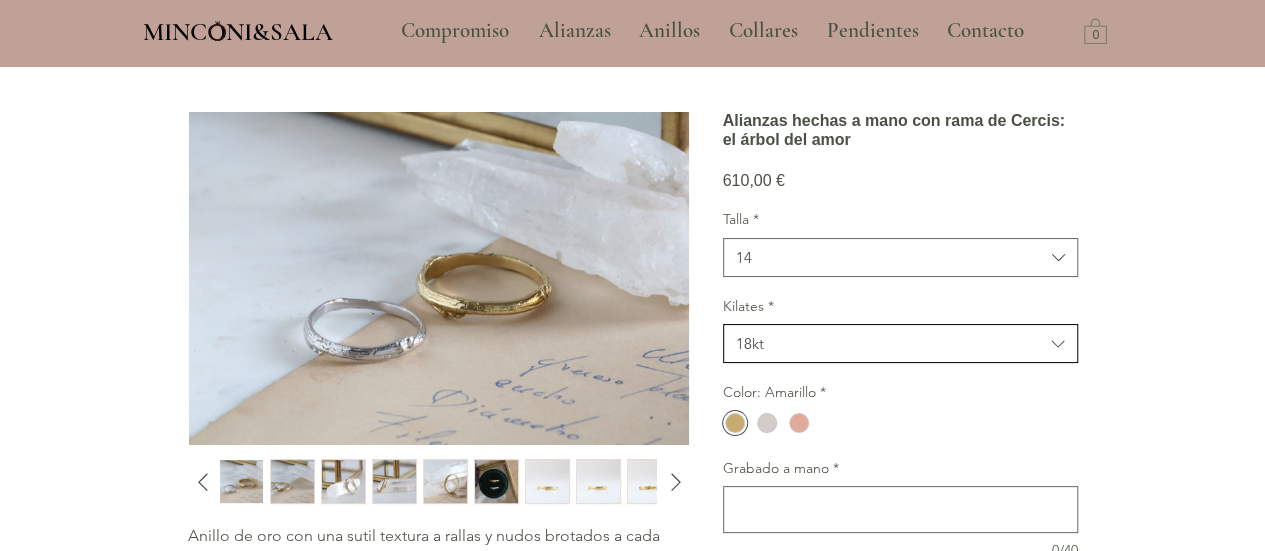 click on "18kt" at bounding box center (890, 343) 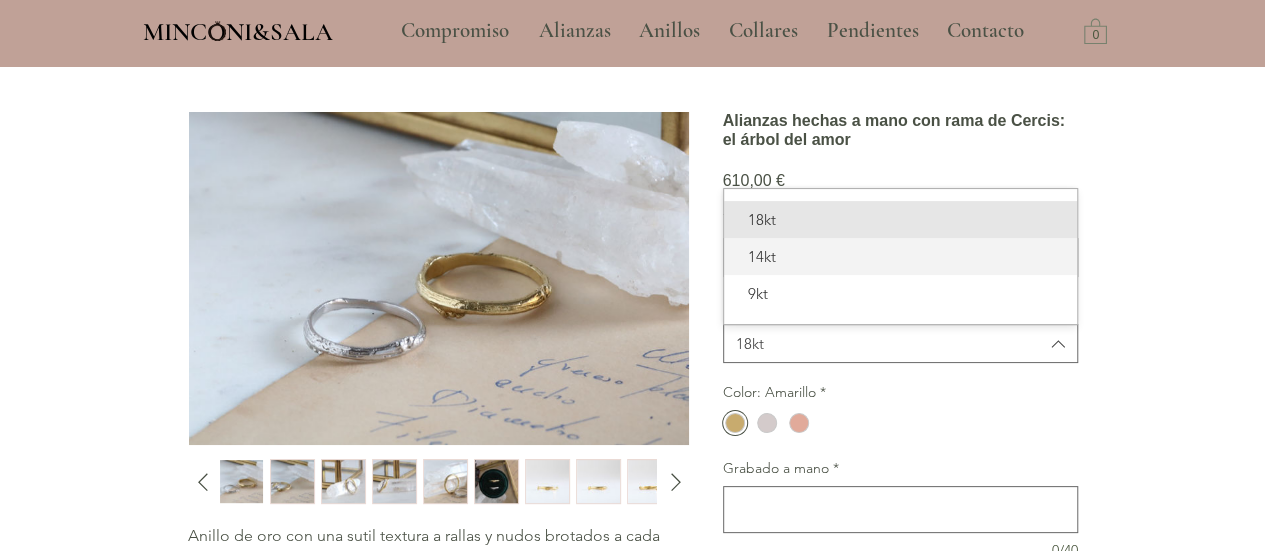 click on "14kt" at bounding box center [900, 256] 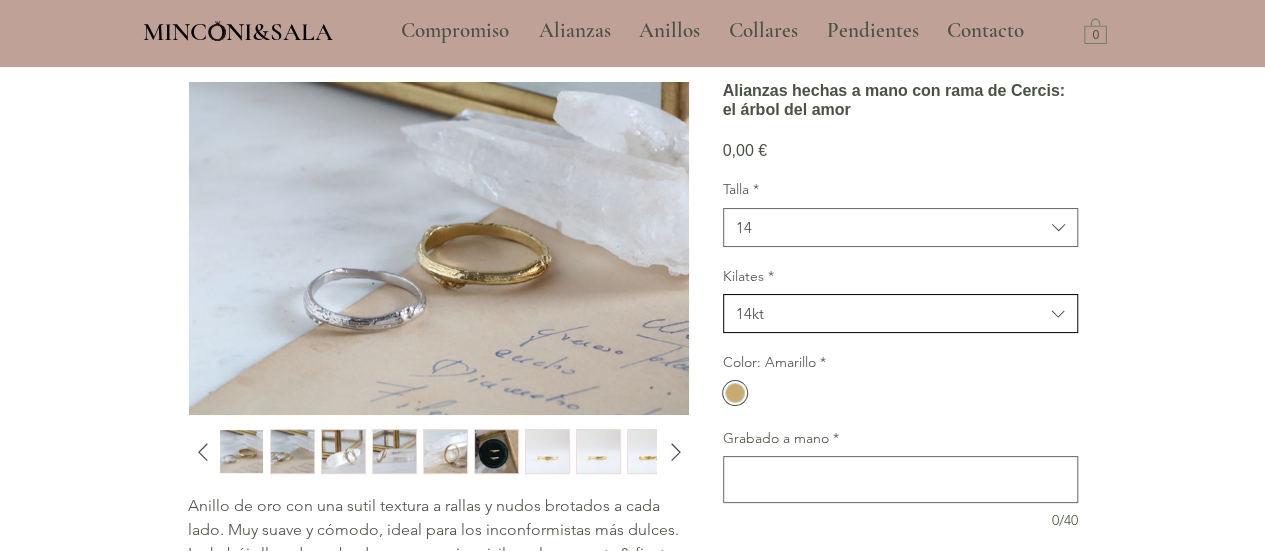 scroll, scrollTop: 100, scrollLeft: 0, axis: vertical 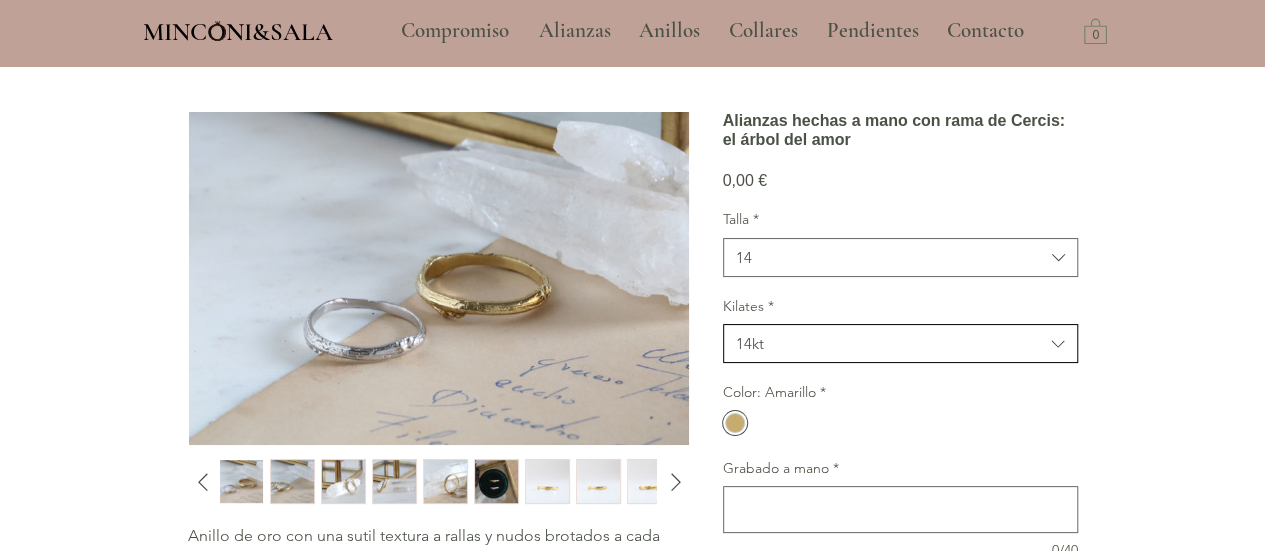 click on "14kt" at bounding box center (890, 343) 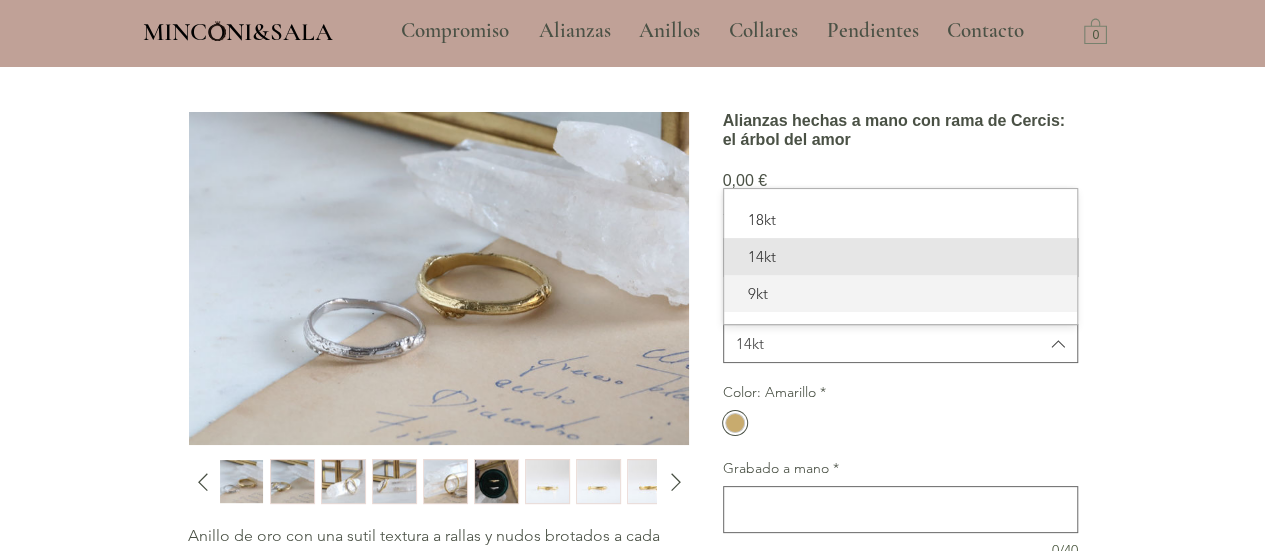 click on "9kt" at bounding box center [900, 293] 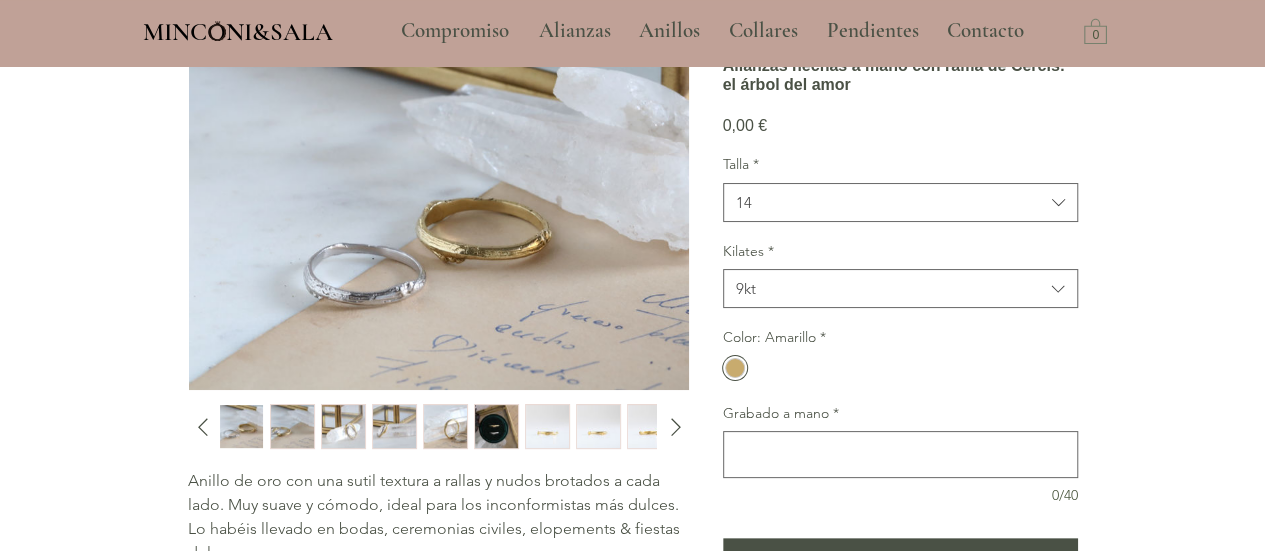 scroll, scrollTop: 200, scrollLeft: 0, axis: vertical 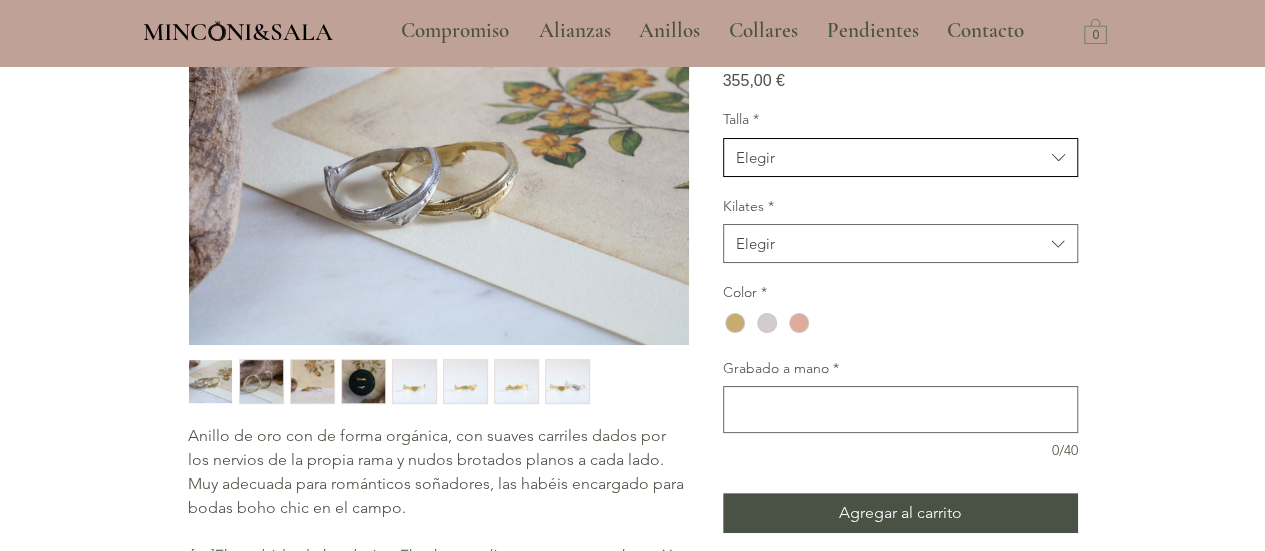 click on "Elegir" at bounding box center (890, 157) 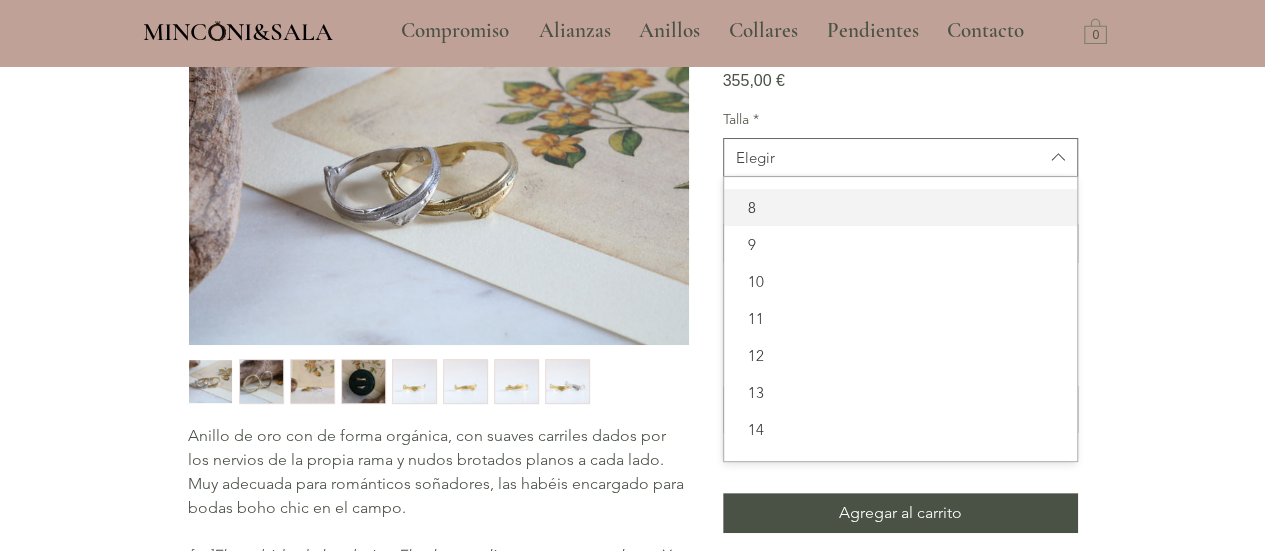 click on "8" at bounding box center [900, 207] 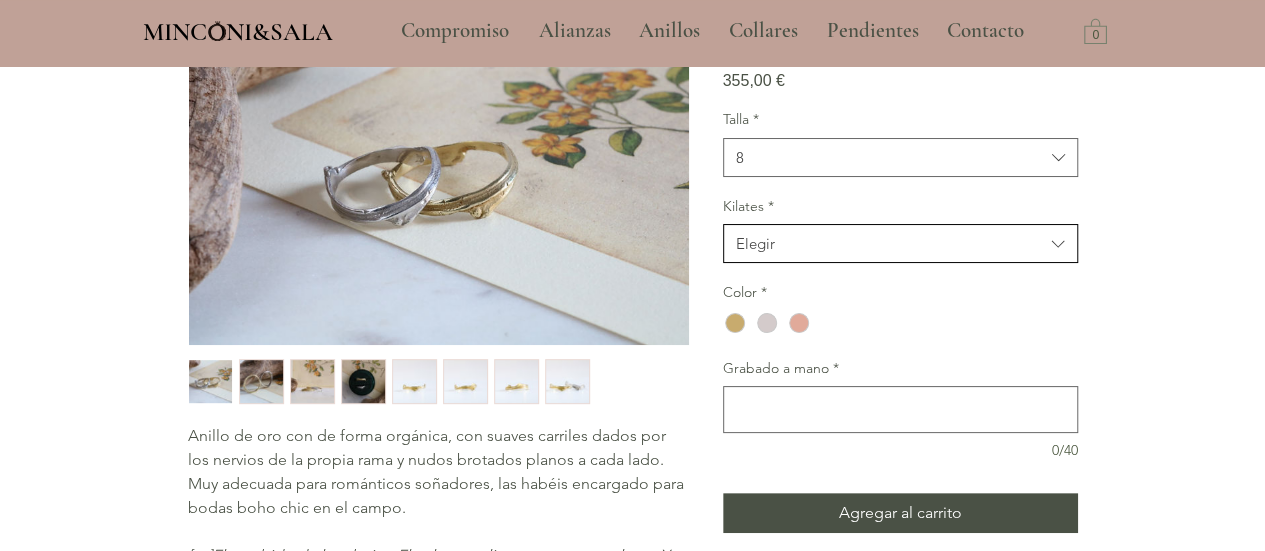 click on "Elegir" at bounding box center (890, 243) 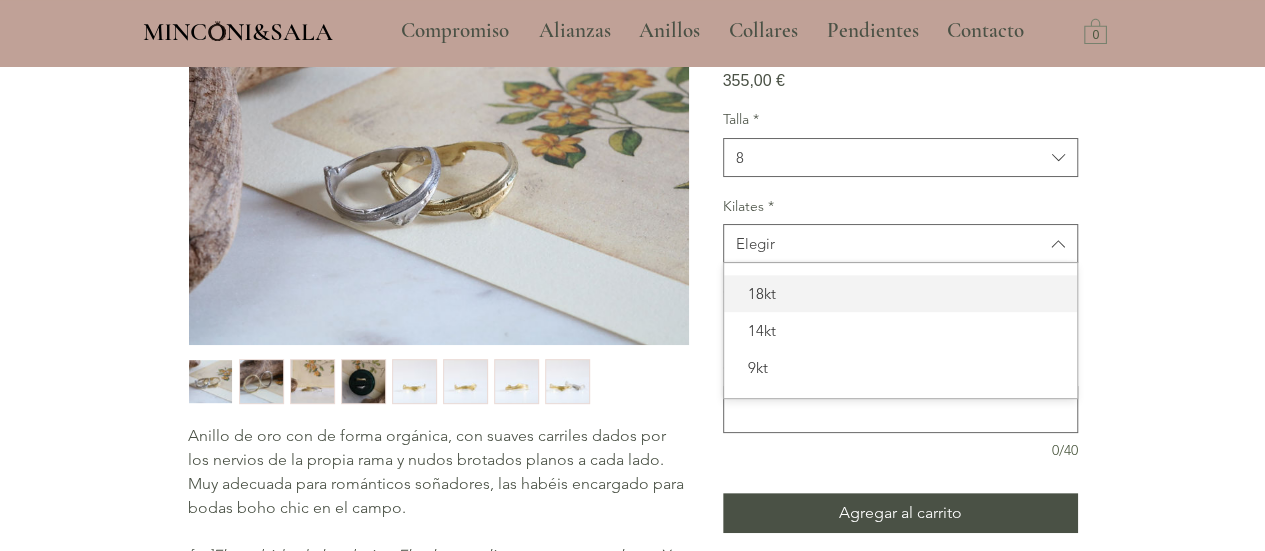 click on "18kt" at bounding box center (900, 293) 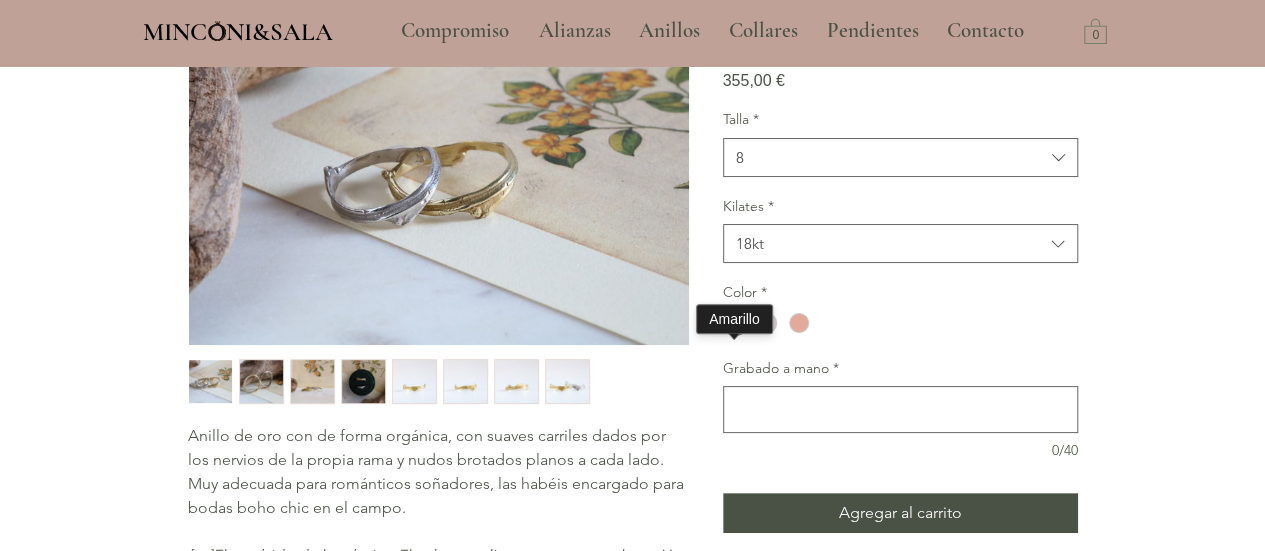 click at bounding box center [735, 323] 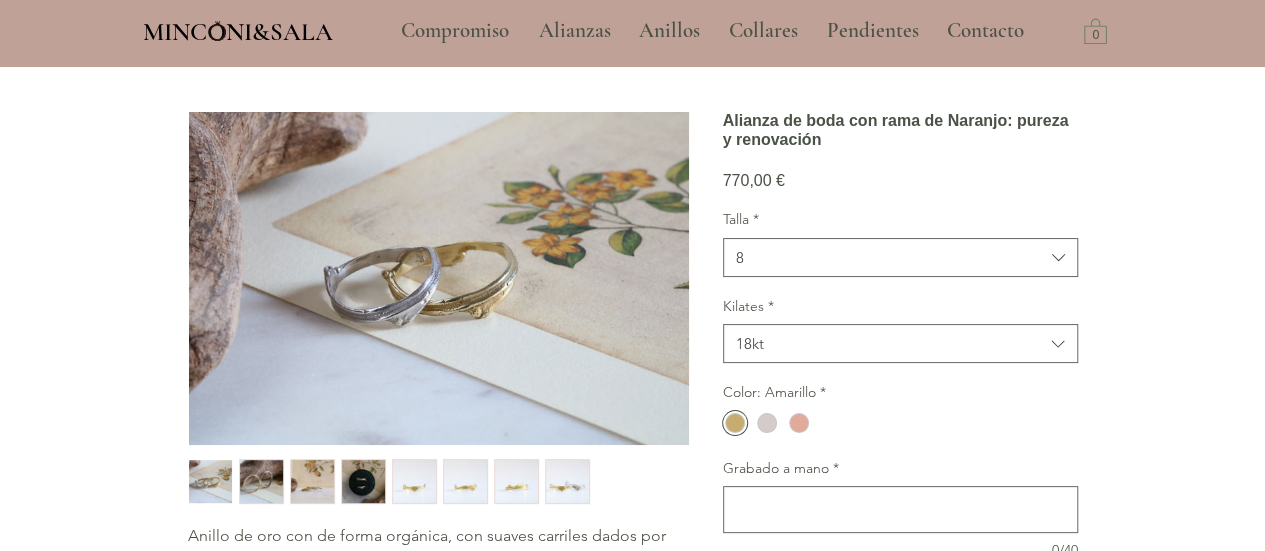 scroll, scrollTop: 200, scrollLeft: 0, axis: vertical 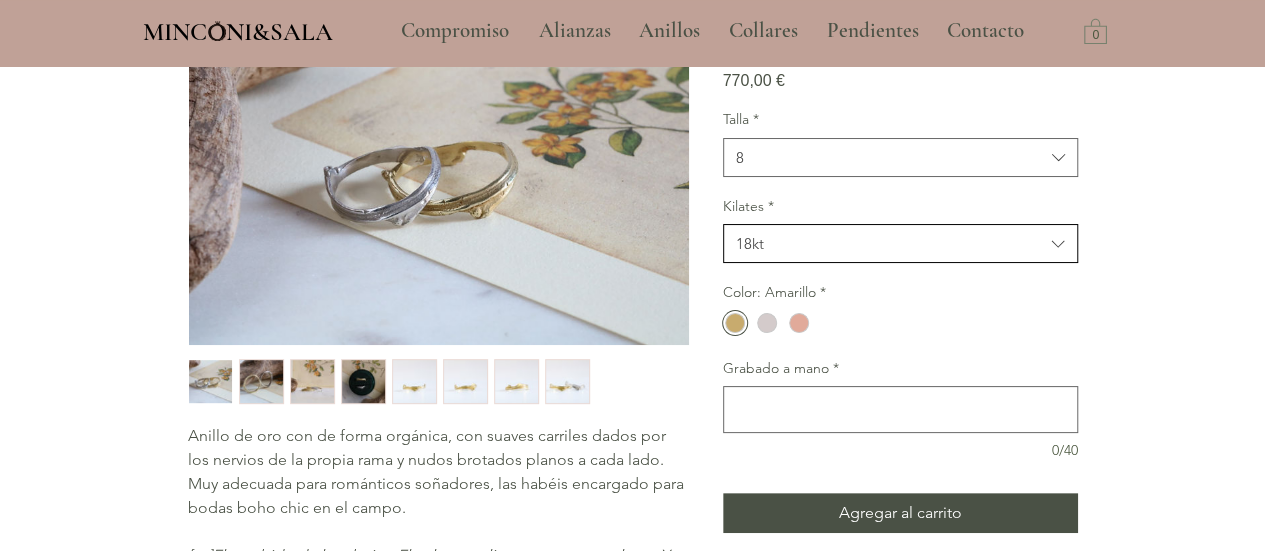 click on "18kt" at bounding box center [890, 243] 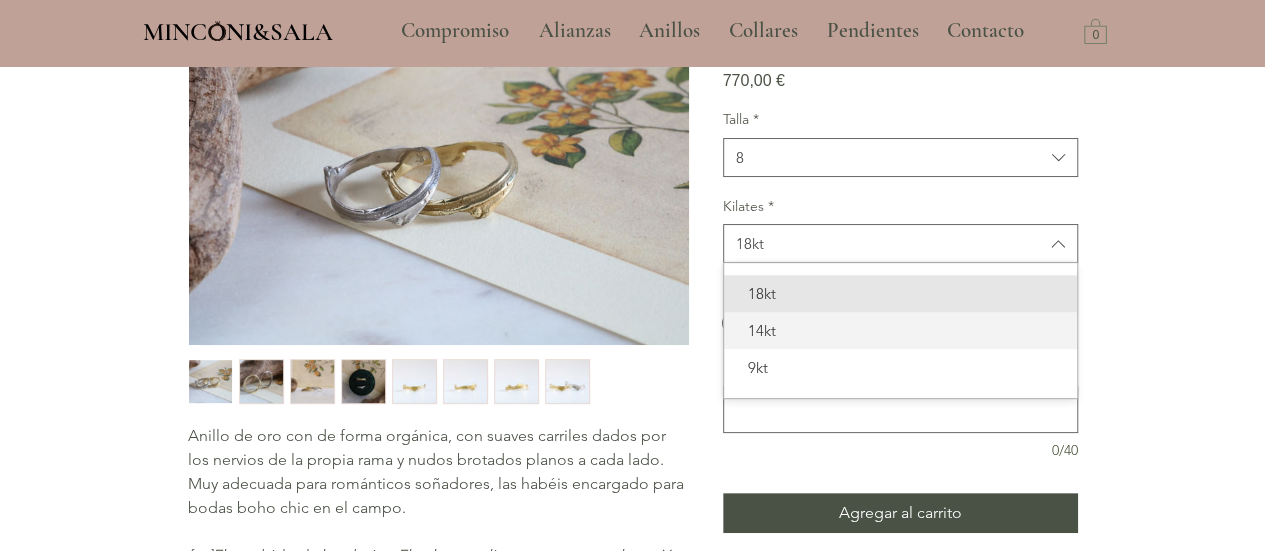 click on "14kt" at bounding box center (900, 330) 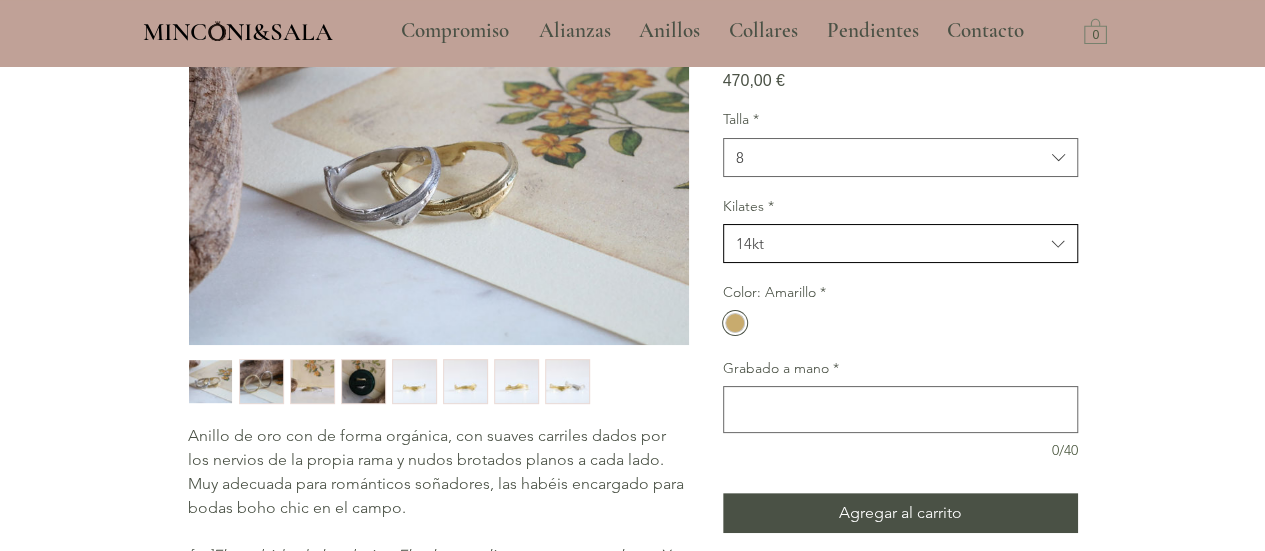 click on "14kt" at bounding box center [890, 243] 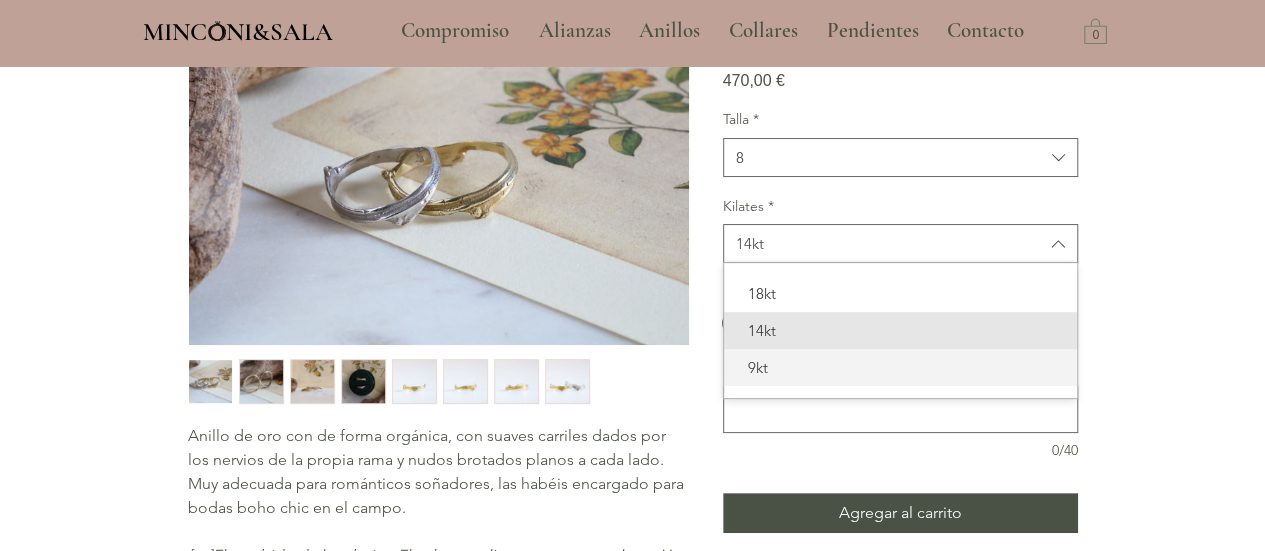 click on "9kt" at bounding box center (900, 367) 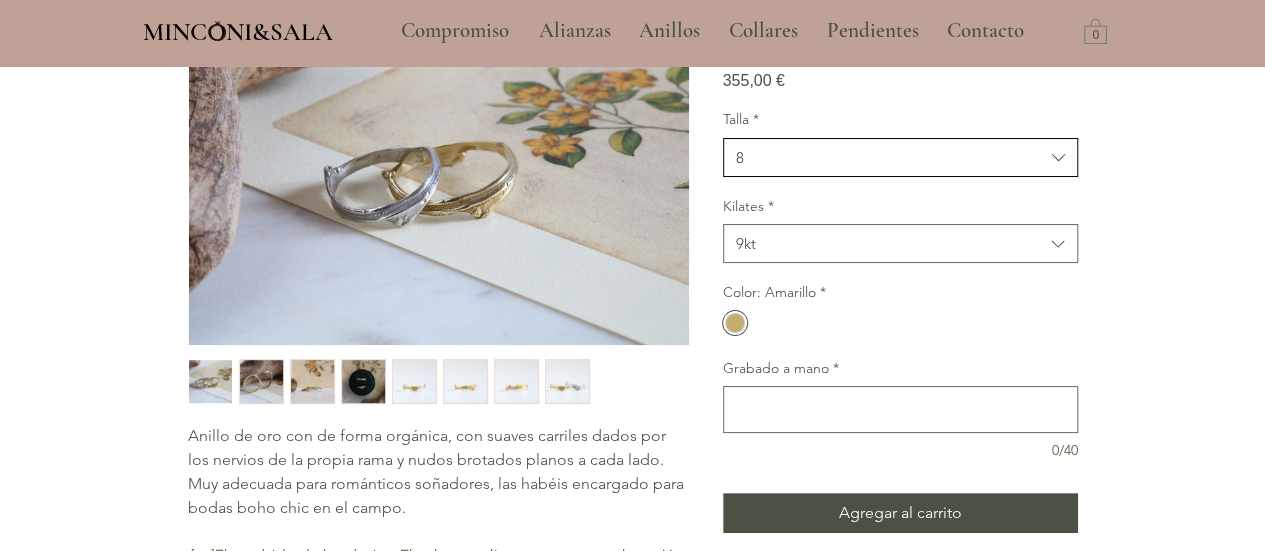 scroll, scrollTop: 0, scrollLeft: 0, axis: both 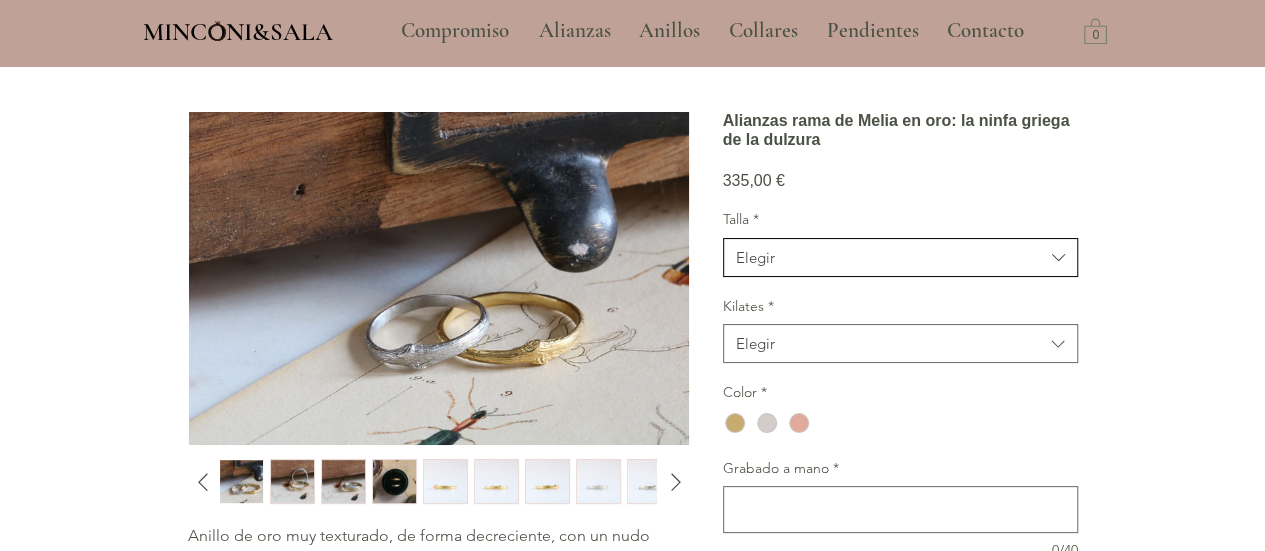 click on "Elegir" at bounding box center (890, 257) 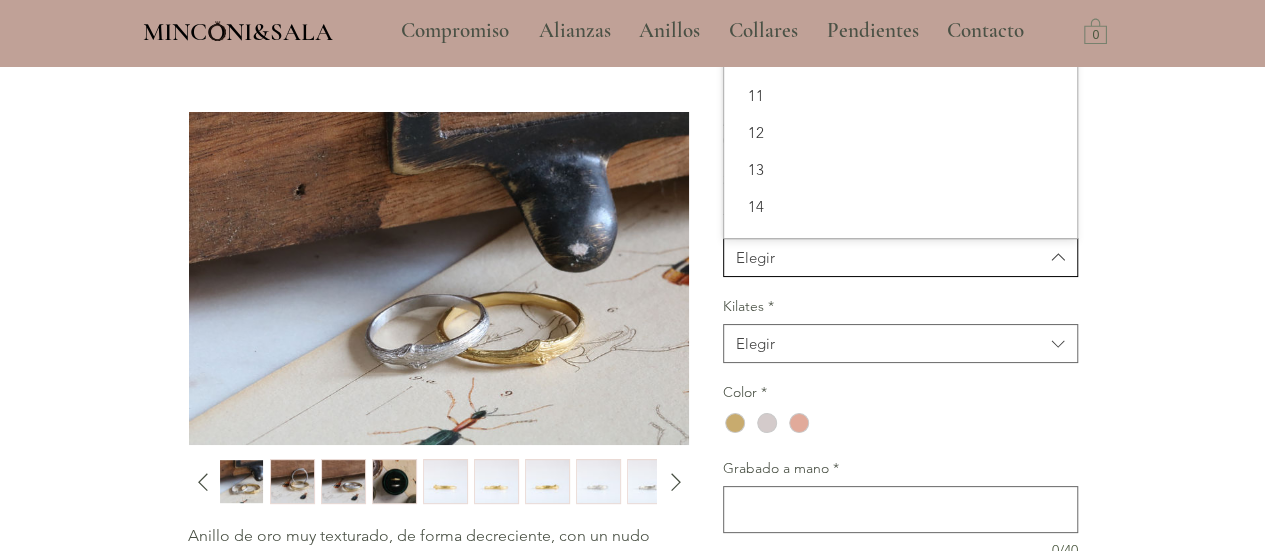 click on "Elegir" at bounding box center [890, 257] 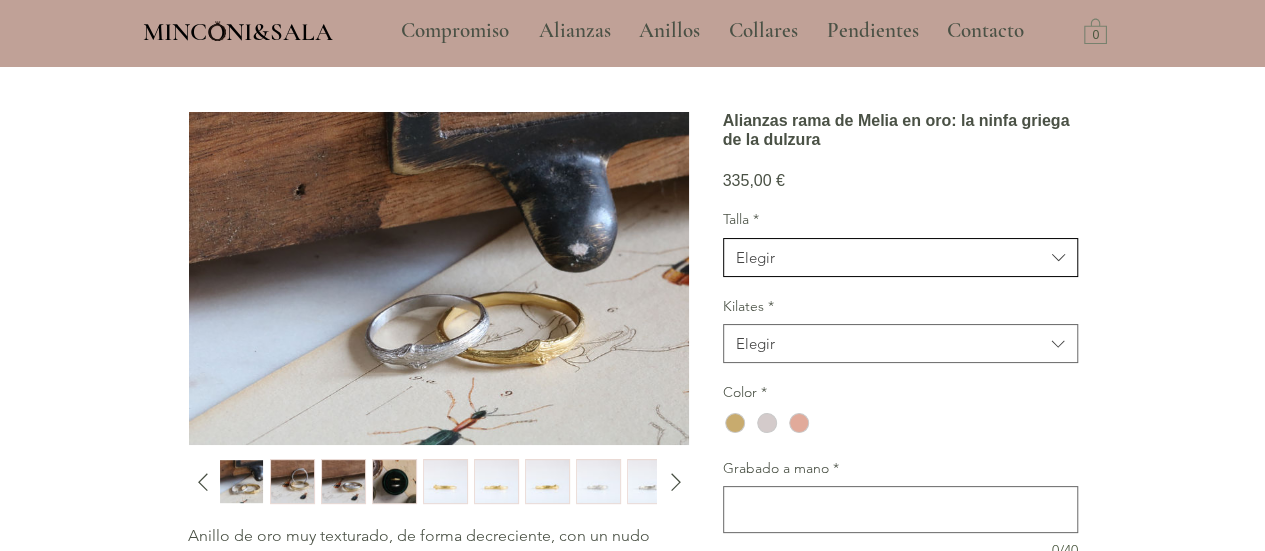 click on "Elegir" at bounding box center (890, 257) 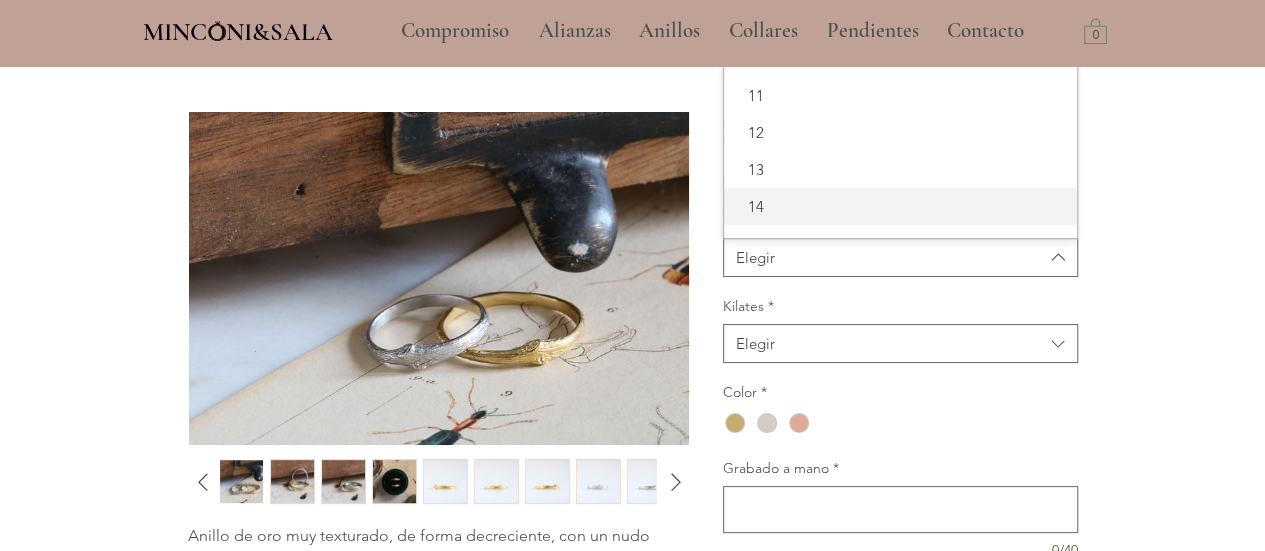 click on "14" at bounding box center [900, 206] 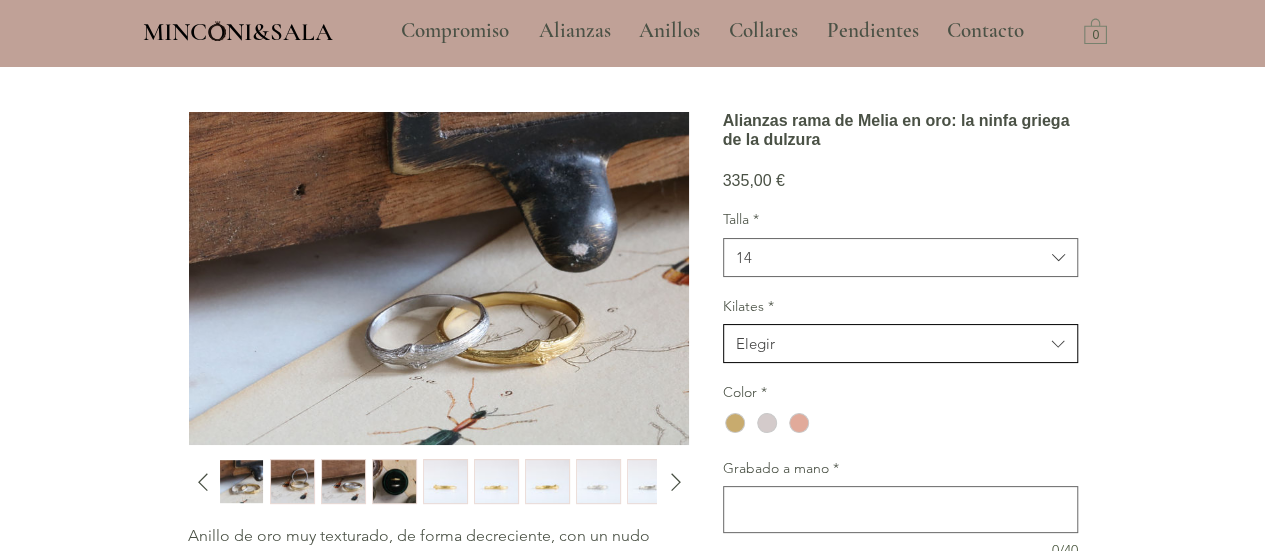 click on "Elegir" at bounding box center (890, 343) 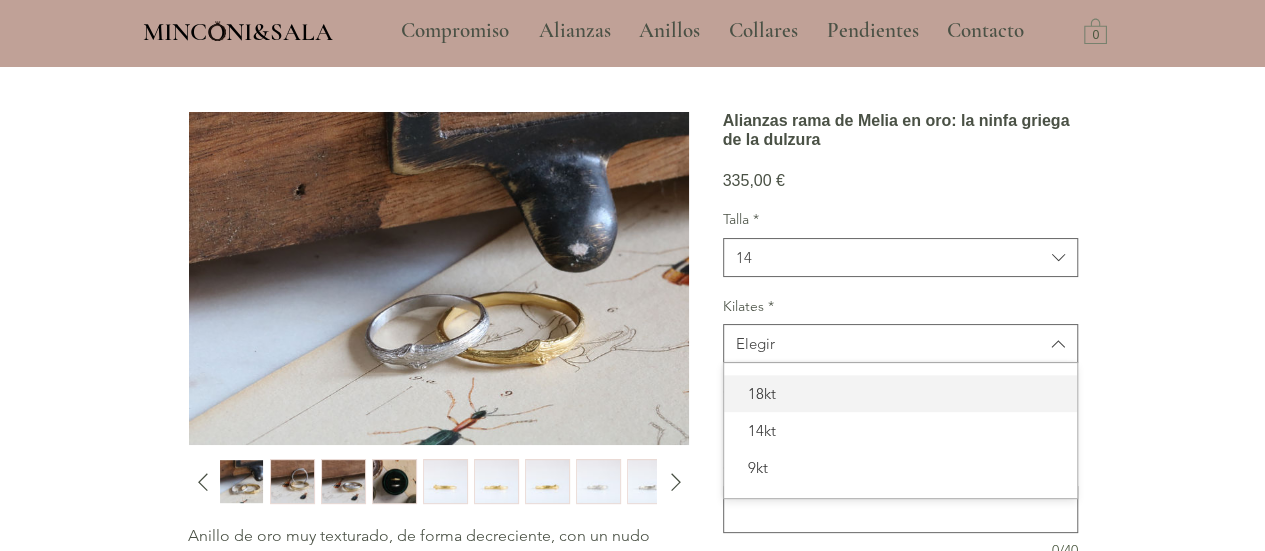 click on "18kt" at bounding box center [900, 393] 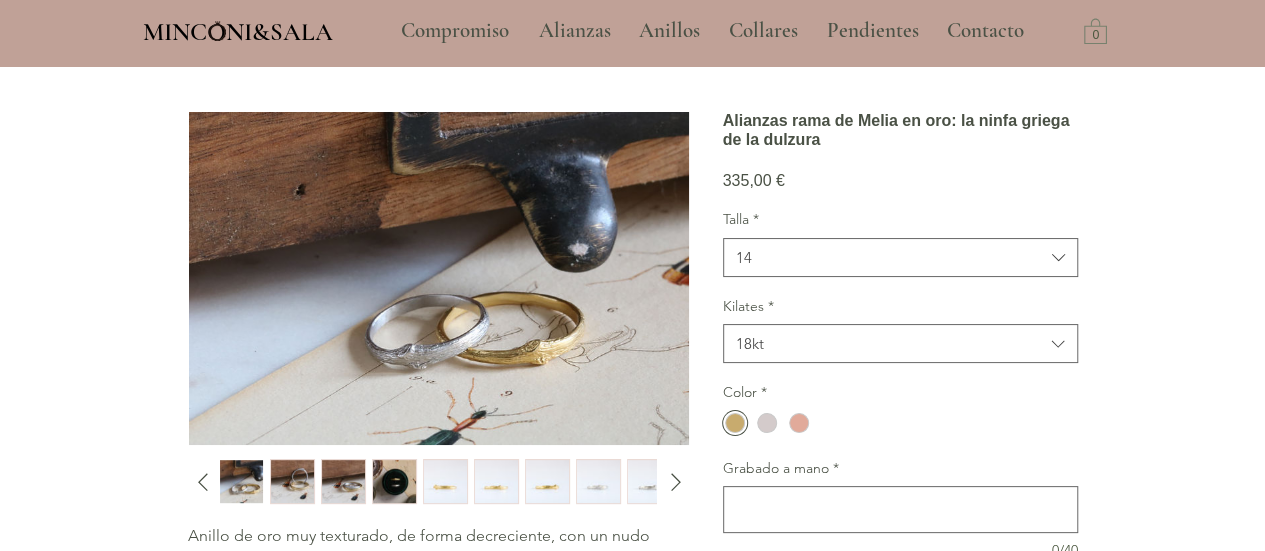 click at bounding box center [735, 423] 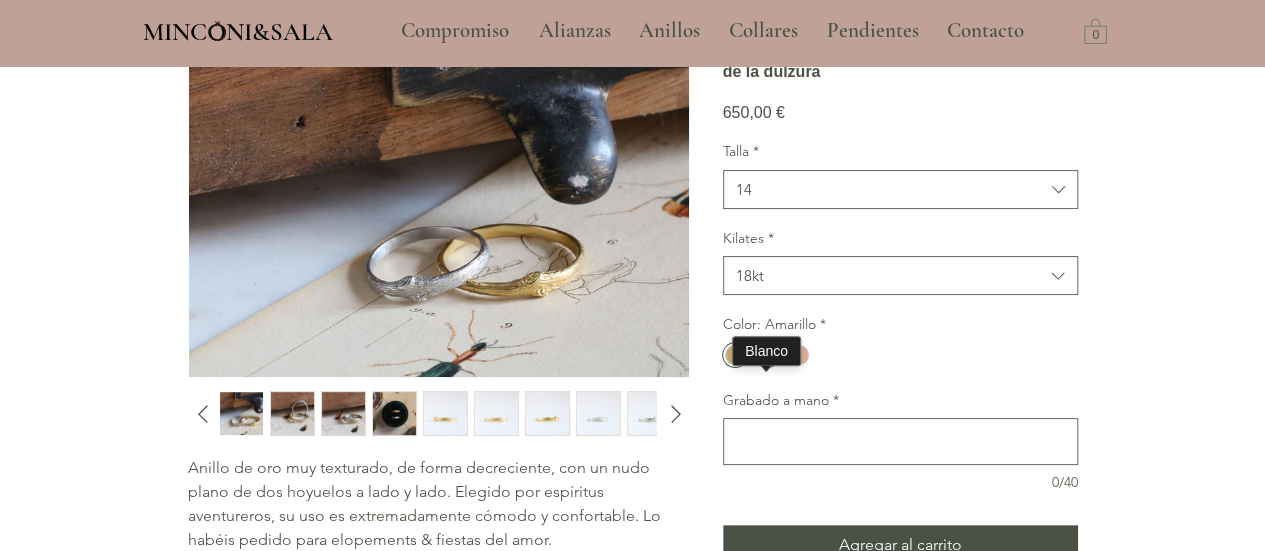 scroll, scrollTop: 200, scrollLeft: 0, axis: vertical 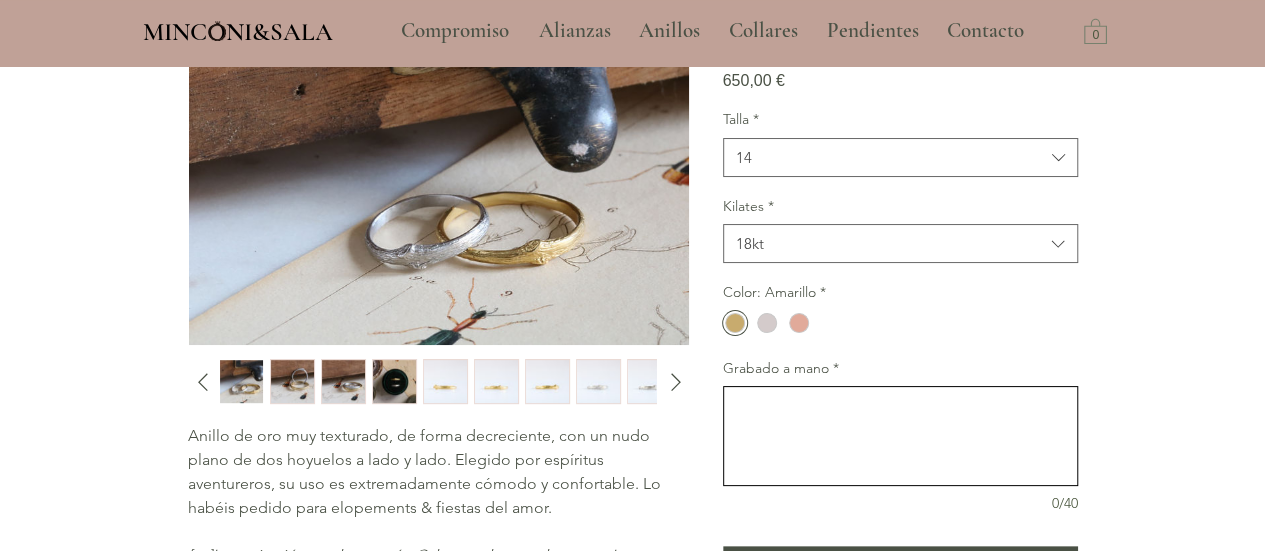 click on "Grabado a mano *" at bounding box center [900, 436] 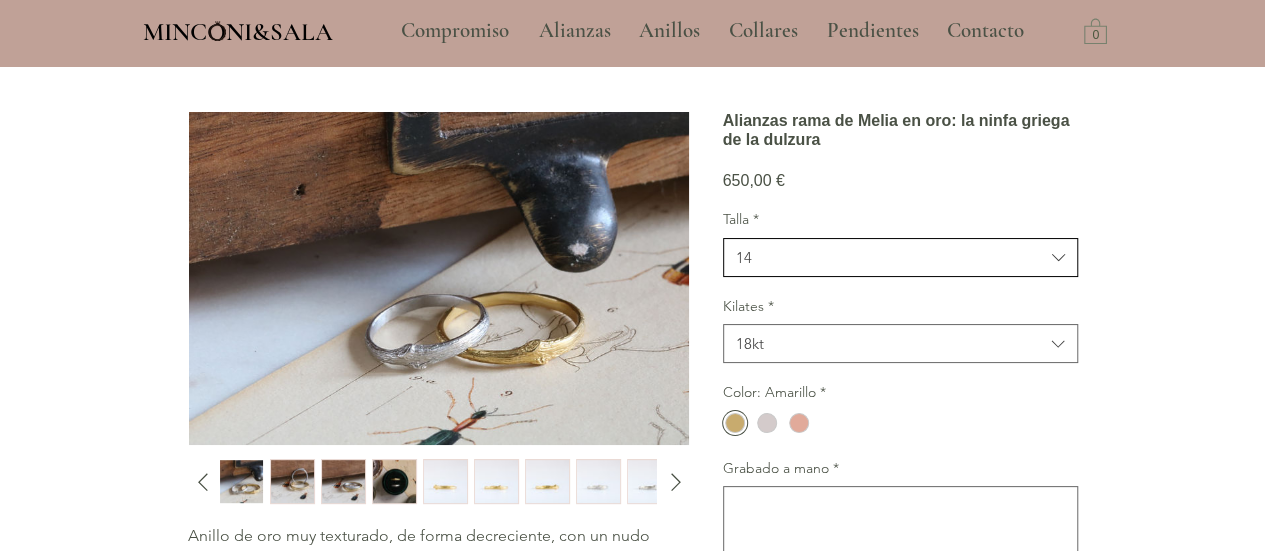 click on "14" at bounding box center (890, 257) 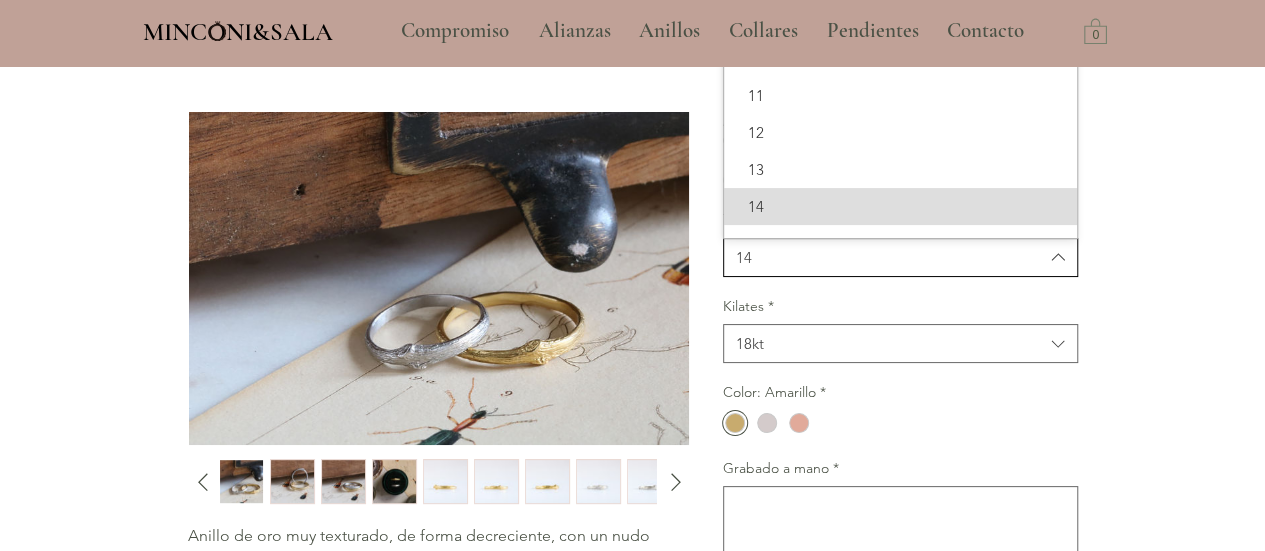 click on "14" at bounding box center [890, 257] 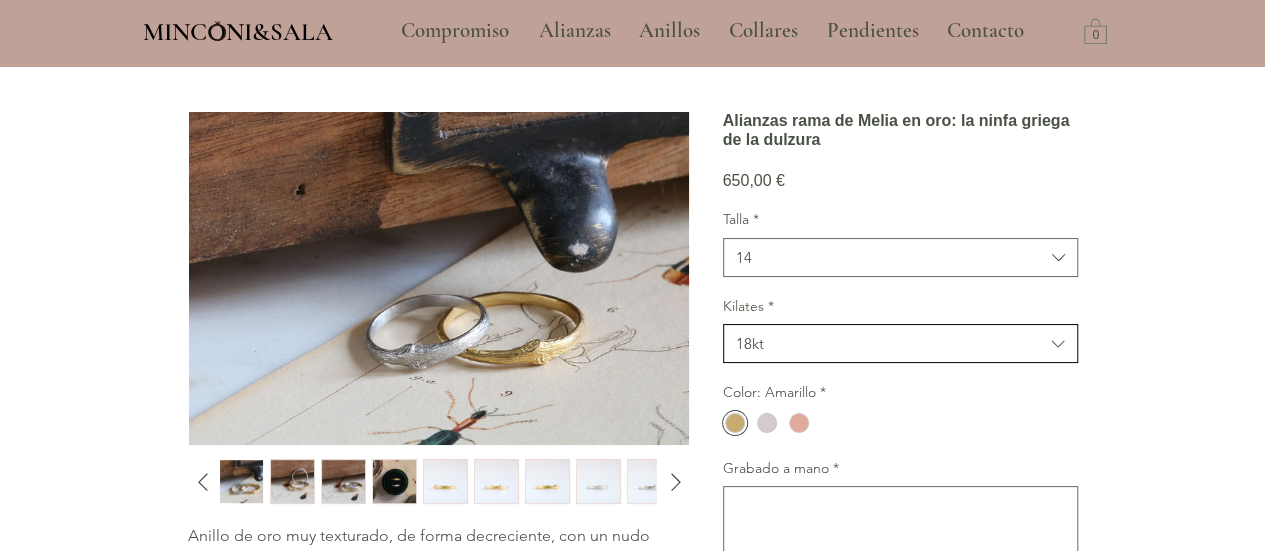 click on "18kt" at bounding box center (890, 343) 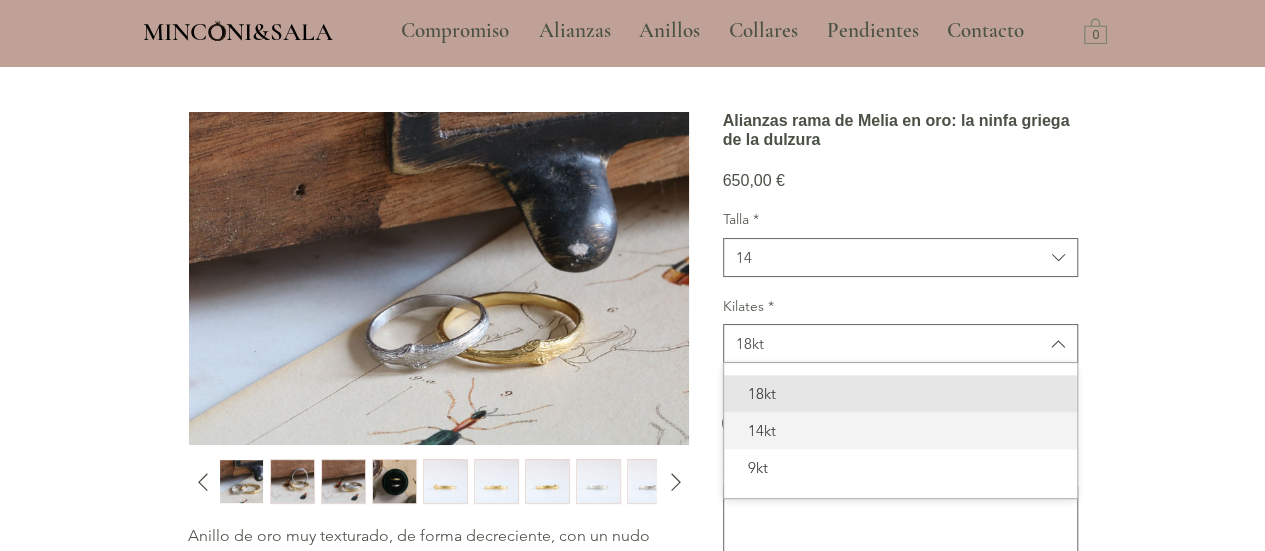 click on "14kt" at bounding box center [900, 430] 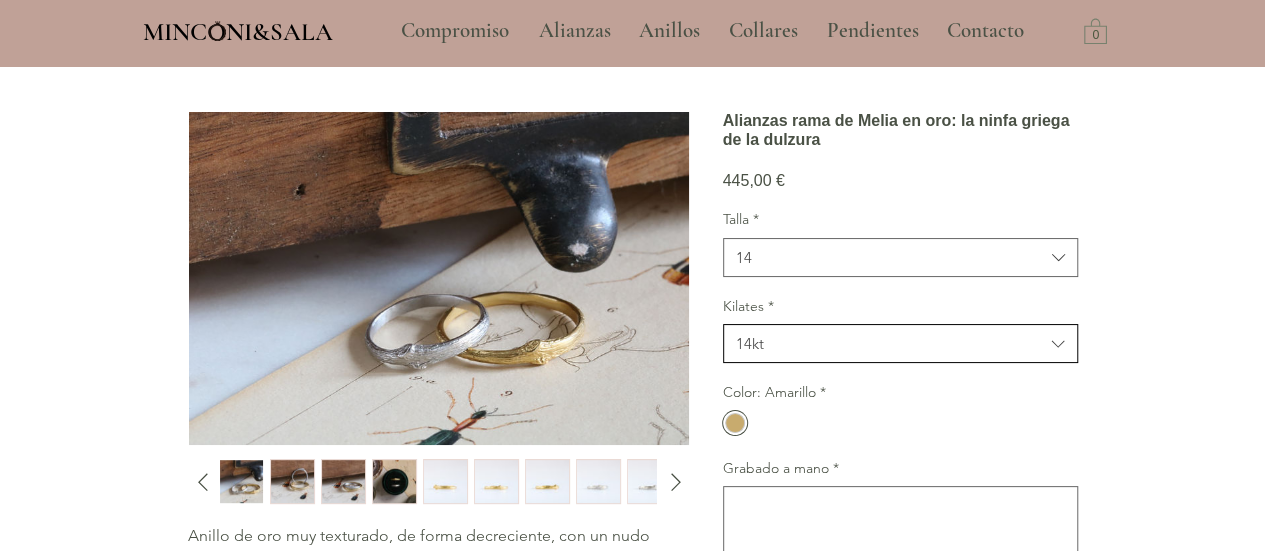 click on "14kt" at bounding box center (890, 343) 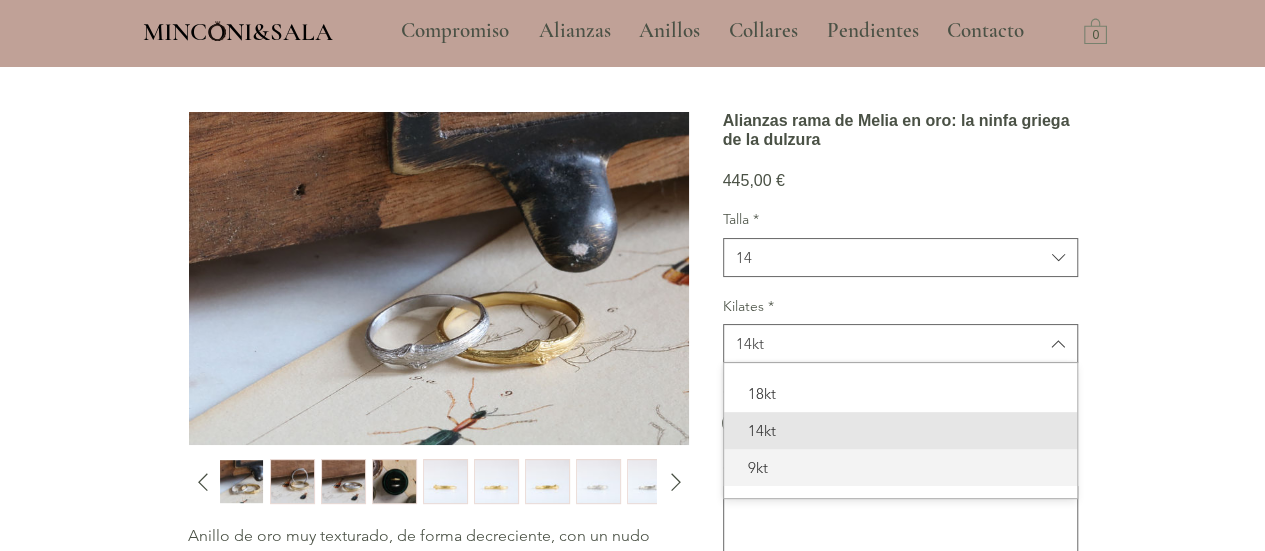 click on "9kt" at bounding box center (900, 467) 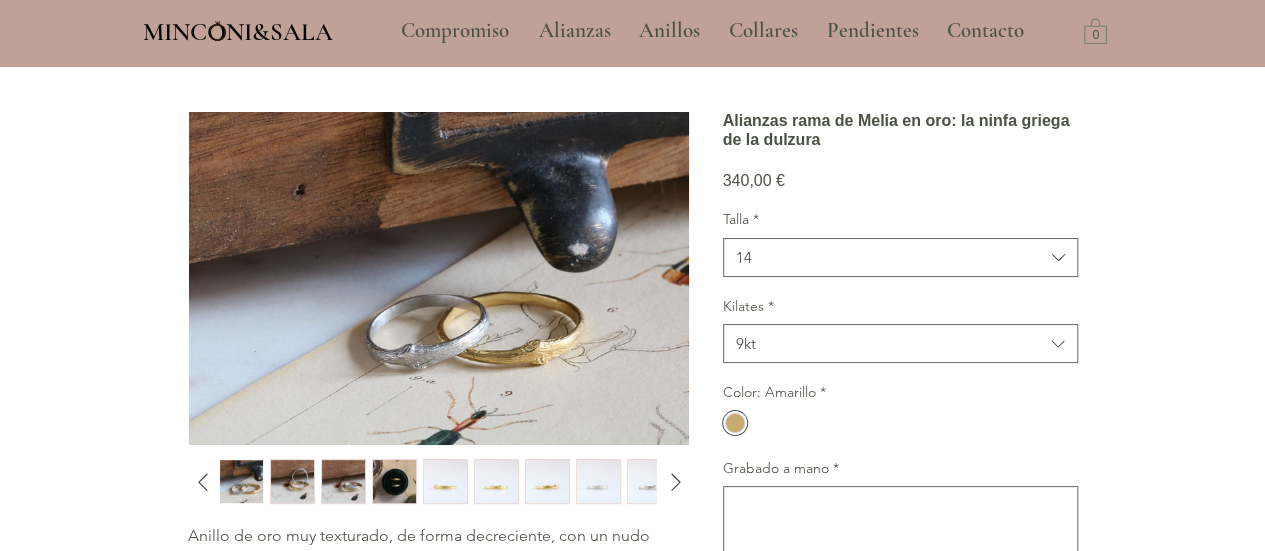 click on "Color: Amarillo *" at bounding box center (900, 410) 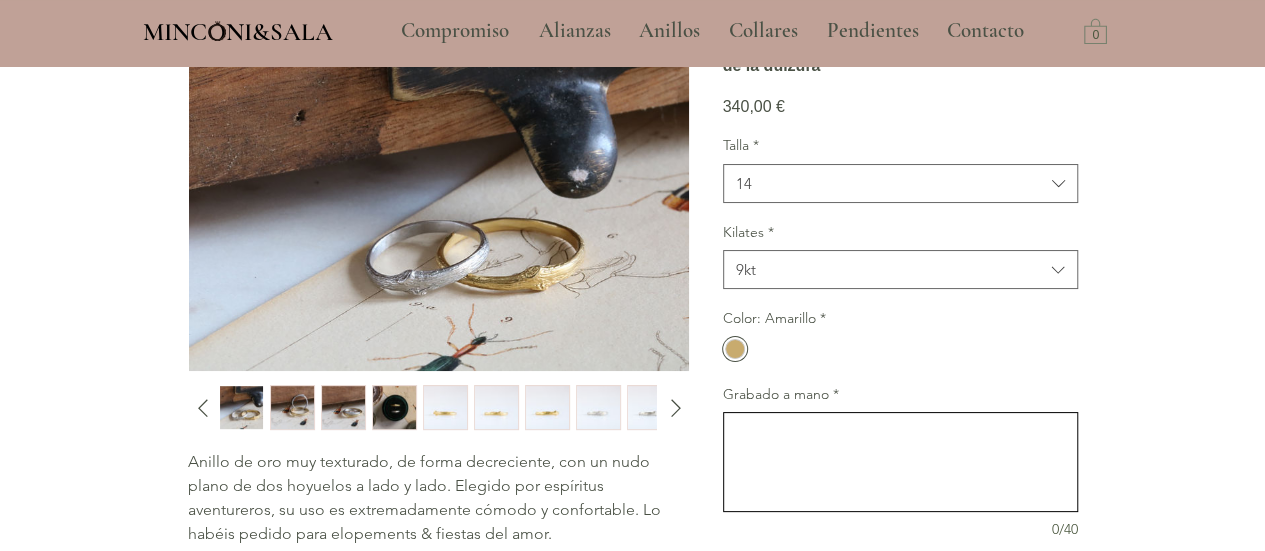 scroll, scrollTop: 200, scrollLeft: 0, axis: vertical 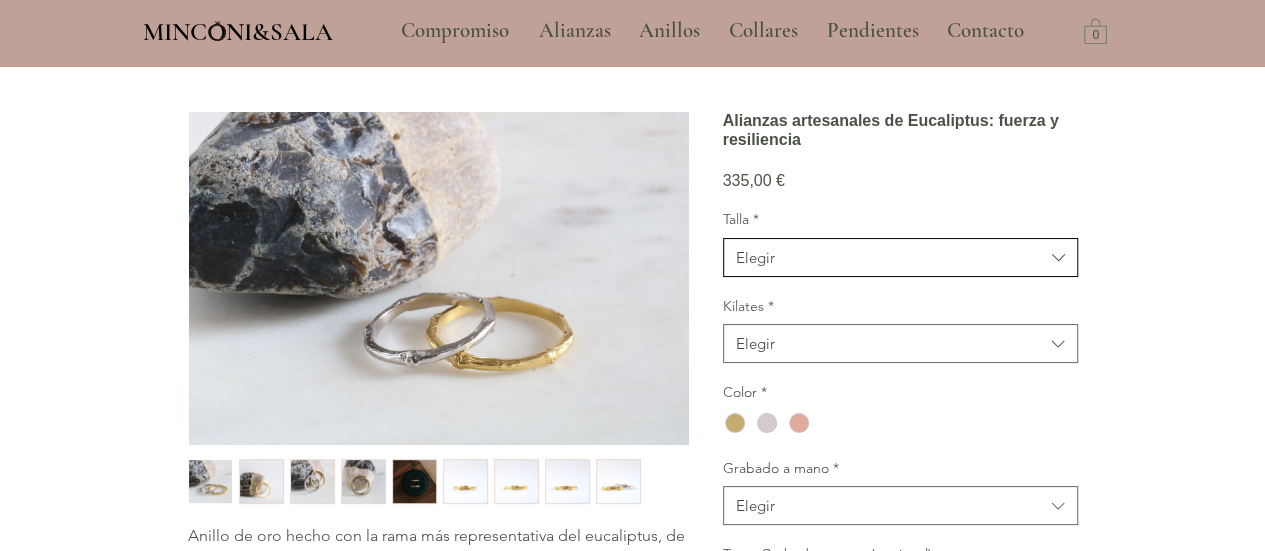 click on "Elegir" at bounding box center (900, 257) 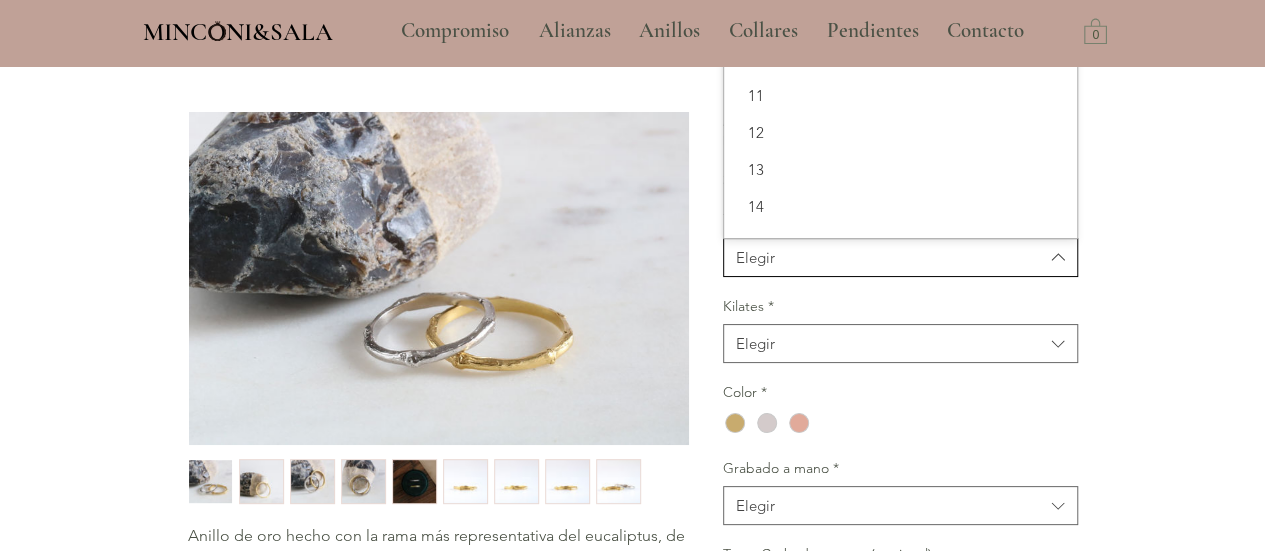 click on "Elegir" at bounding box center (890, 257) 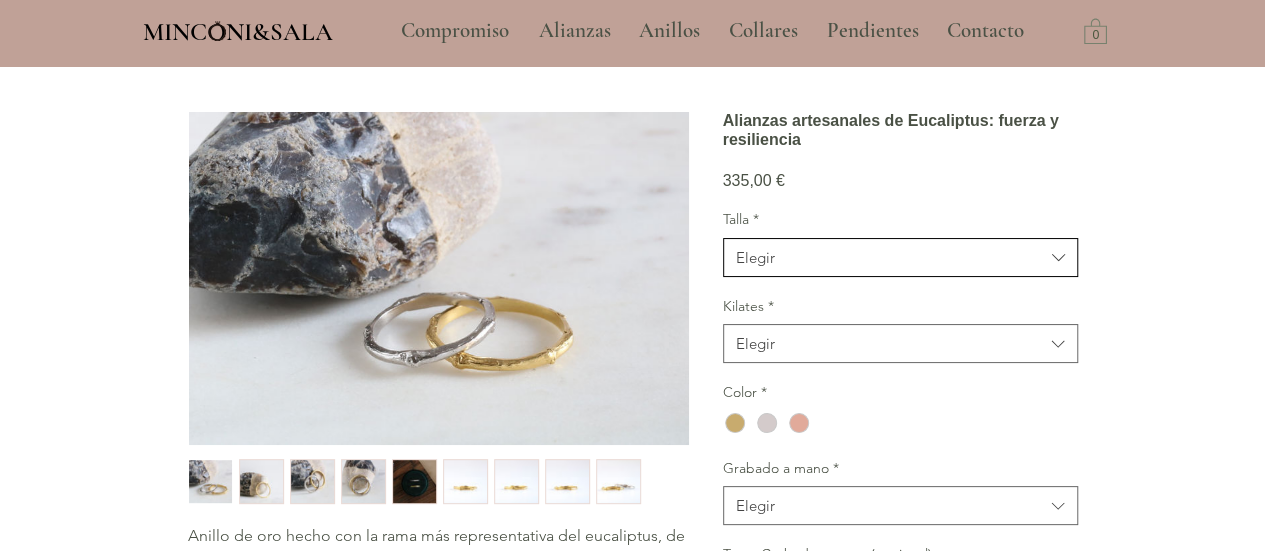 click on "Elegir" at bounding box center (890, 257) 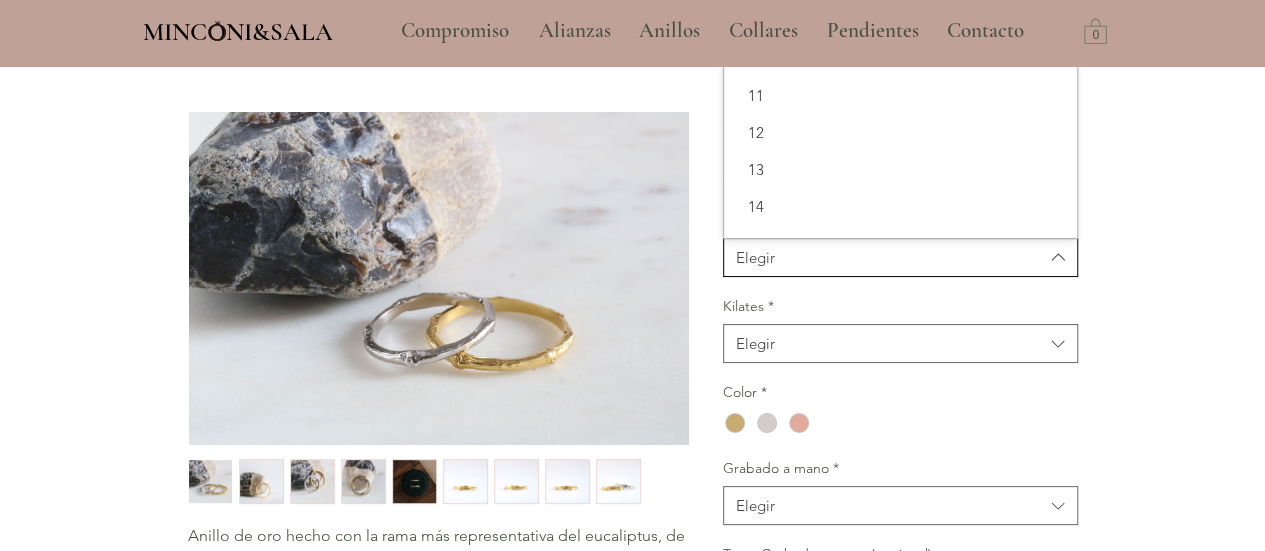 scroll, scrollTop: 0, scrollLeft: 0, axis: both 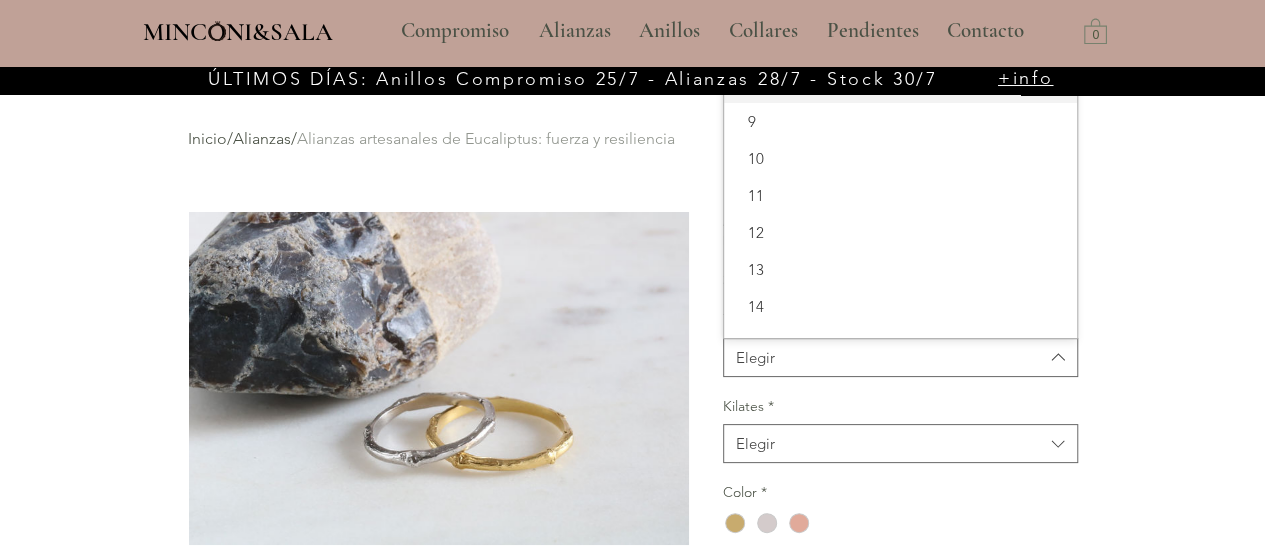 click on "8" at bounding box center (900, 84) 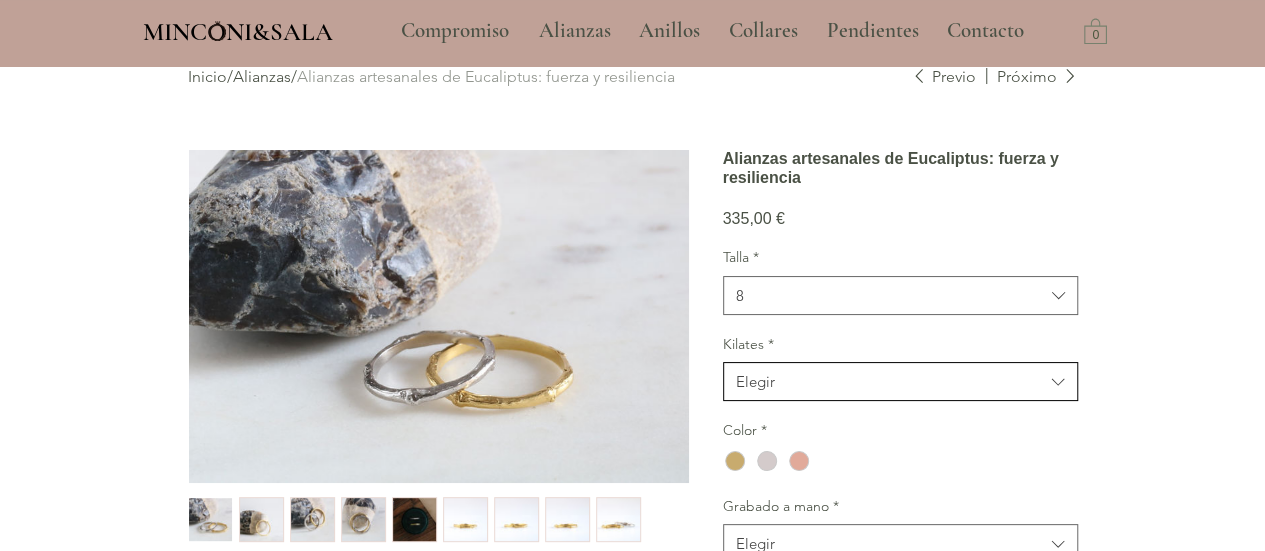 scroll, scrollTop: 200, scrollLeft: 0, axis: vertical 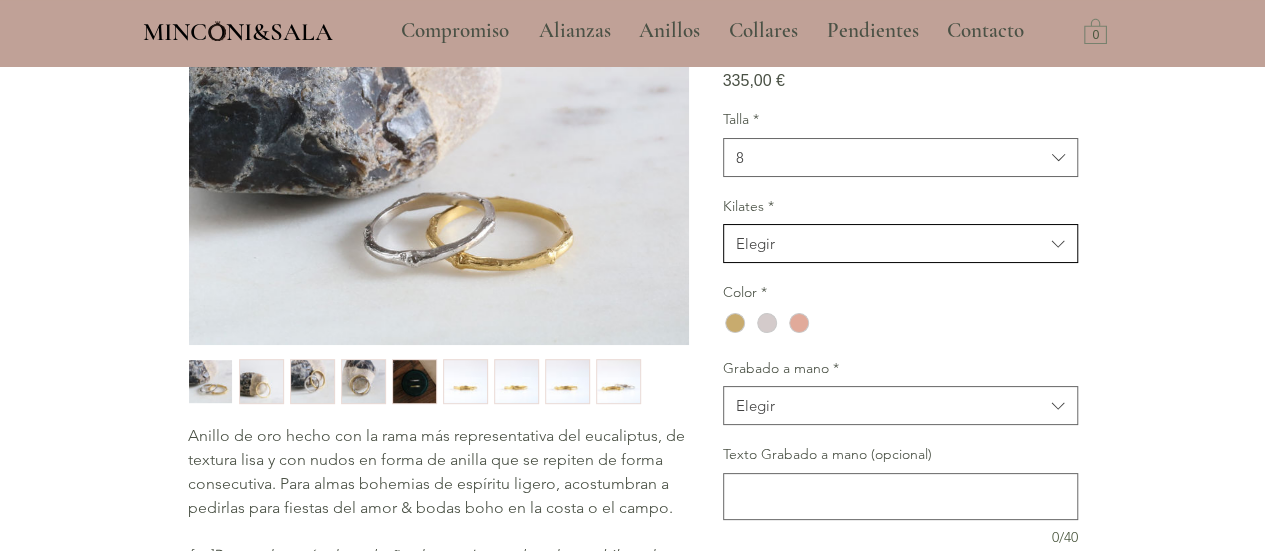click on "Elegir" at bounding box center [890, 243] 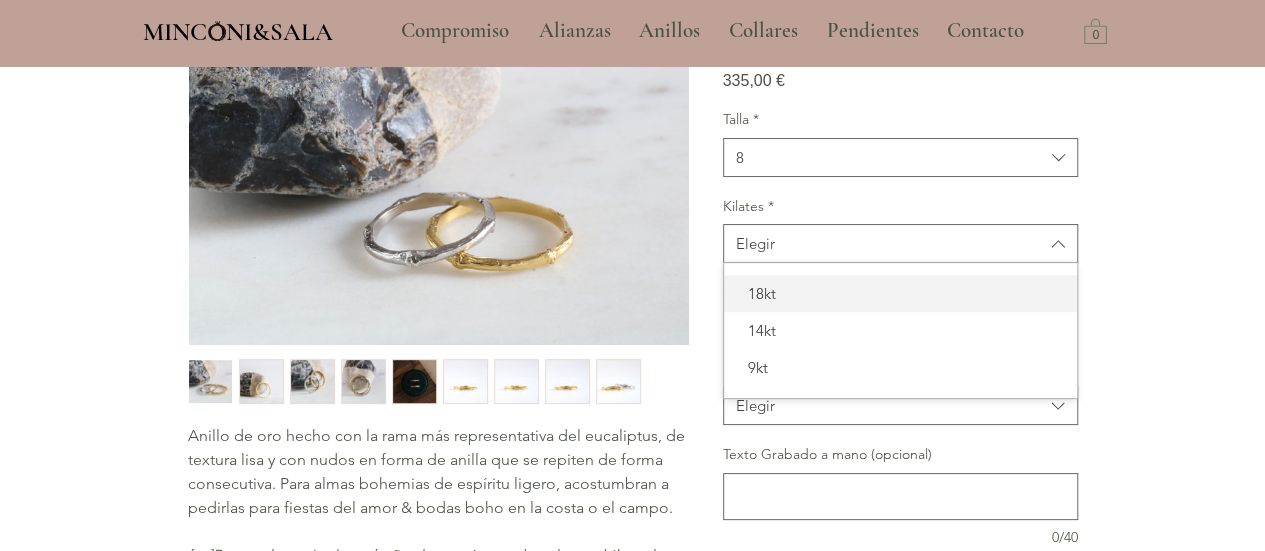 click on "18kt" at bounding box center [900, 293] 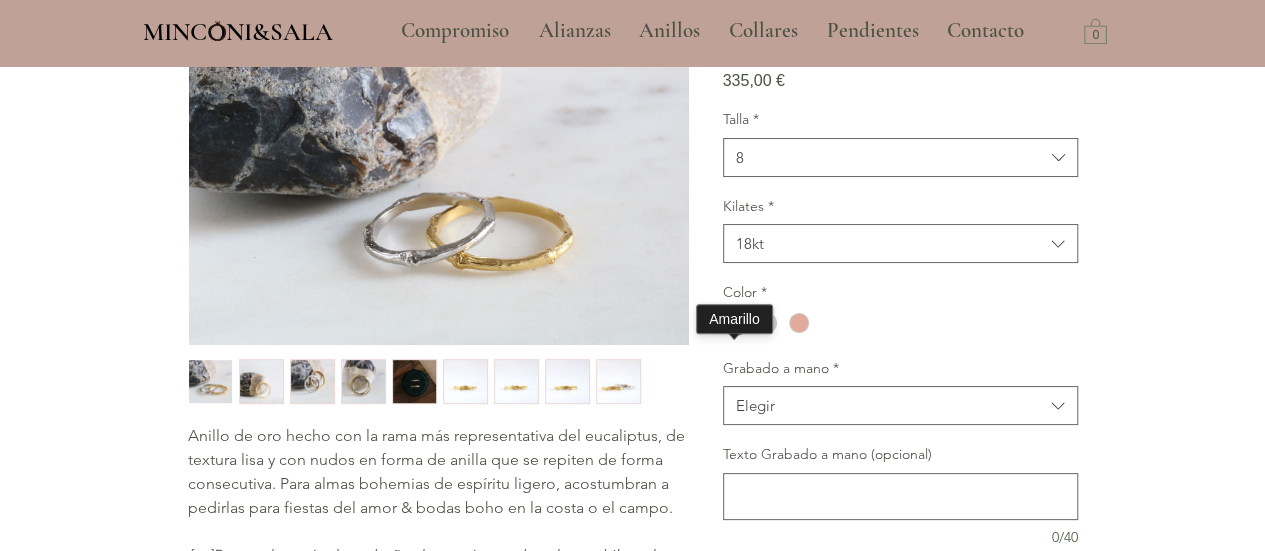 drag, startPoint x: 739, startPoint y: 343, endPoint x: 754, endPoint y: 365, distance: 26.627054 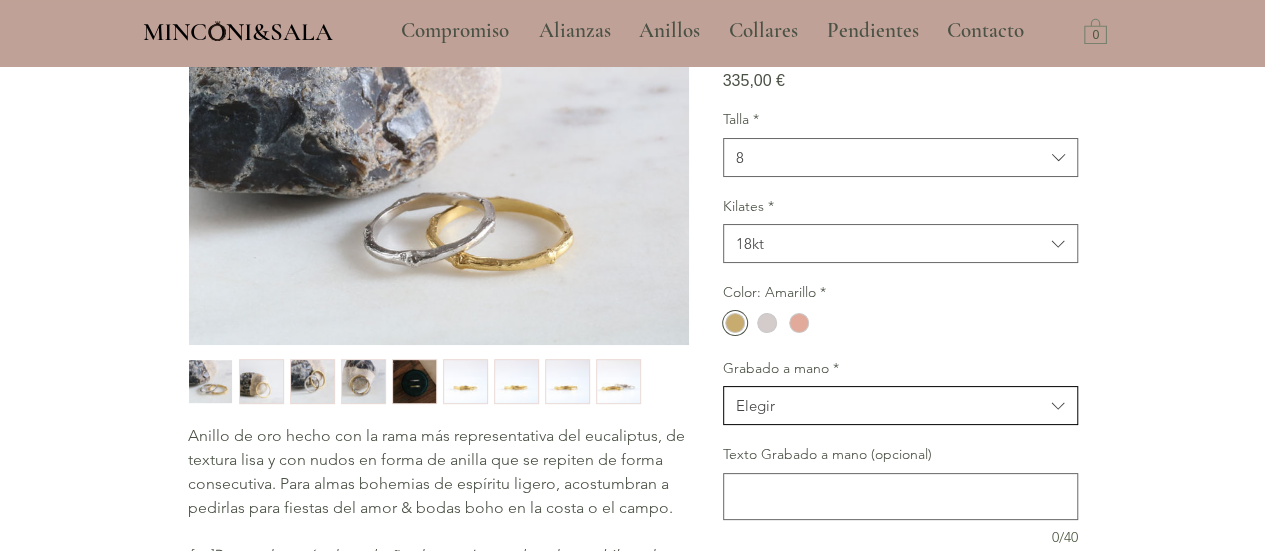 click on "Elegir" at bounding box center [890, 405] 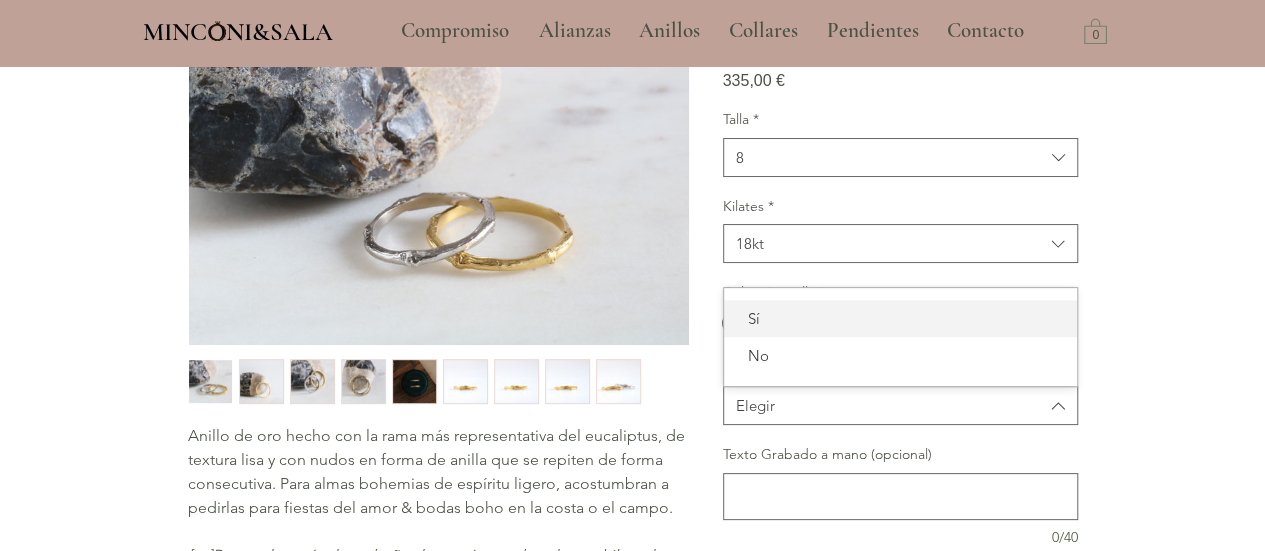 drag, startPoint x: 779, startPoint y: 337, endPoint x: 920, endPoint y: 371, distance: 145.04137 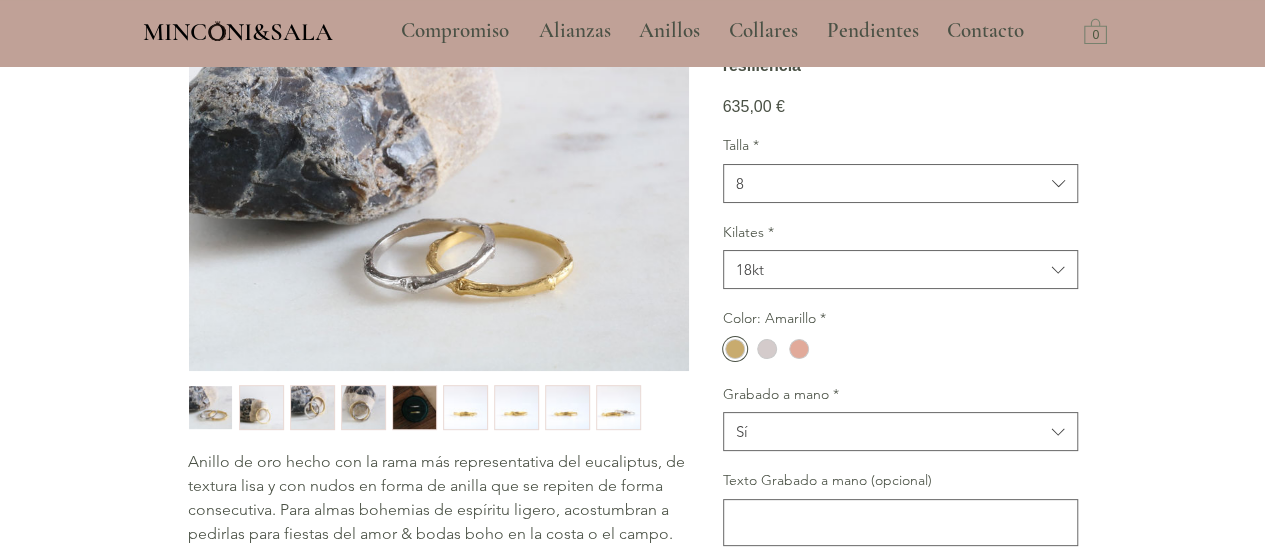 scroll, scrollTop: 100, scrollLeft: 0, axis: vertical 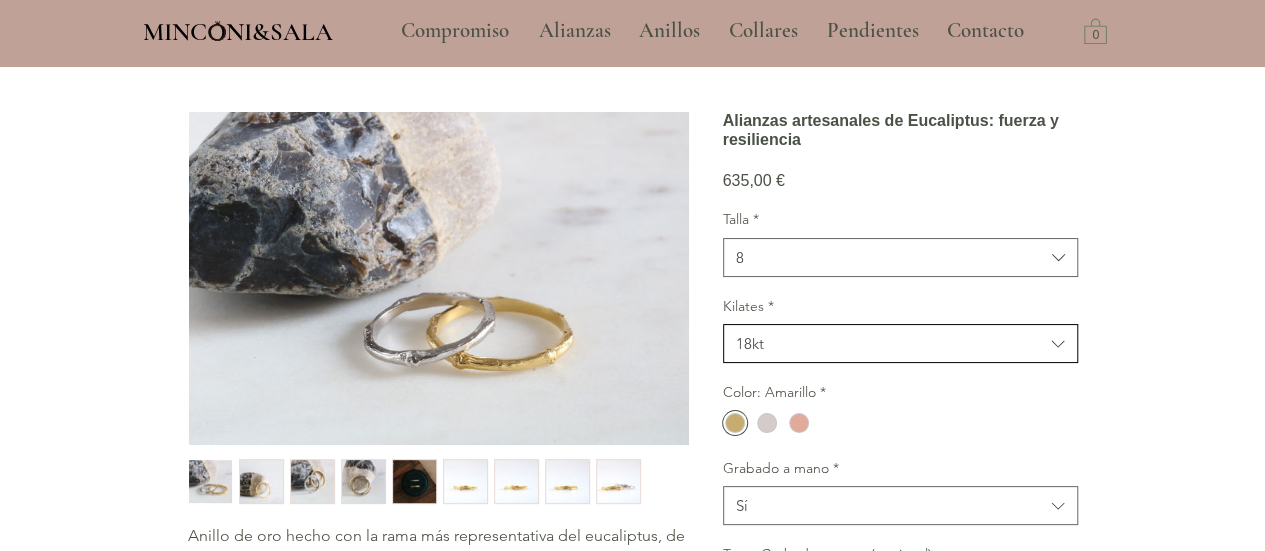 click on "18kt" at bounding box center (890, 343) 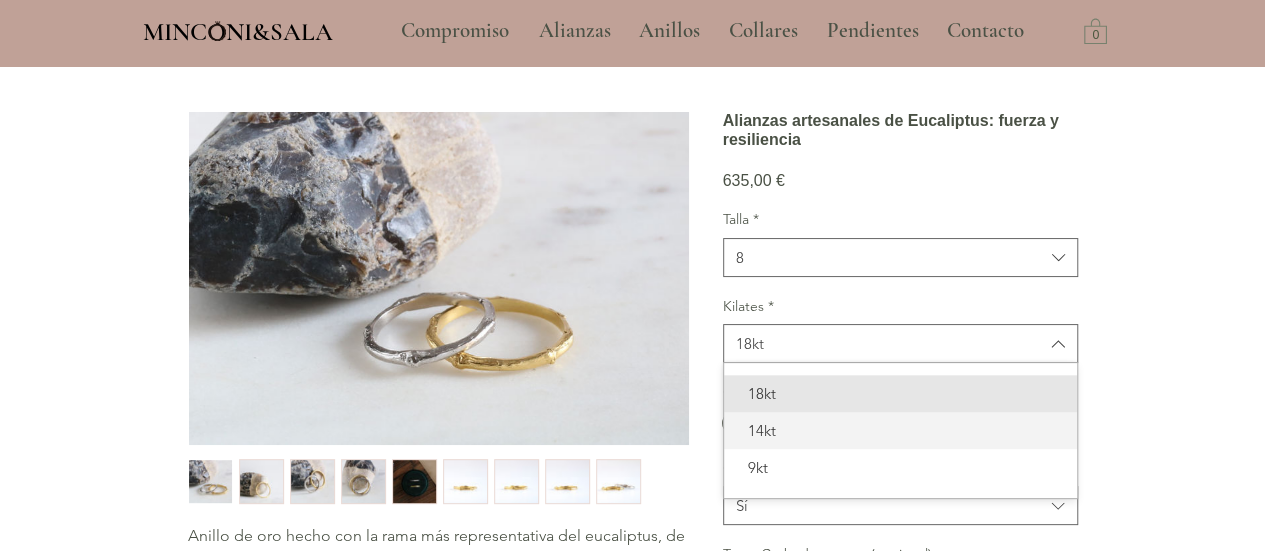 click on "14kt" at bounding box center [900, 430] 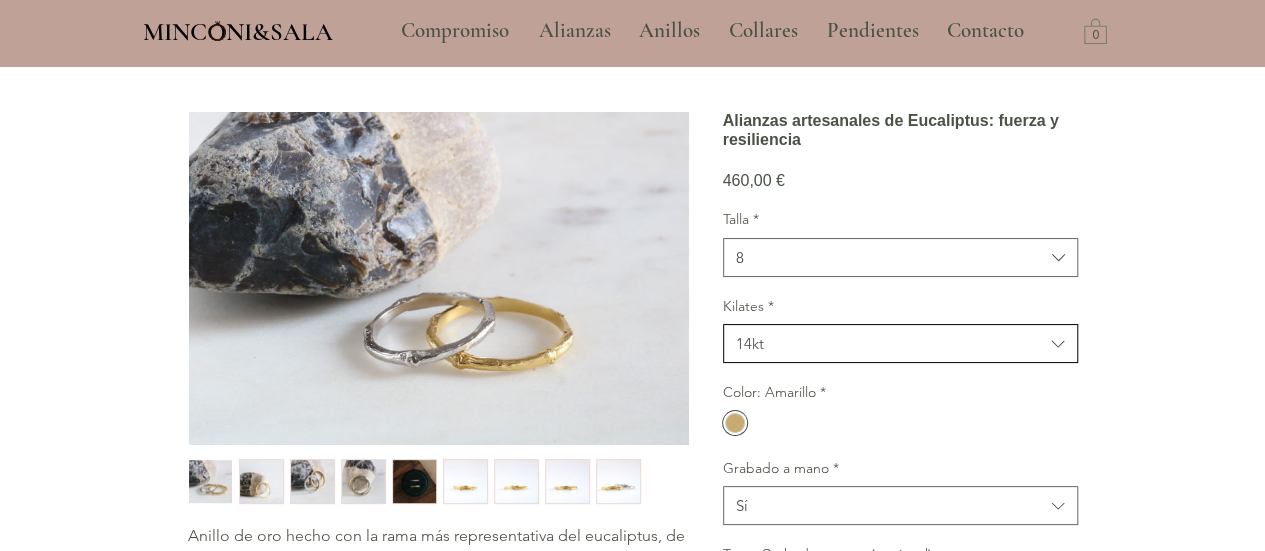 drag, startPoint x: 808, startPoint y: 365, endPoint x: 809, endPoint y: 381, distance: 16.03122 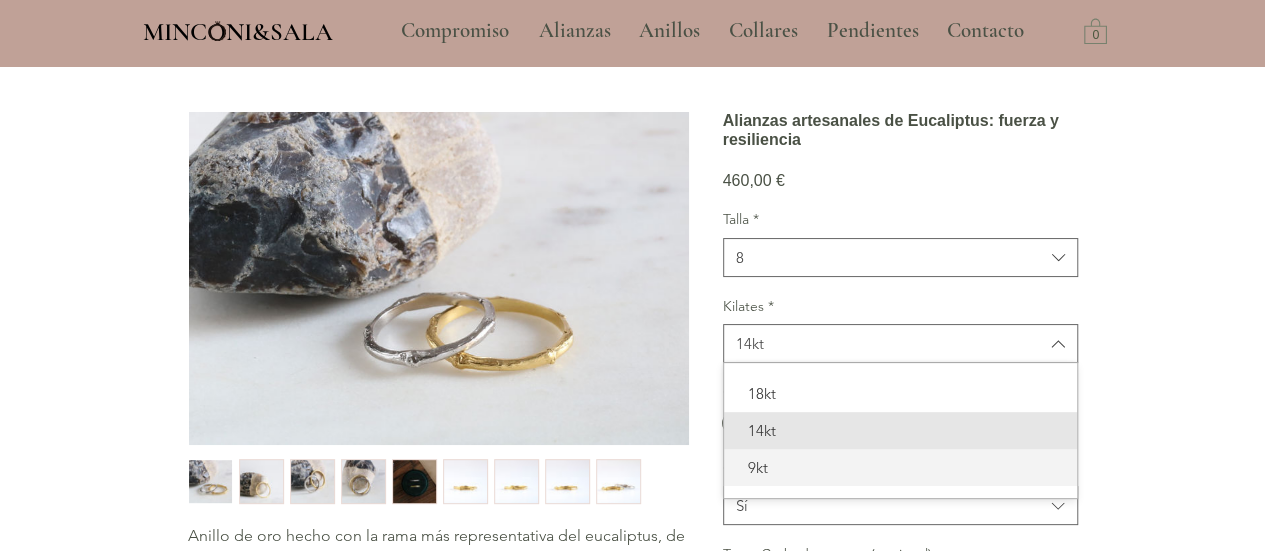 drag, startPoint x: 812, startPoint y: 501, endPoint x: 812, endPoint y: 489, distance: 12 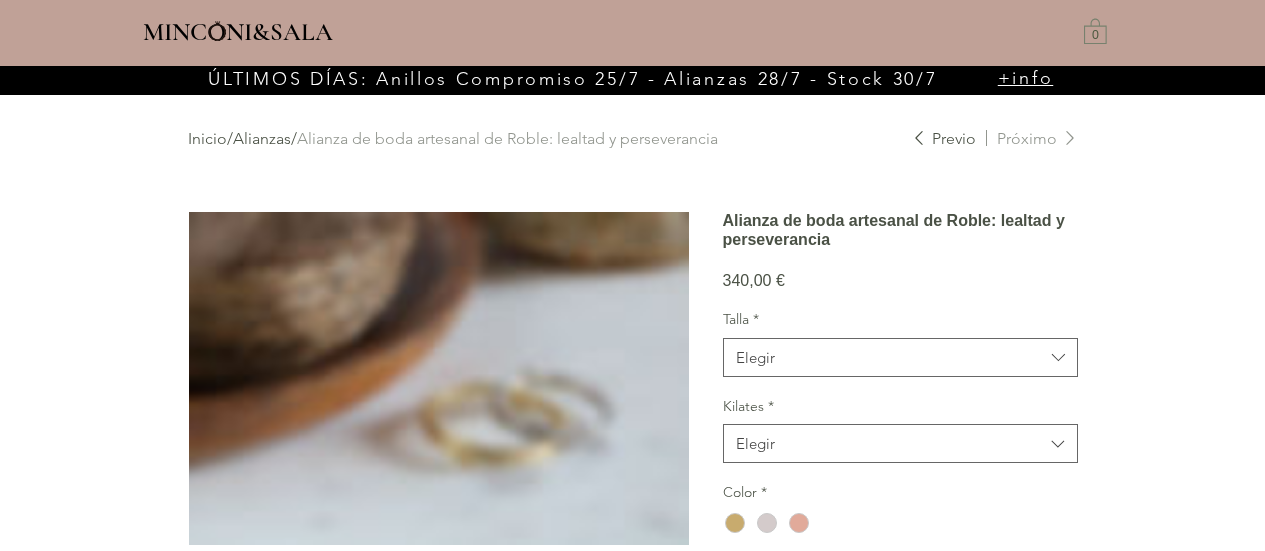 scroll, scrollTop: 0, scrollLeft: 0, axis: both 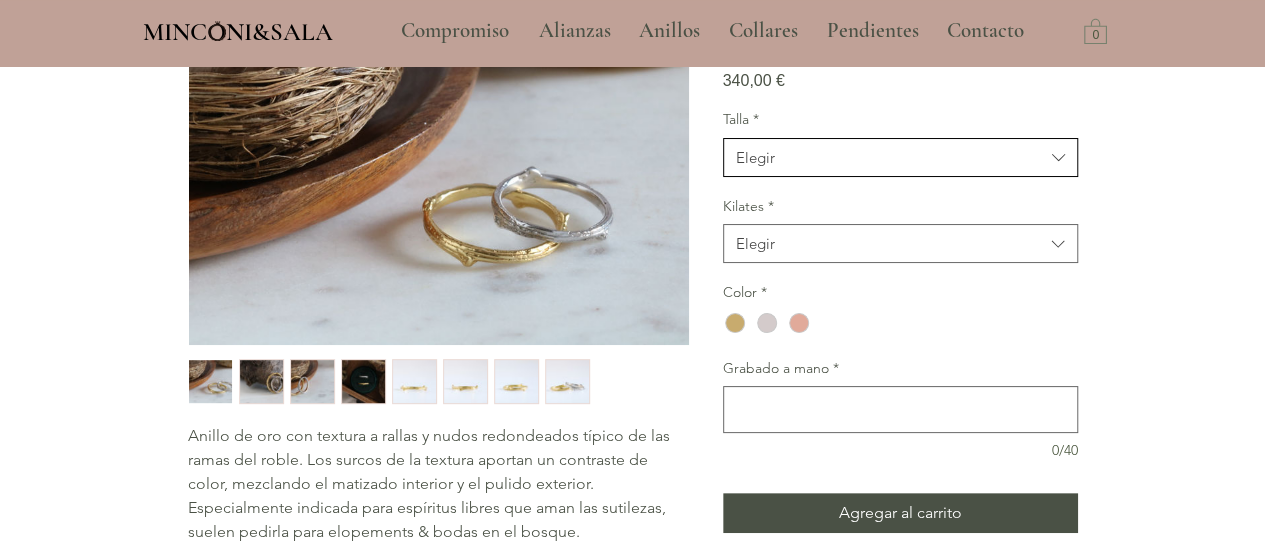 click on "Elegir" at bounding box center (900, 157) 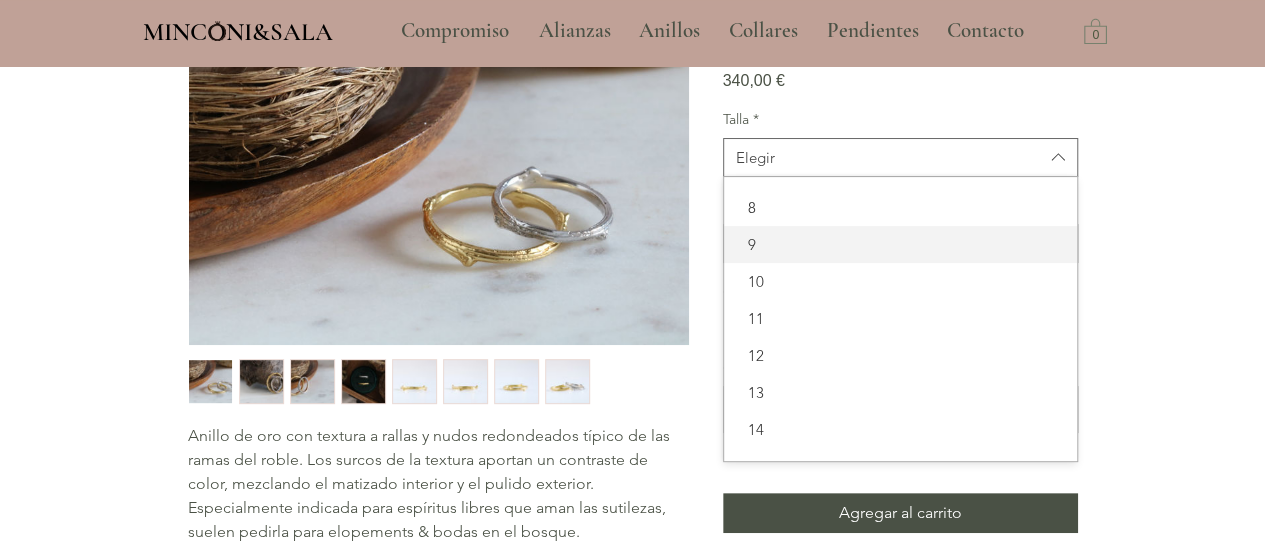 click on "9" at bounding box center (900, 244) 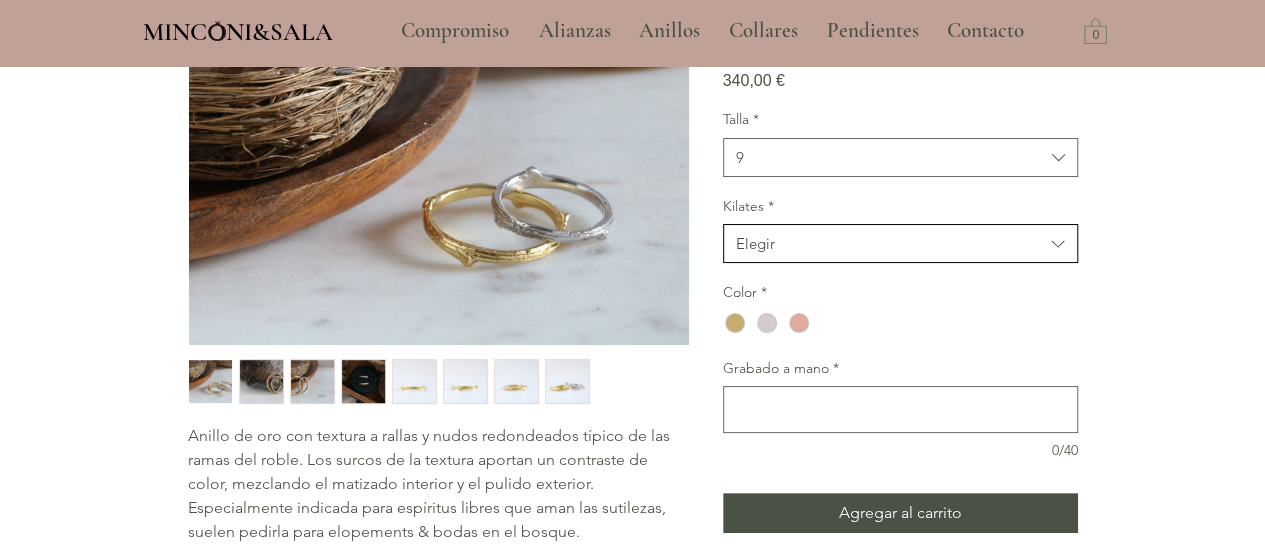 click on "Elegir" at bounding box center (900, 243) 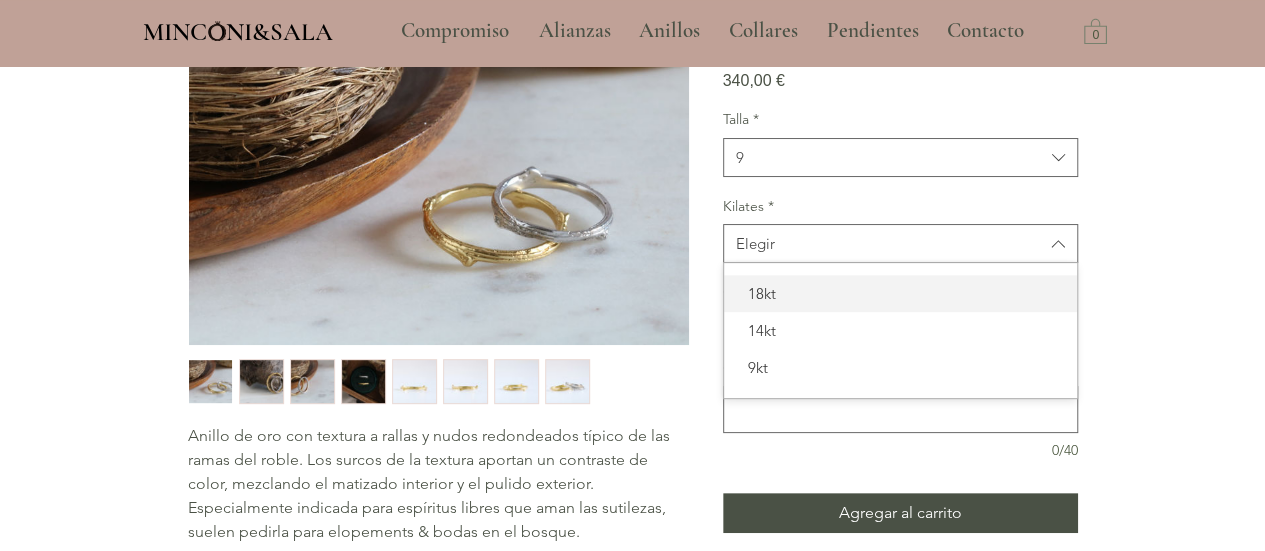 click on "18kt" at bounding box center (900, 293) 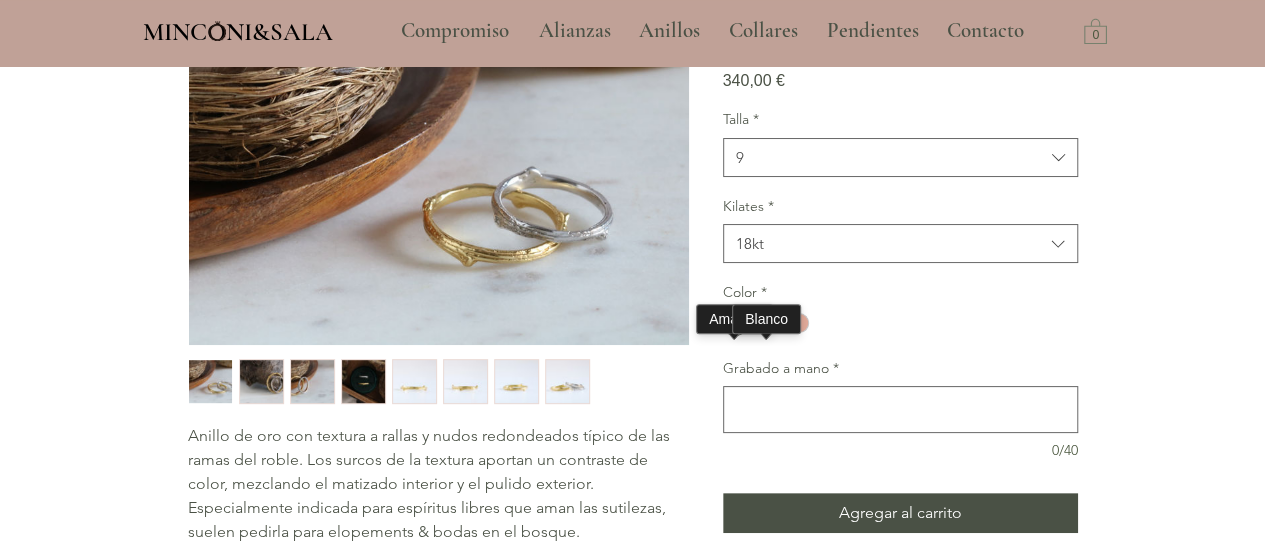 click at bounding box center [735, 323] 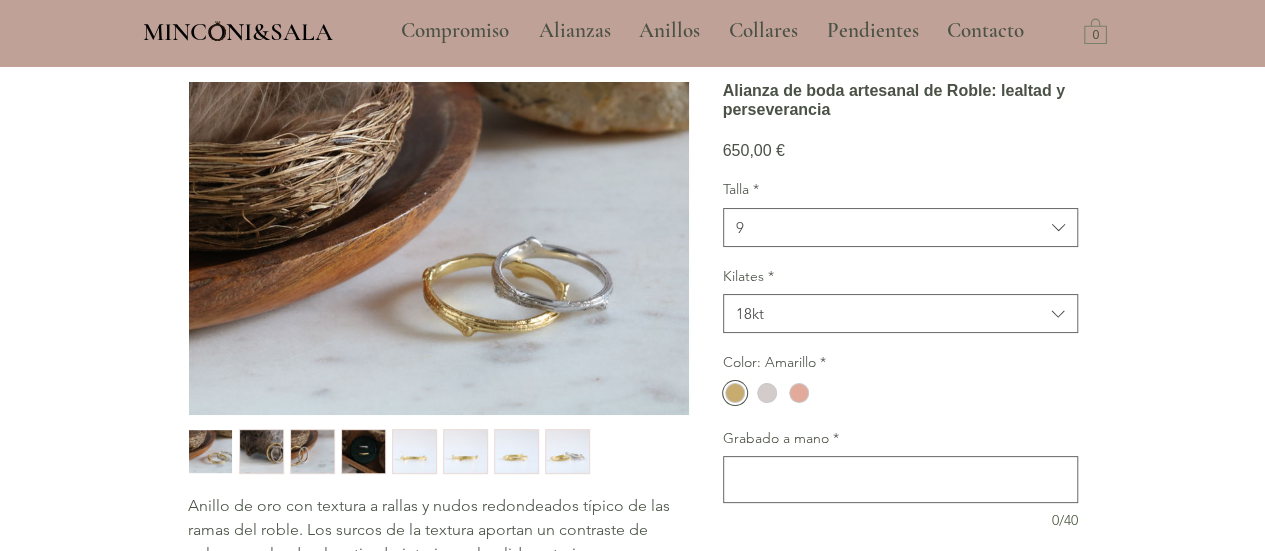 scroll, scrollTop: 100, scrollLeft: 0, axis: vertical 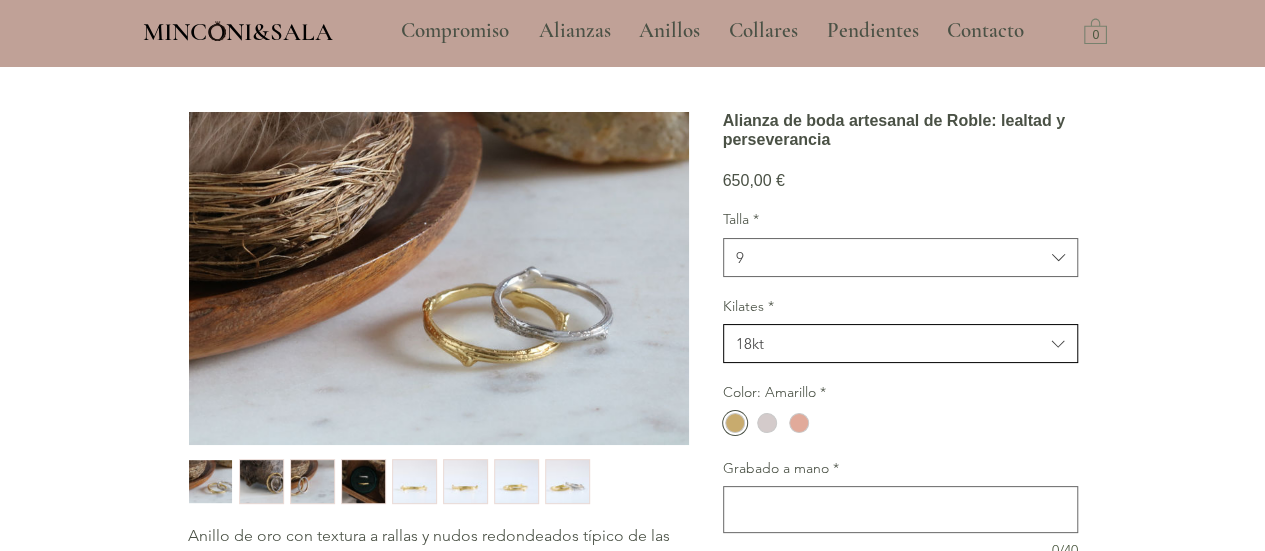 click on "18kt" at bounding box center (890, 343) 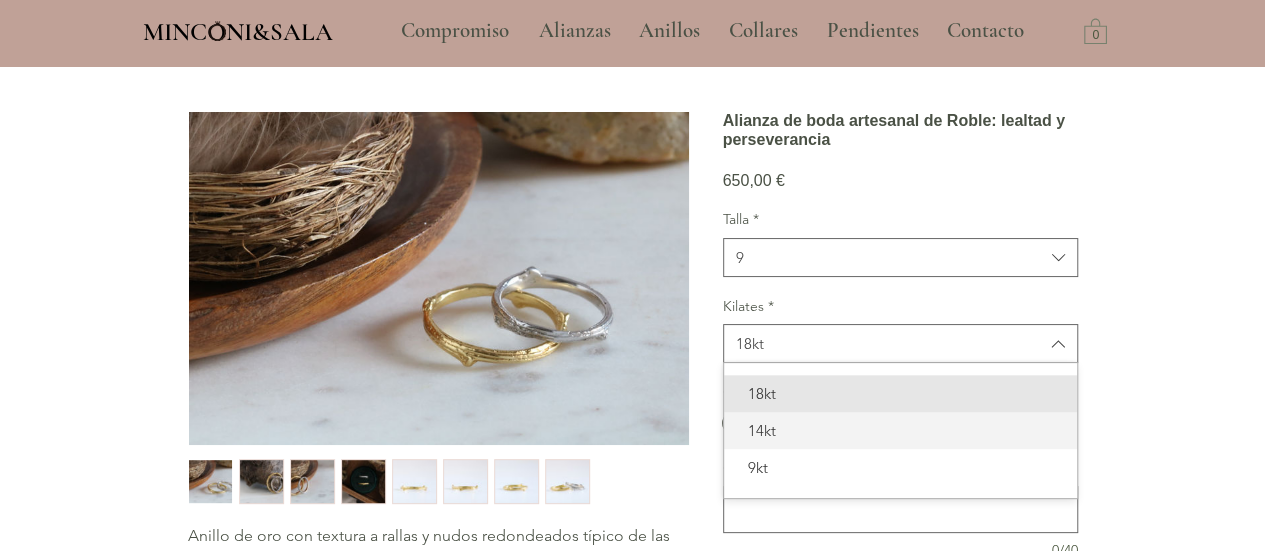 click on "14kt" at bounding box center (900, 430) 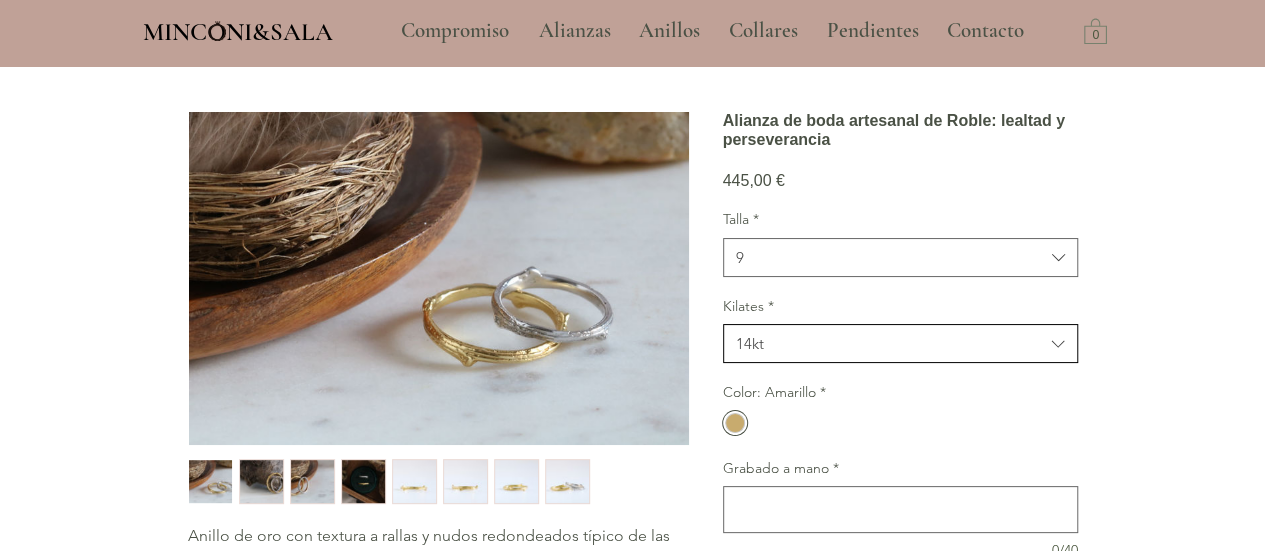 click on "14kt" at bounding box center [890, 343] 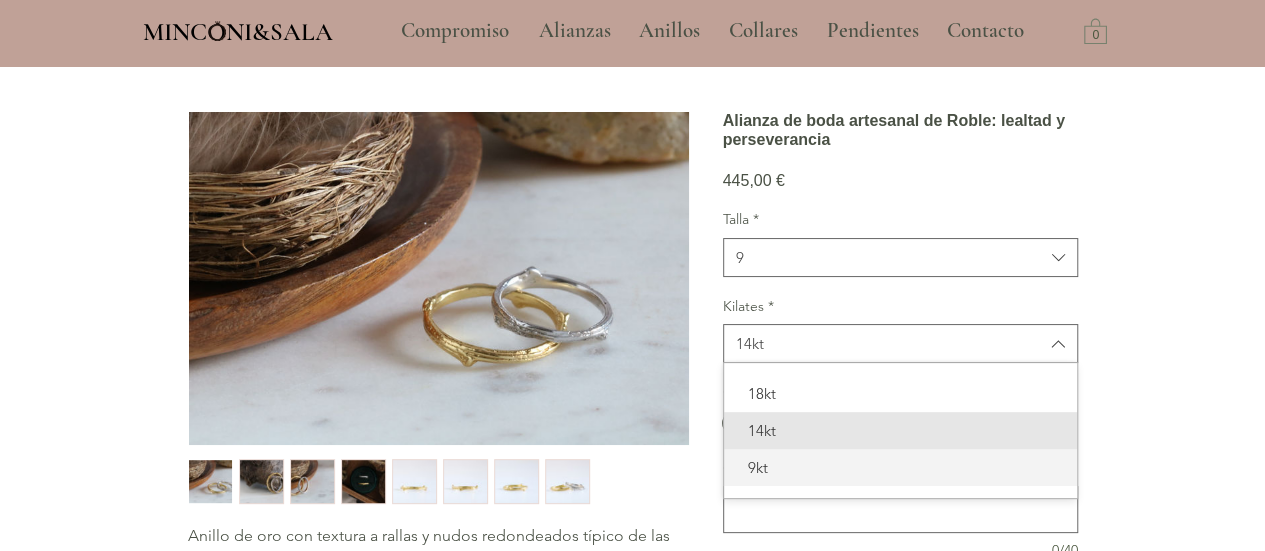 click on "9kt" at bounding box center [900, 467] 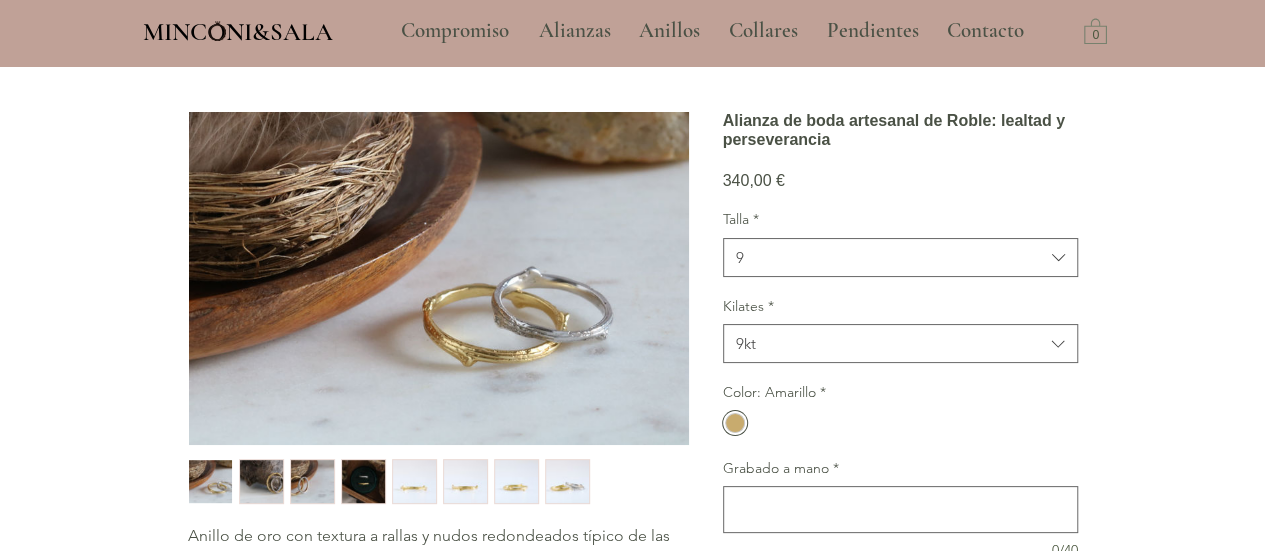 drag, startPoint x: 852, startPoint y: 422, endPoint x: 874, endPoint y: 431, distance: 23.769728 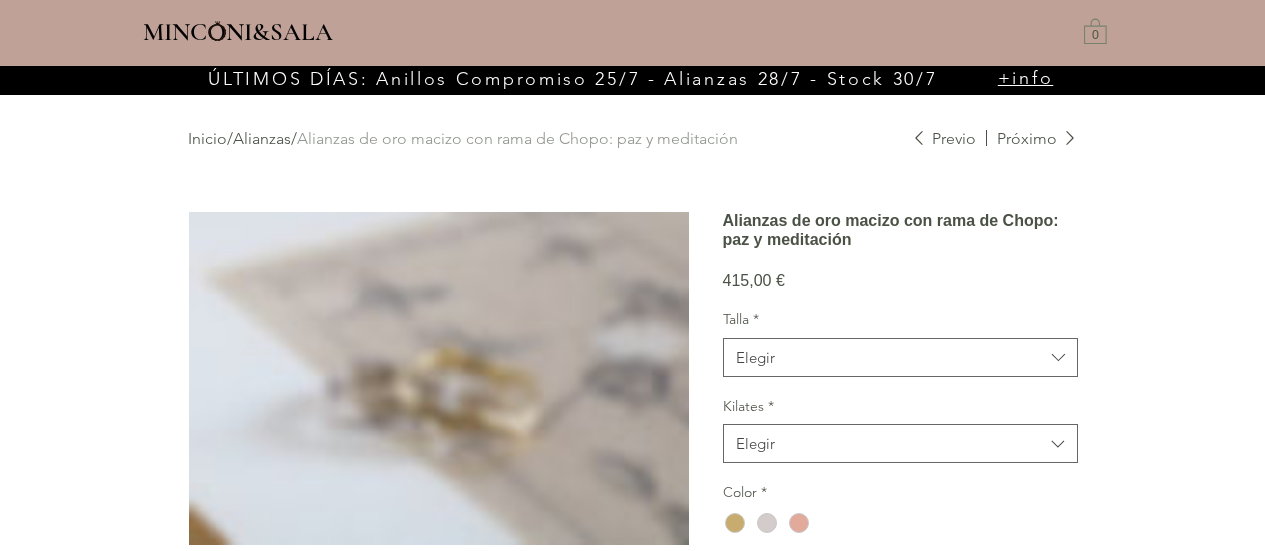 scroll, scrollTop: 0, scrollLeft: 0, axis: both 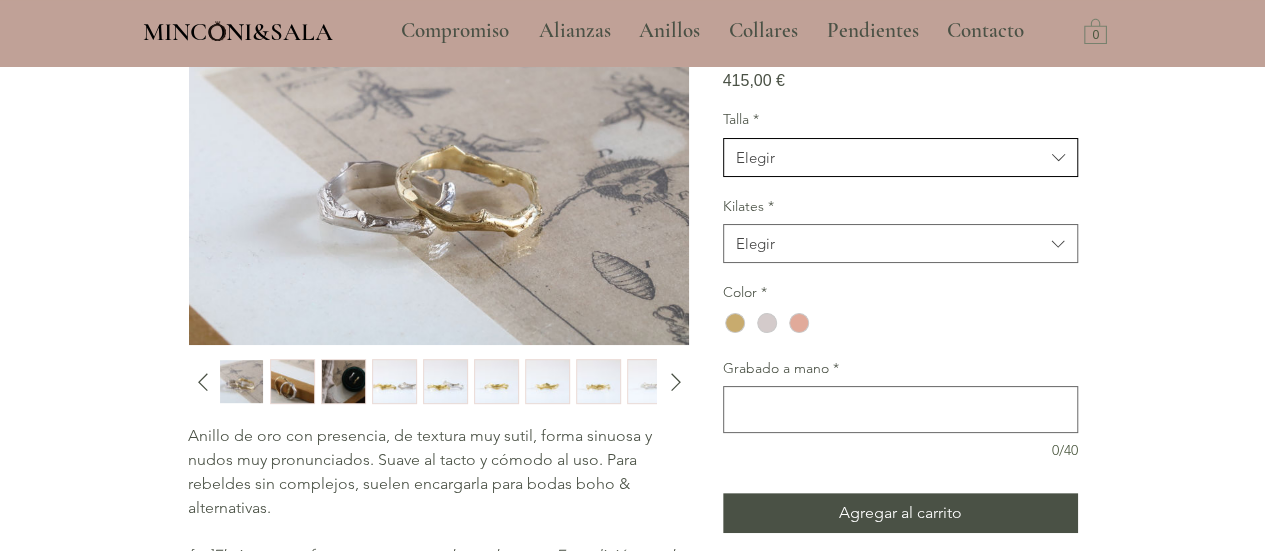 click on "Elegir" at bounding box center (755, 157) 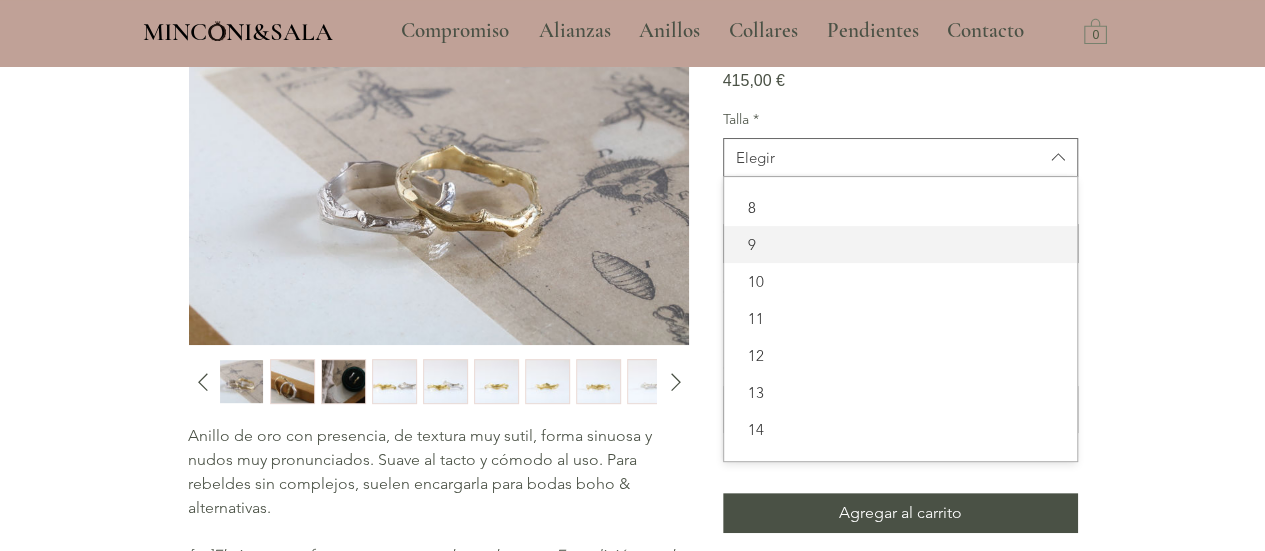 click on "9" at bounding box center (900, 244) 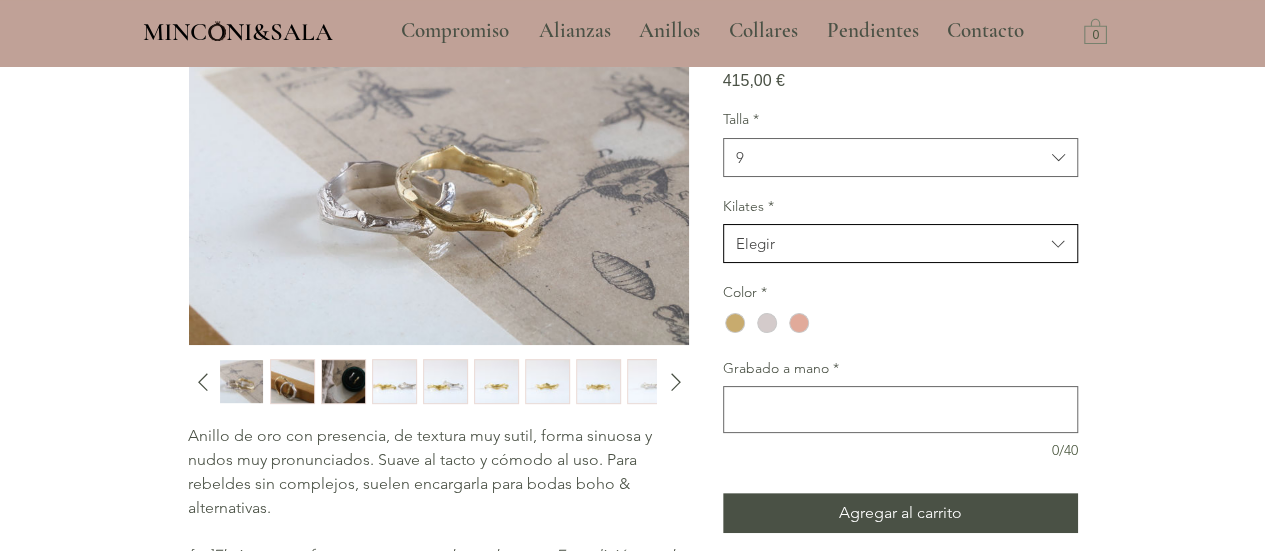 click on "Elegir" at bounding box center (890, 243) 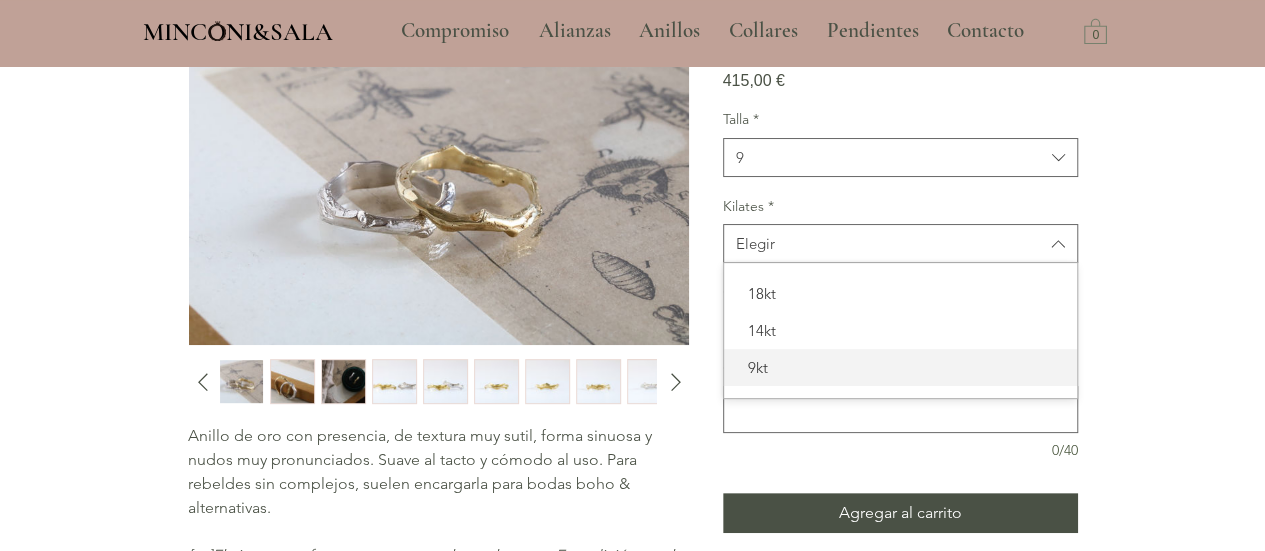 click on "9kt" at bounding box center (900, 367) 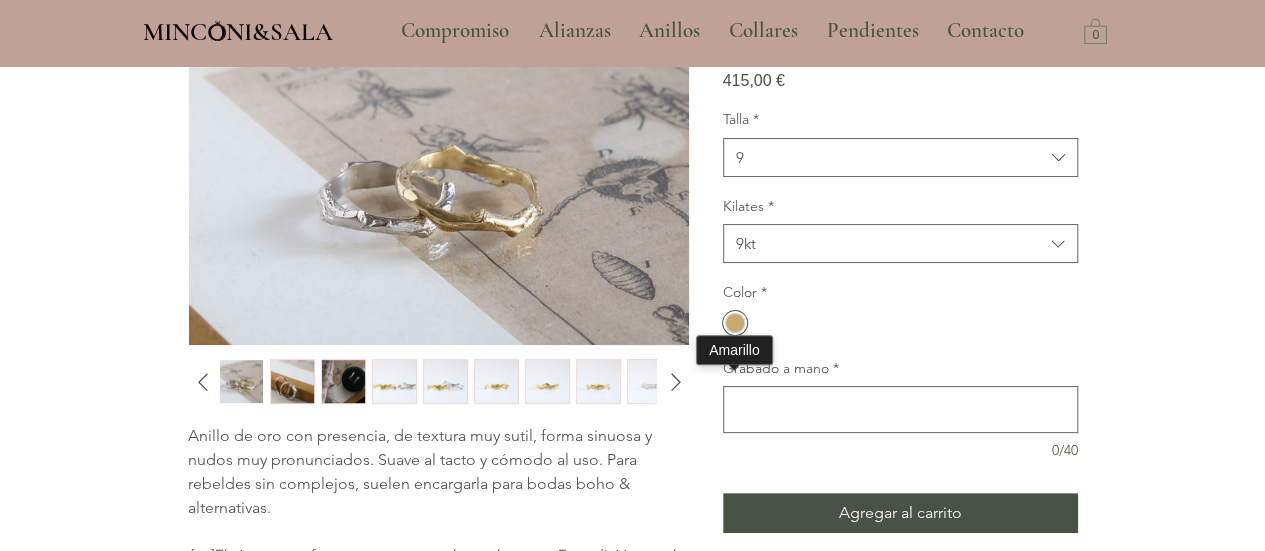 drag, startPoint x: 732, startPoint y: 383, endPoint x: 746, endPoint y: 388, distance: 14.866069 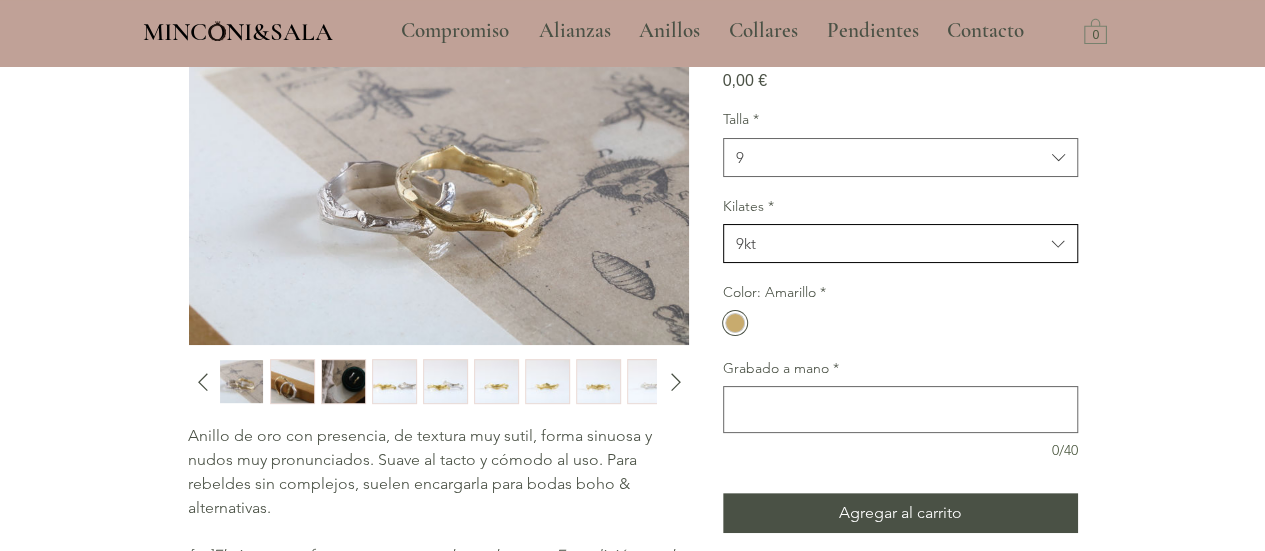 click on "9kt" at bounding box center (900, 243) 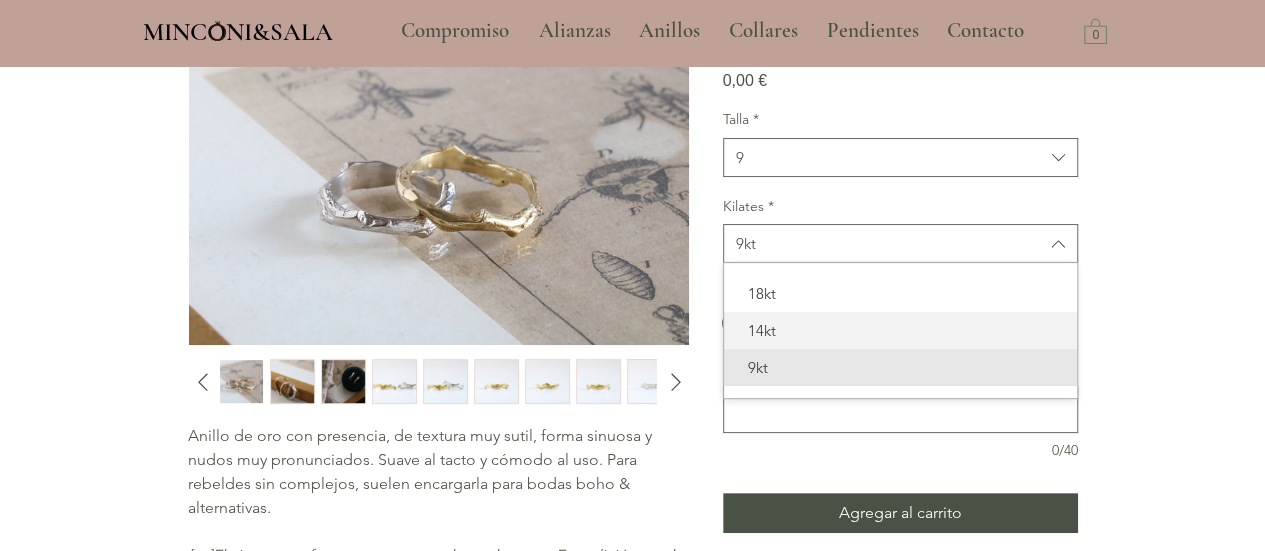 click on "14kt" at bounding box center [900, 330] 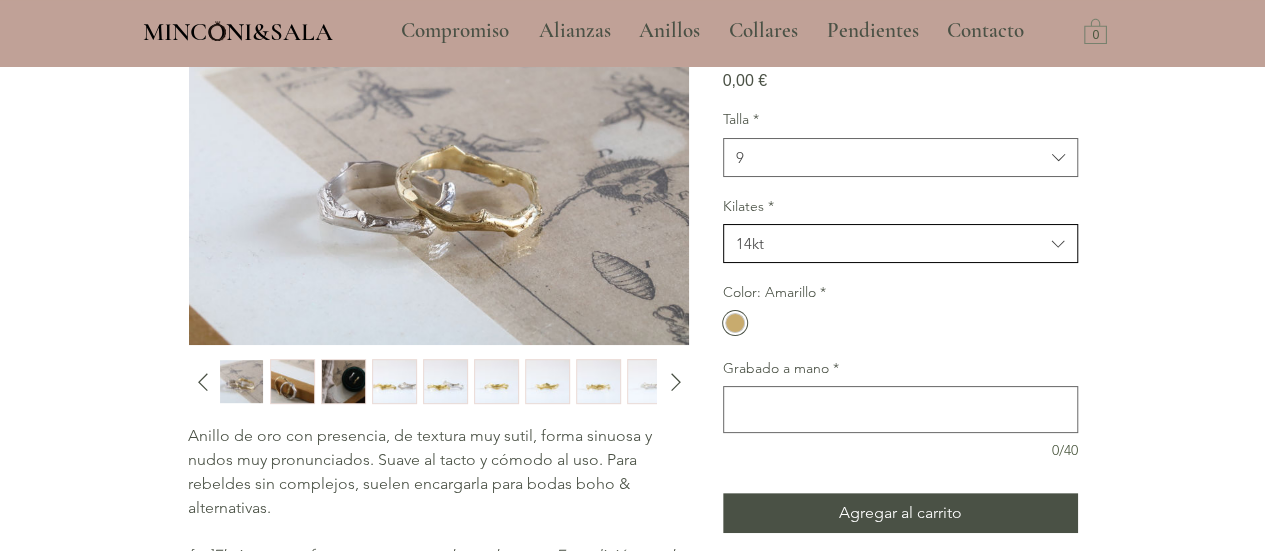 click on "14kt" at bounding box center (890, 243) 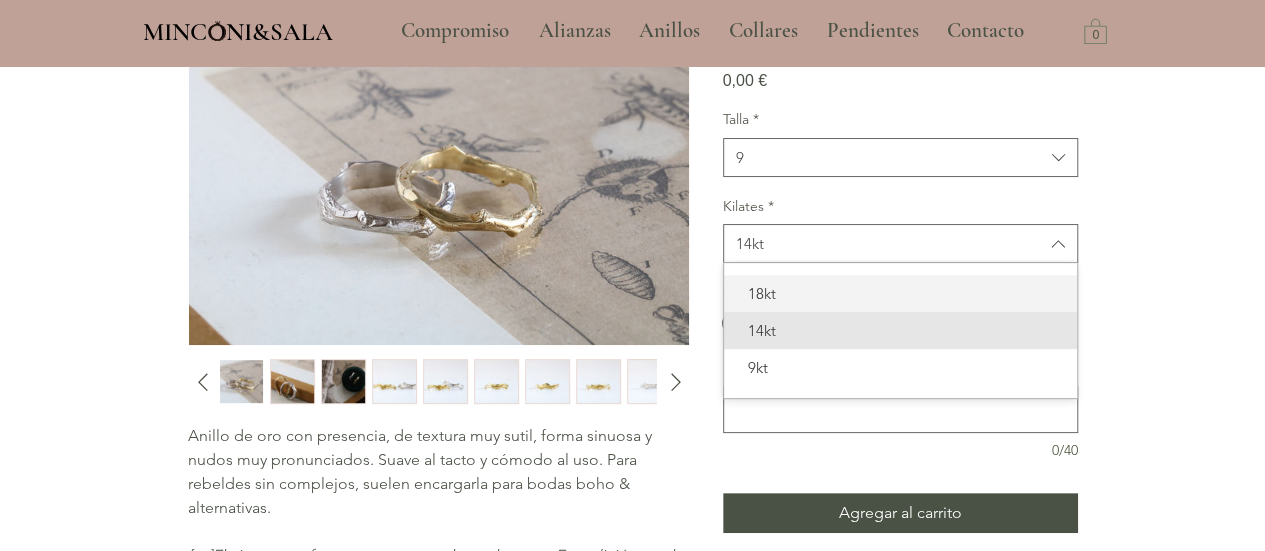 click on "18kt" at bounding box center [900, 293] 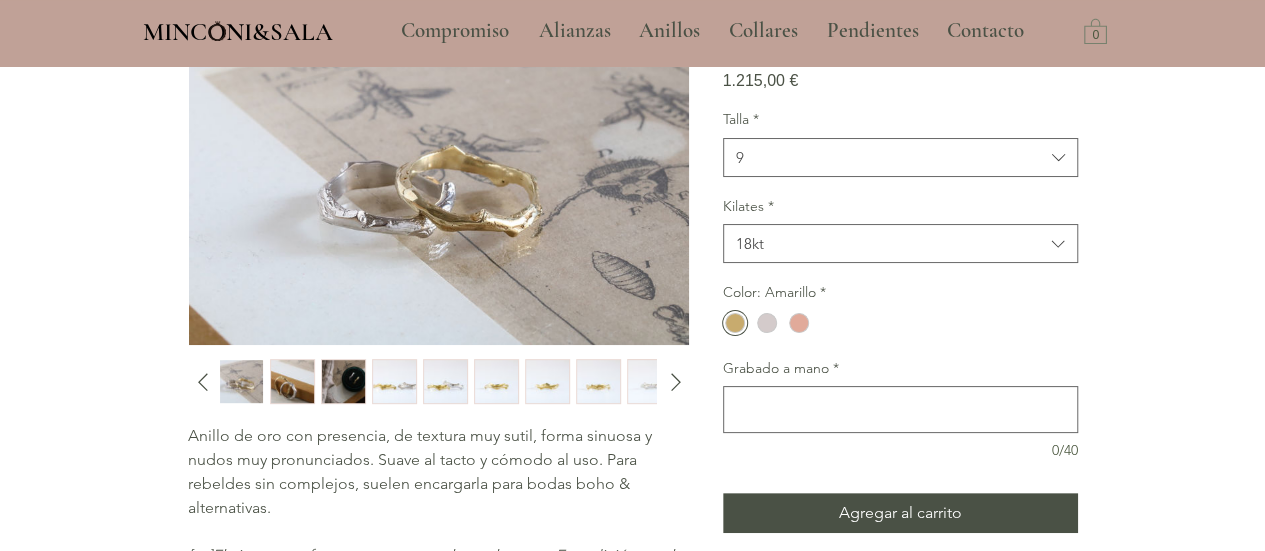 scroll, scrollTop: 100, scrollLeft: 0, axis: vertical 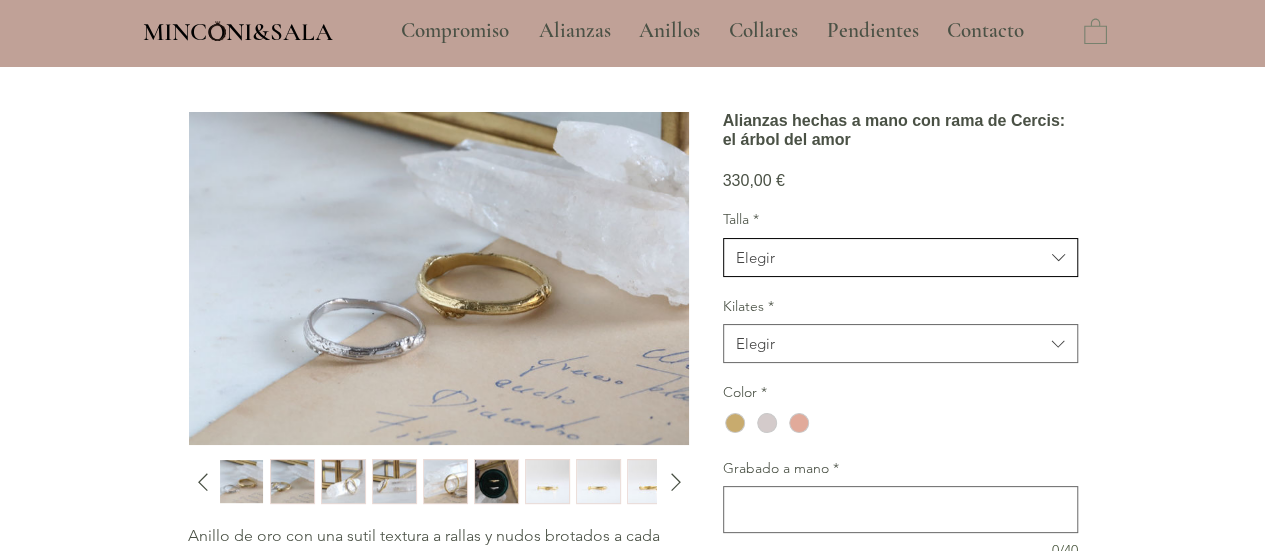 click on "Elegir" at bounding box center (900, 257) 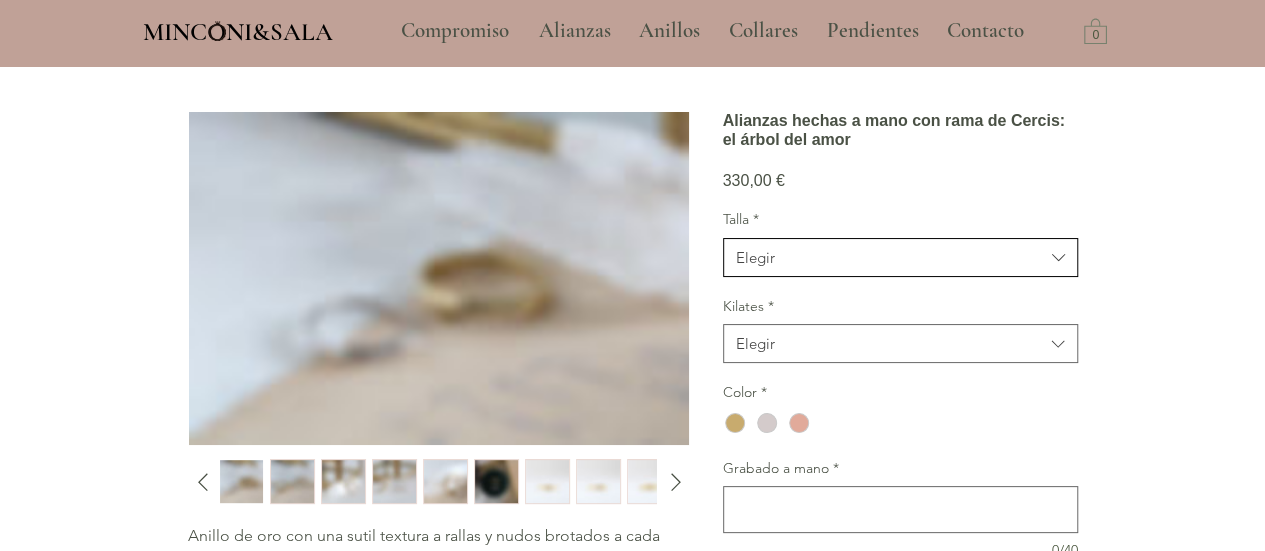 click at bounding box center [1056, 257] 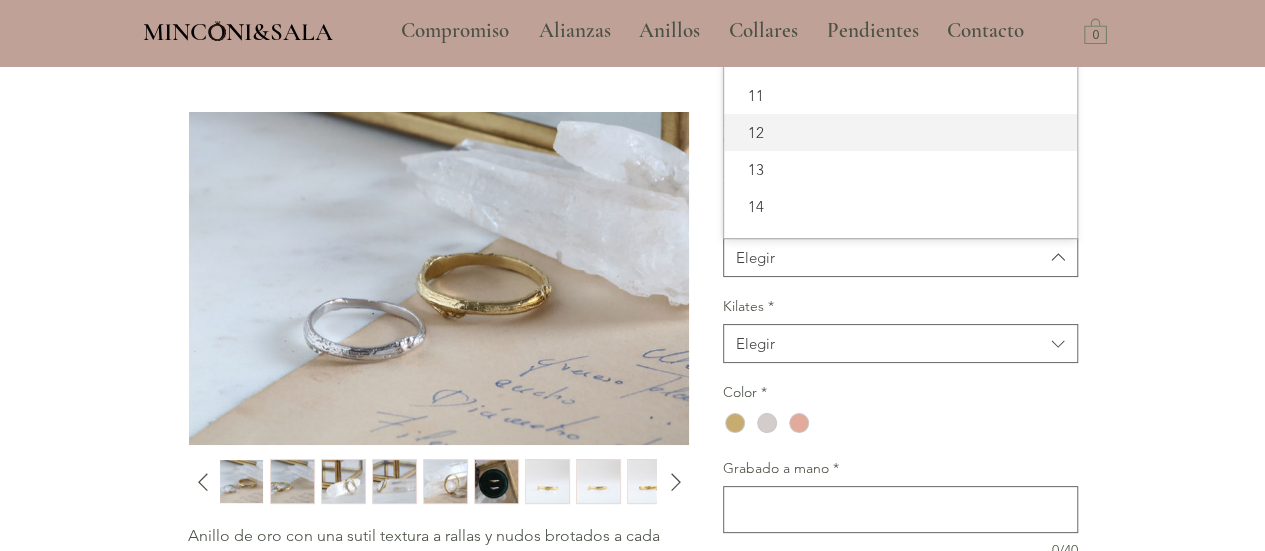 click on "12" at bounding box center (900, 132) 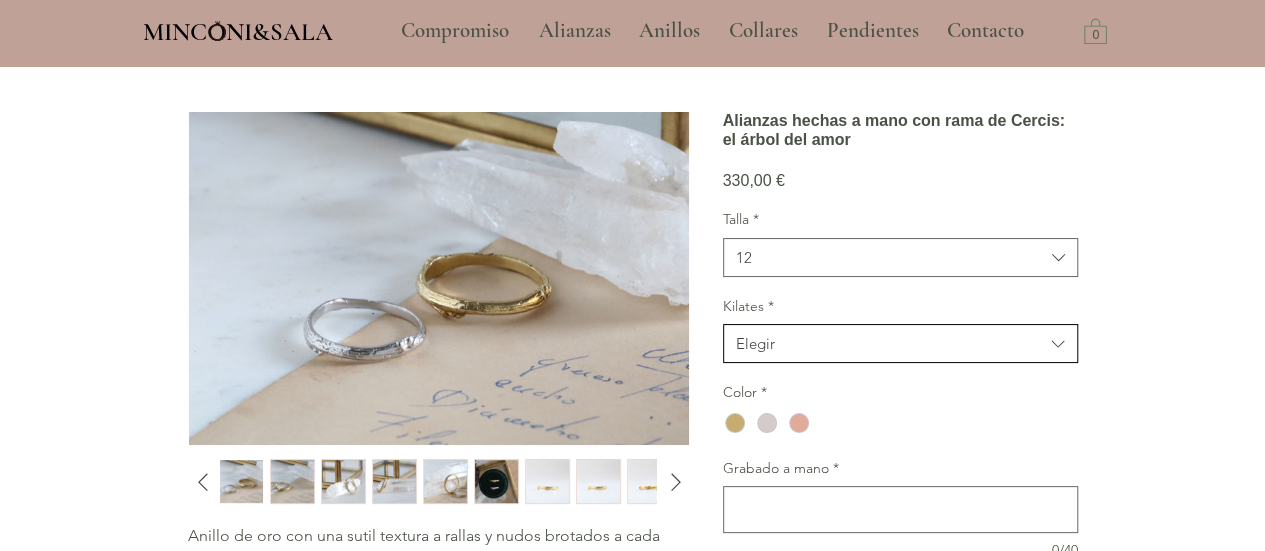 click on "Elegir" at bounding box center (755, 343) 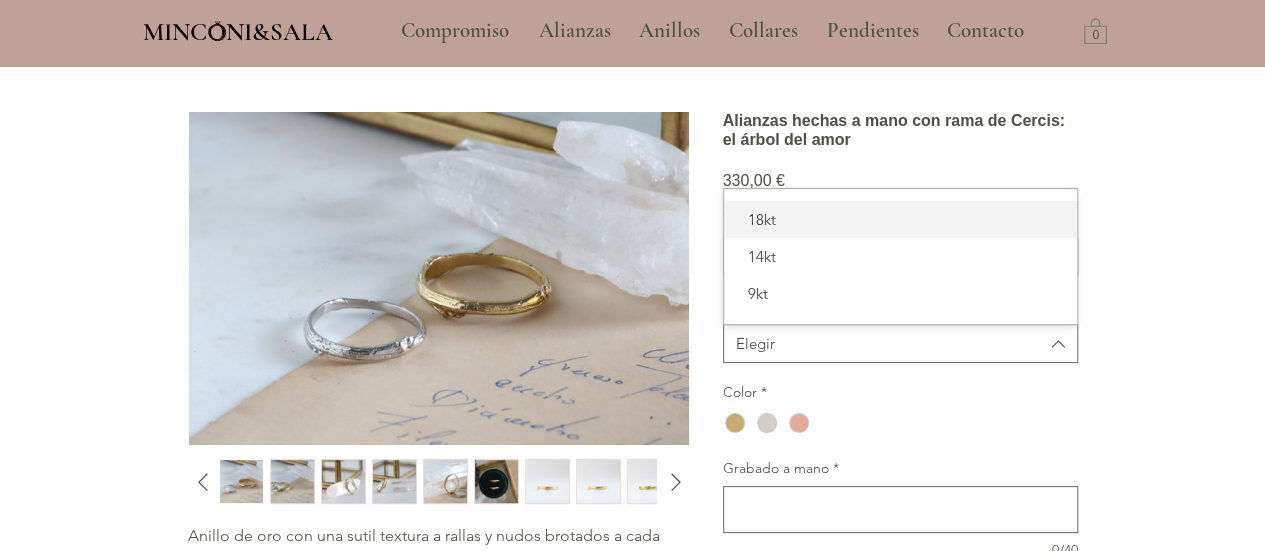click on "18kt" at bounding box center (900, 219) 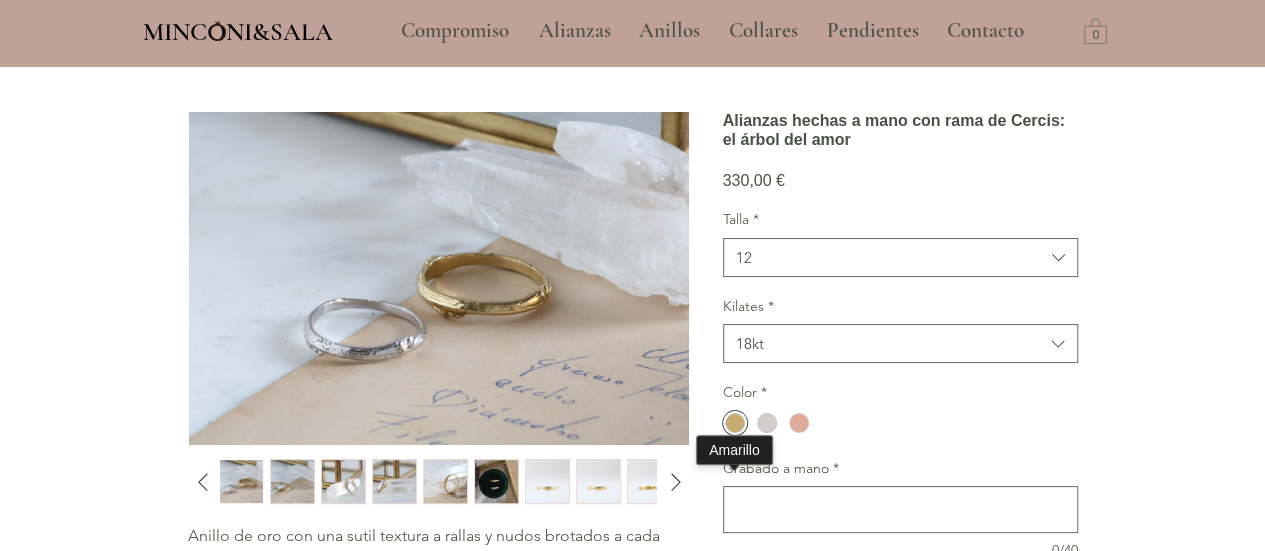 click at bounding box center [735, 423] 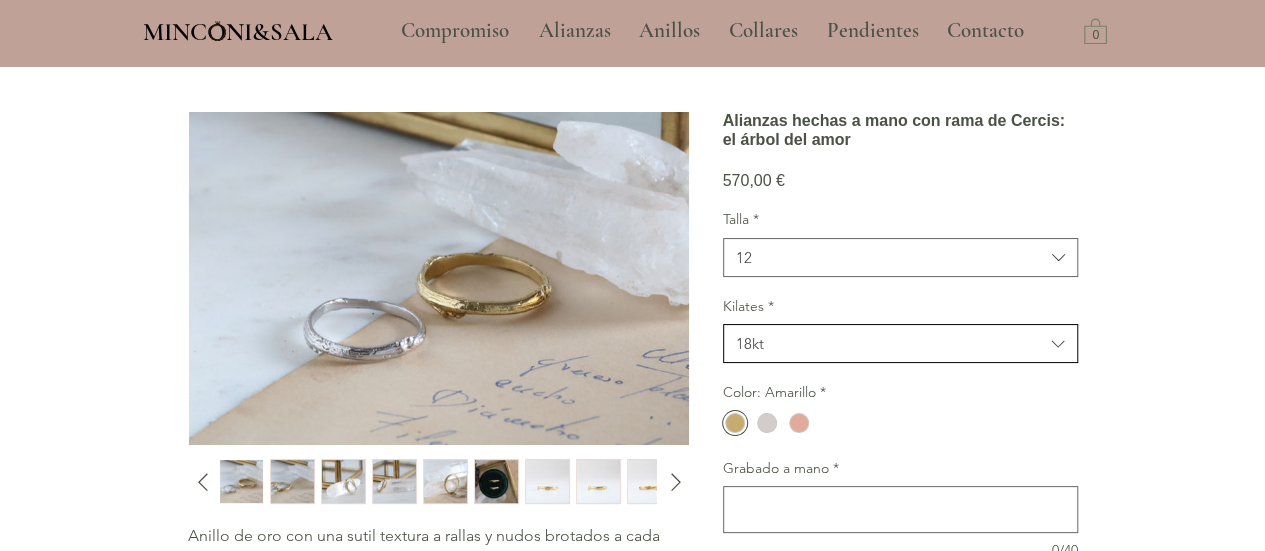 click on "18kt" at bounding box center (890, 343) 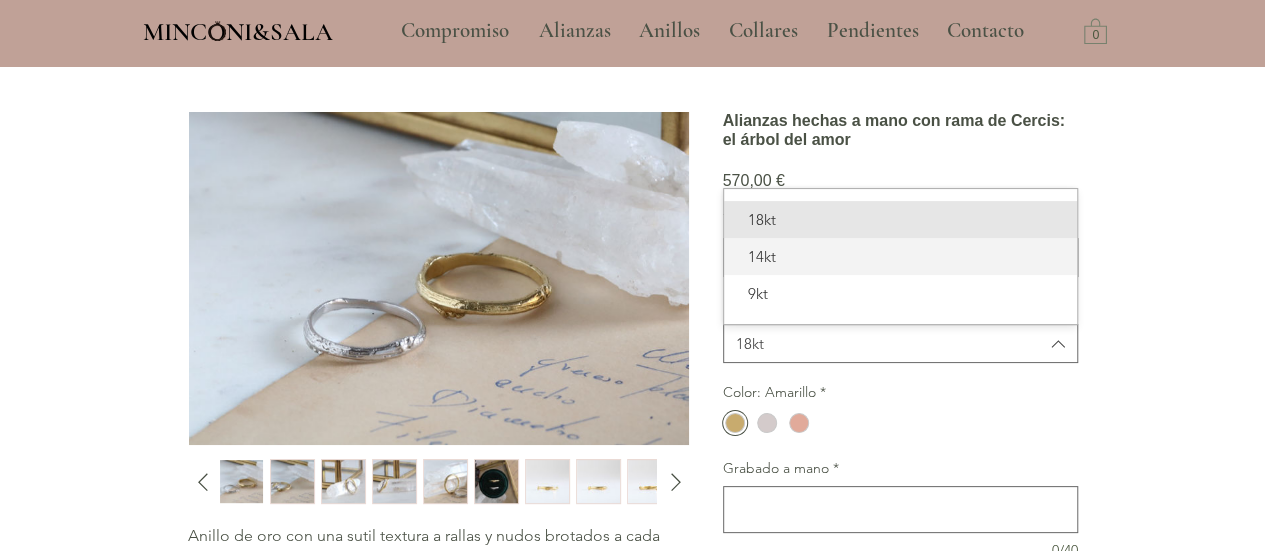 click on "14kt" at bounding box center (900, 256) 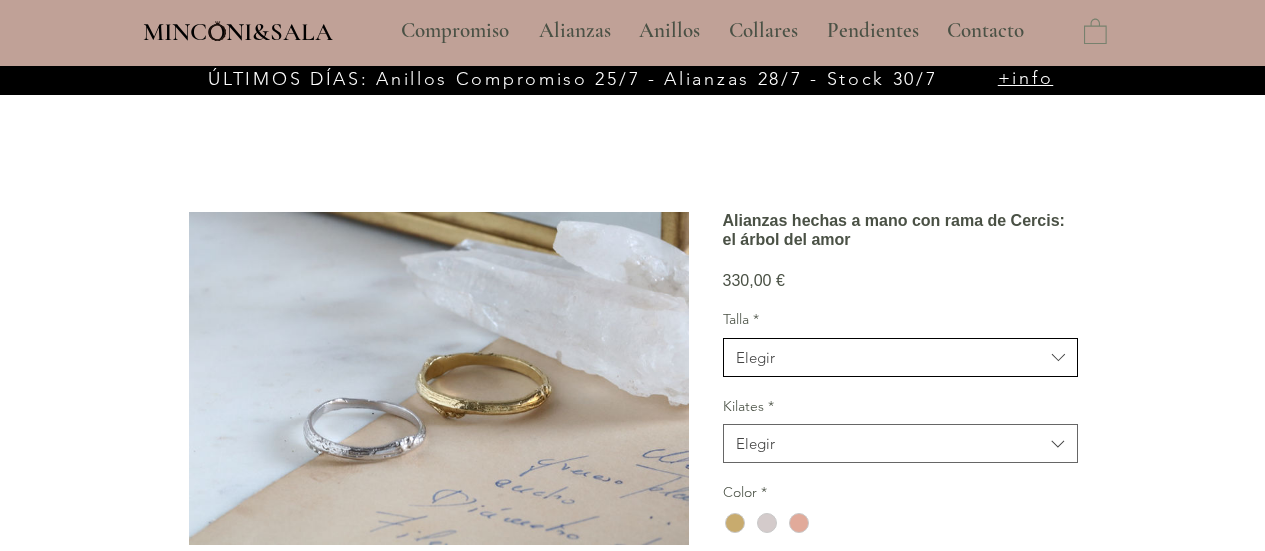 scroll, scrollTop: 100, scrollLeft: 0, axis: vertical 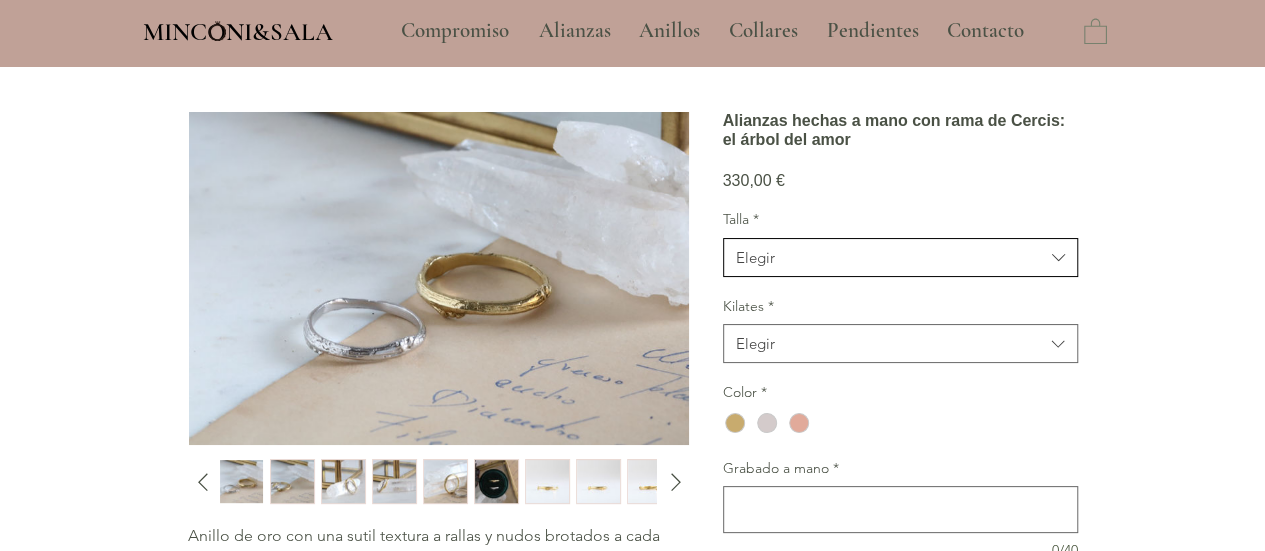 click 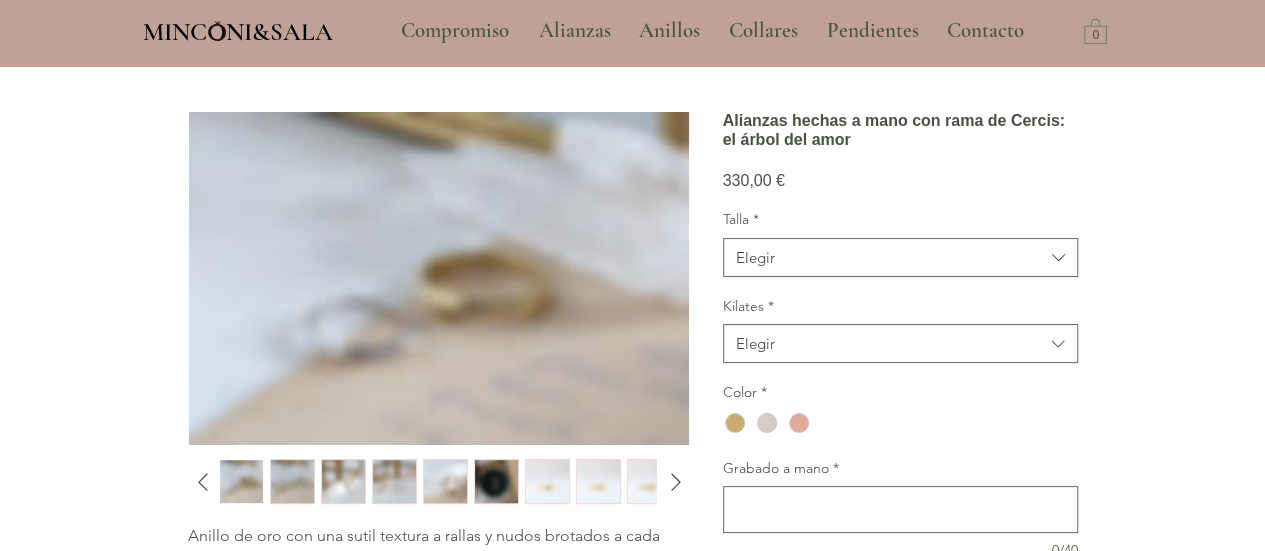 click 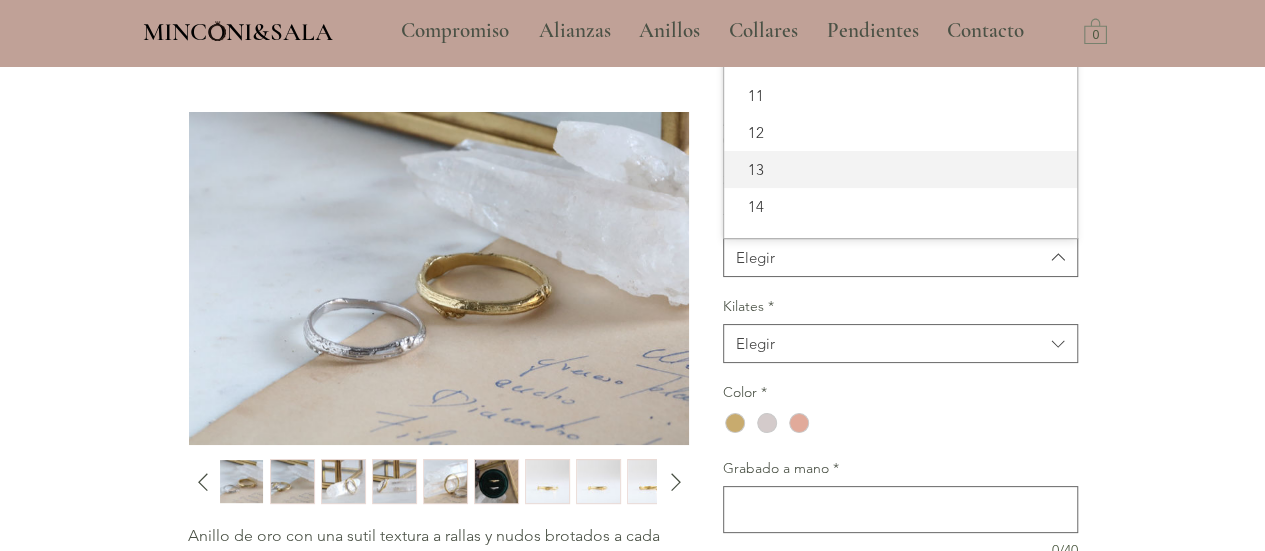 click on "13" at bounding box center (900, 169) 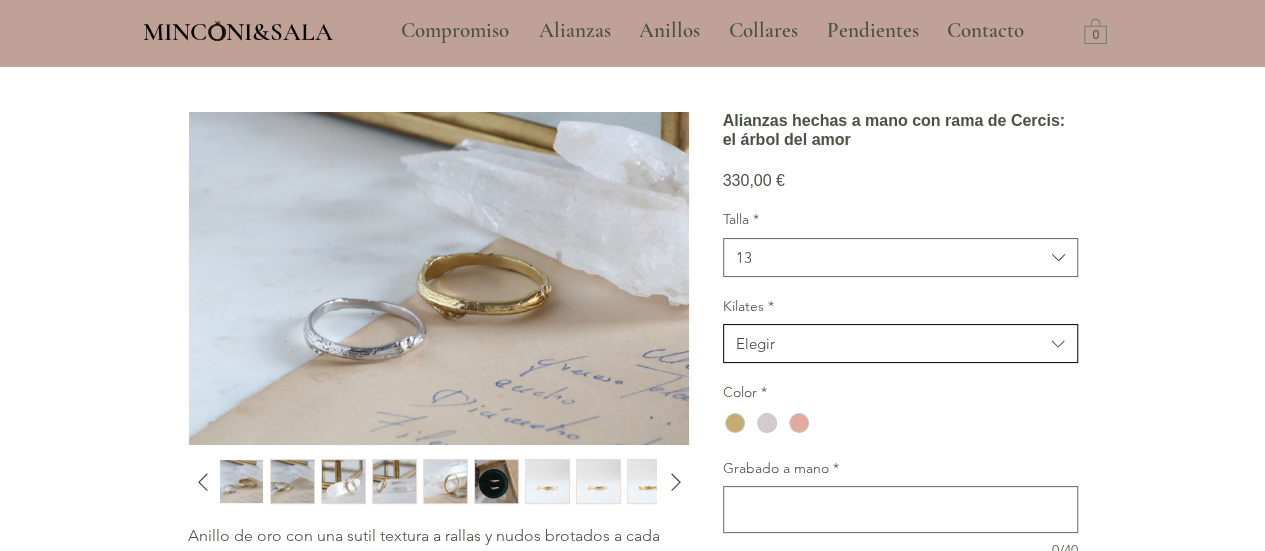 click on "Elegir" at bounding box center [890, 343] 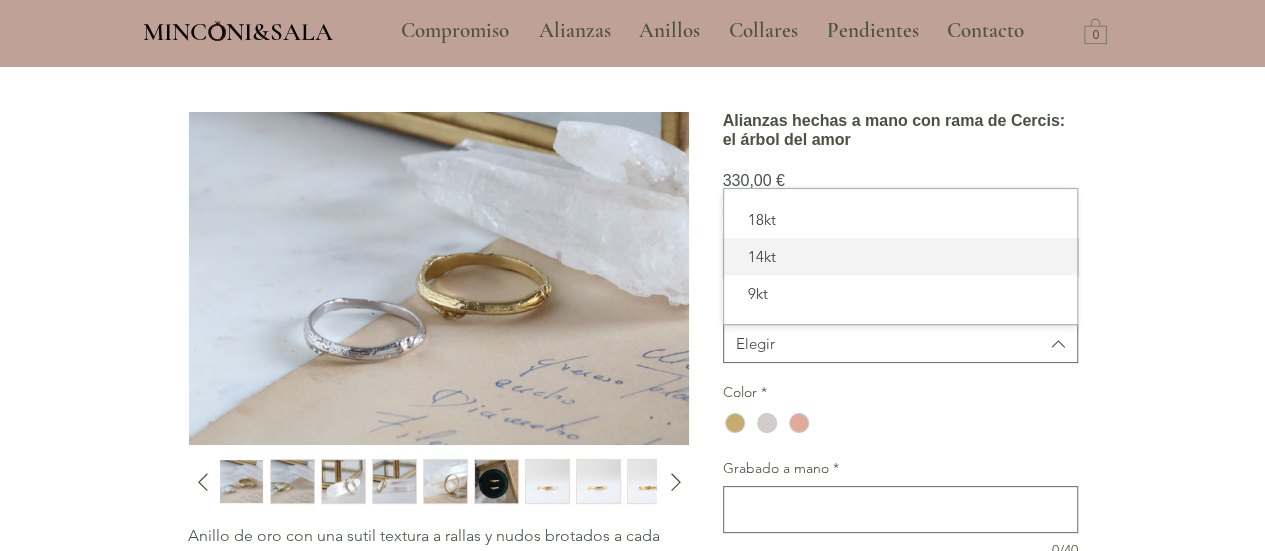 click on "14kt" at bounding box center [900, 256] 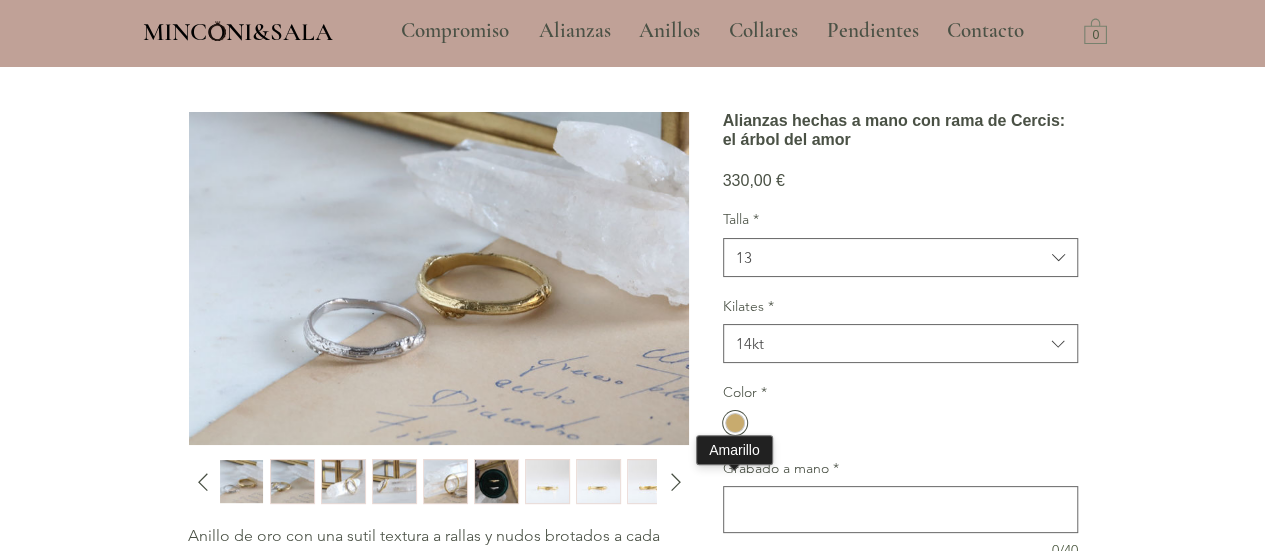 click at bounding box center [735, 423] 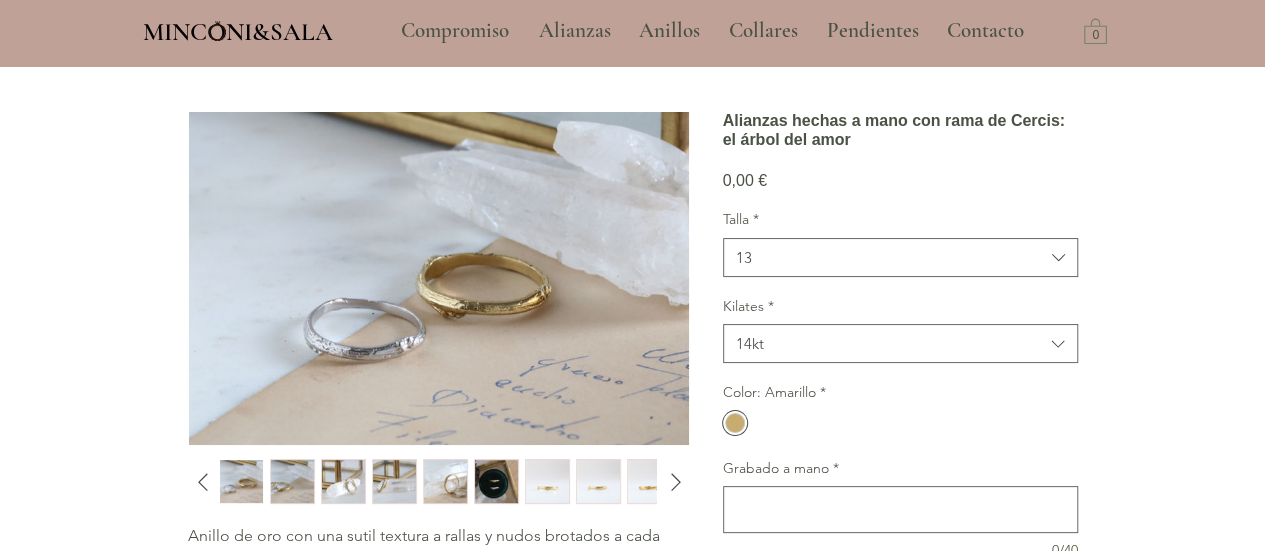 click on "Color: Amarillo *" at bounding box center (900, 410) 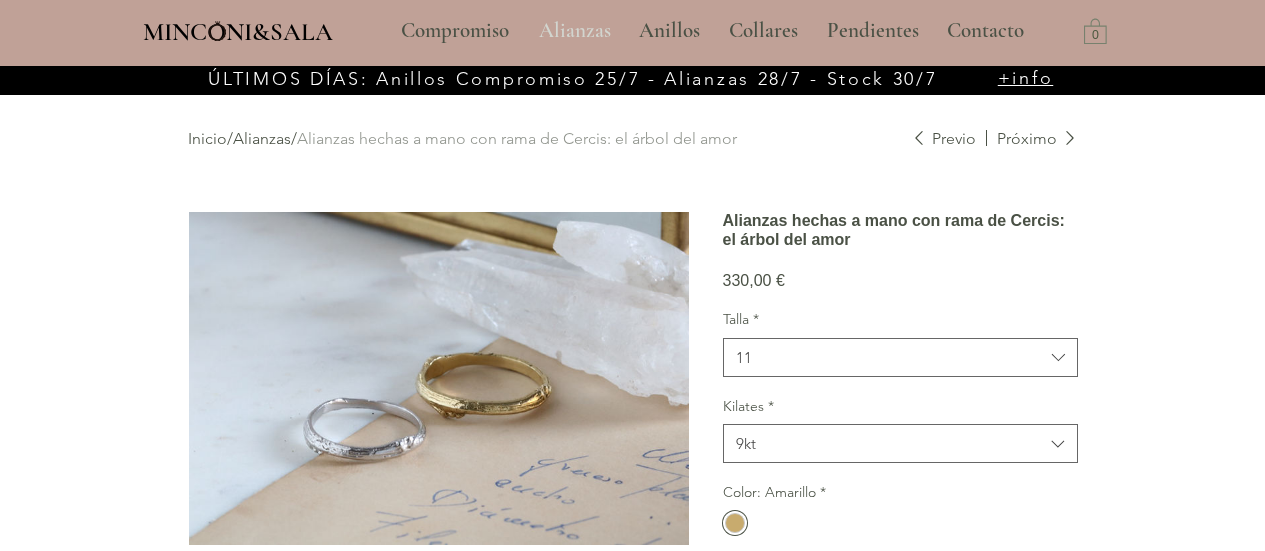 scroll, scrollTop: 200, scrollLeft: 0, axis: vertical 